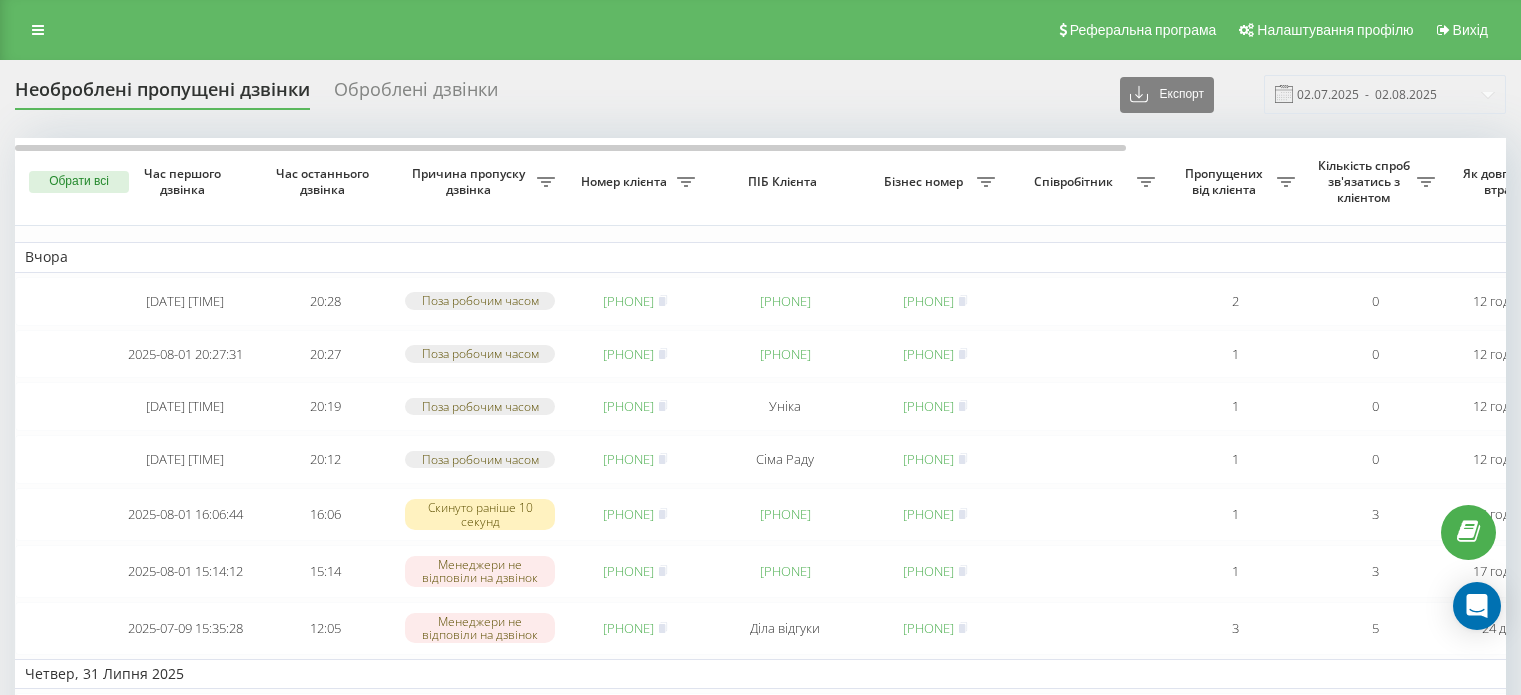scroll, scrollTop: 0, scrollLeft: 0, axis: both 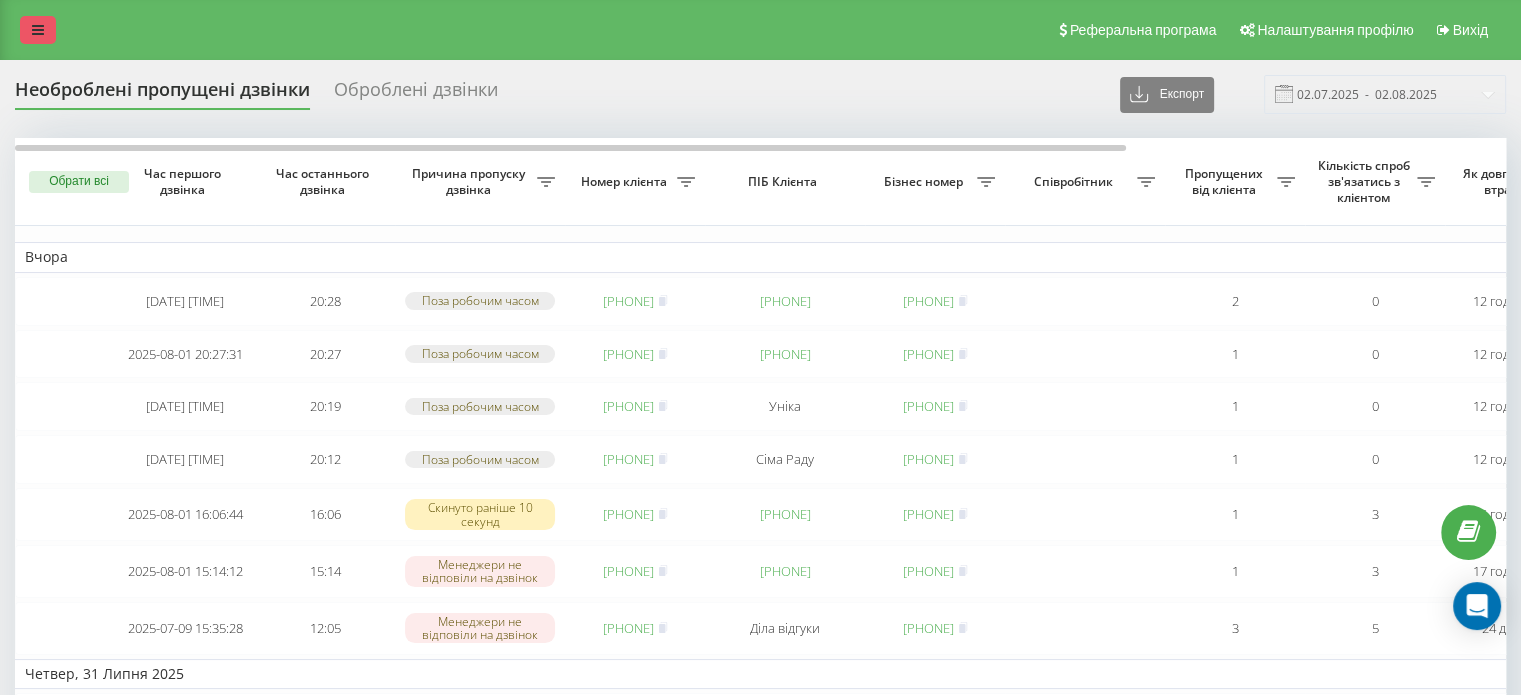 click at bounding box center (38, 30) 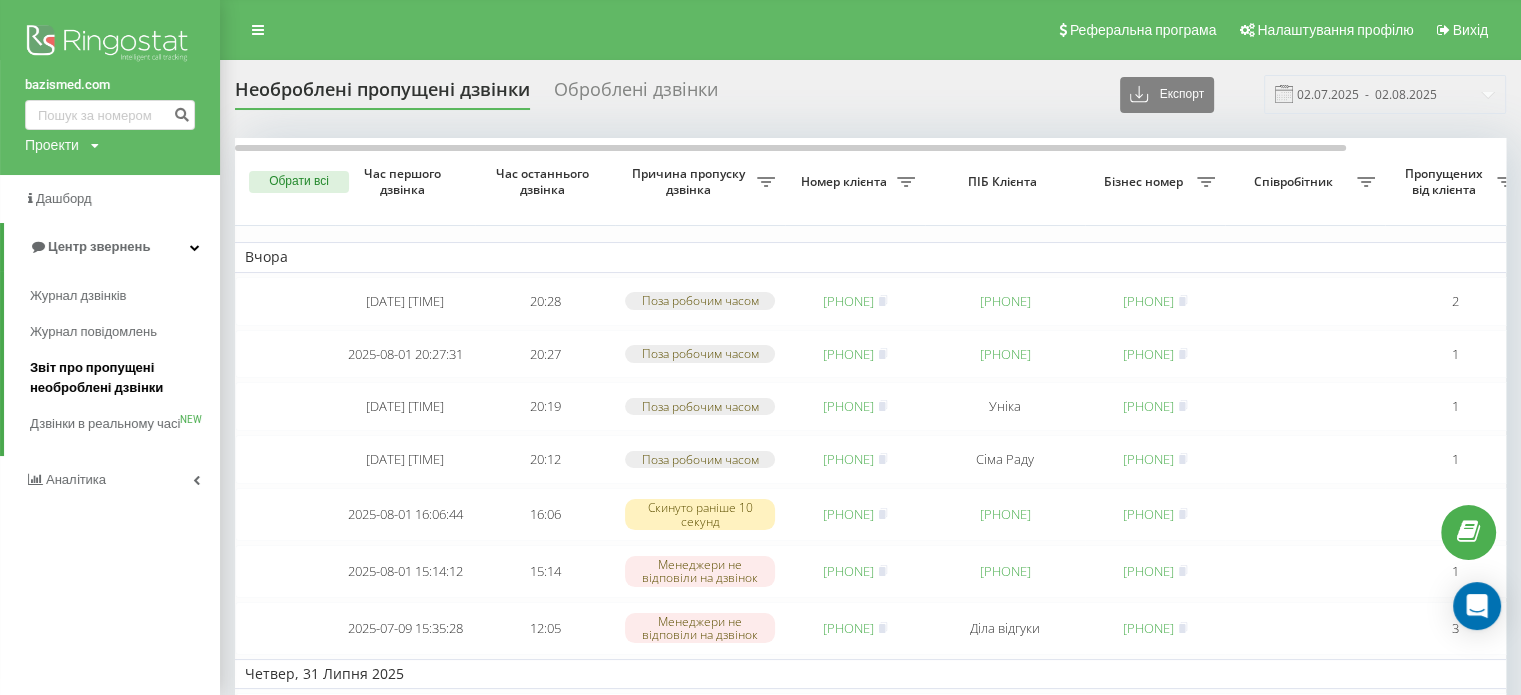 click on "Звіт про пропущені необроблені дзвінки" at bounding box center (120, 378) 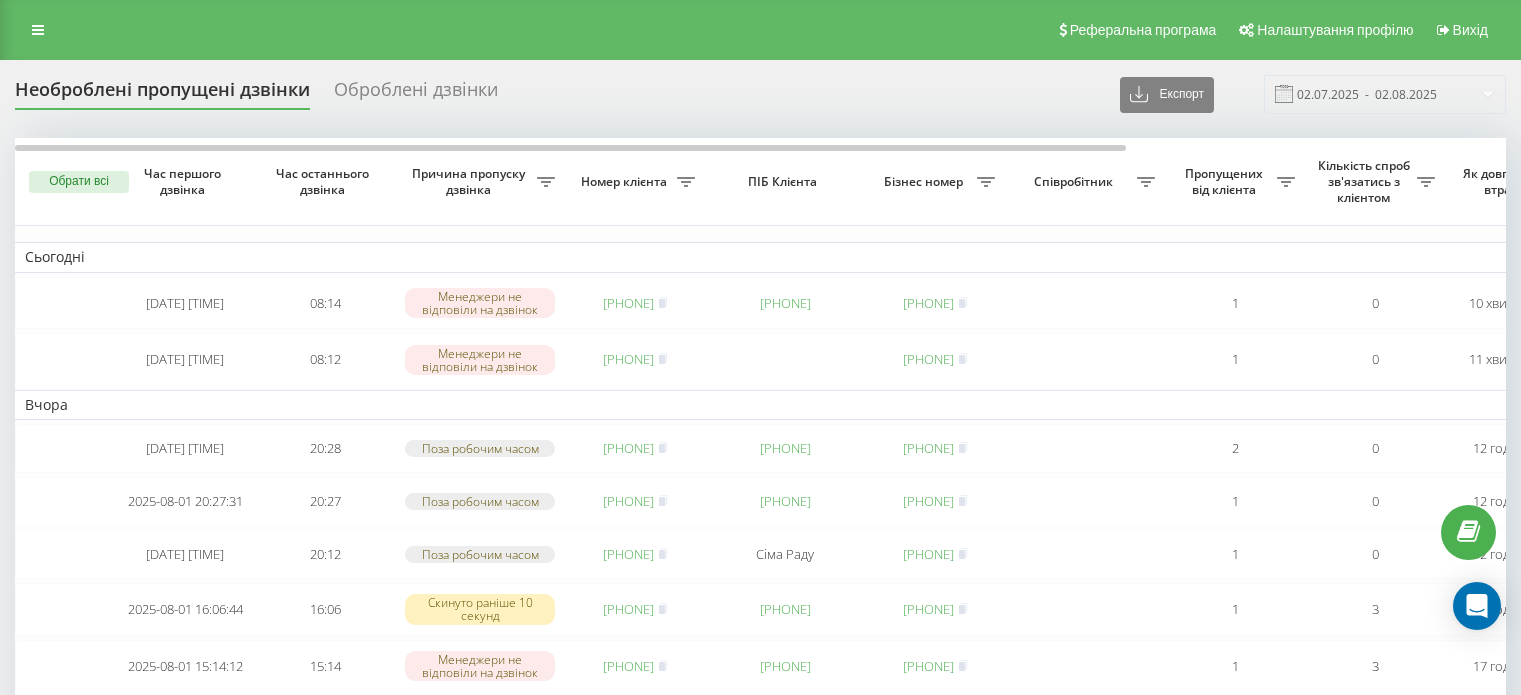 scroll, scrollTop: 0, scrollLeft: 0, axis: both 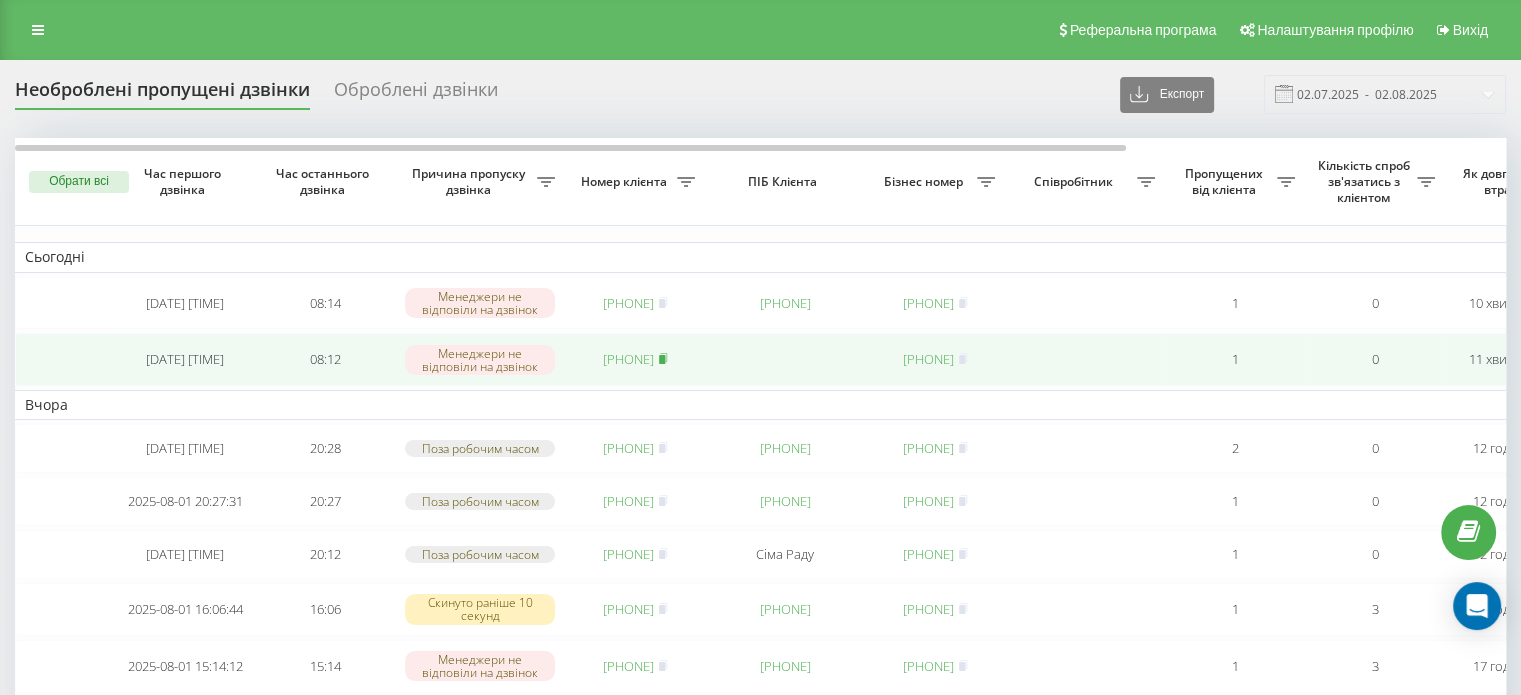 click 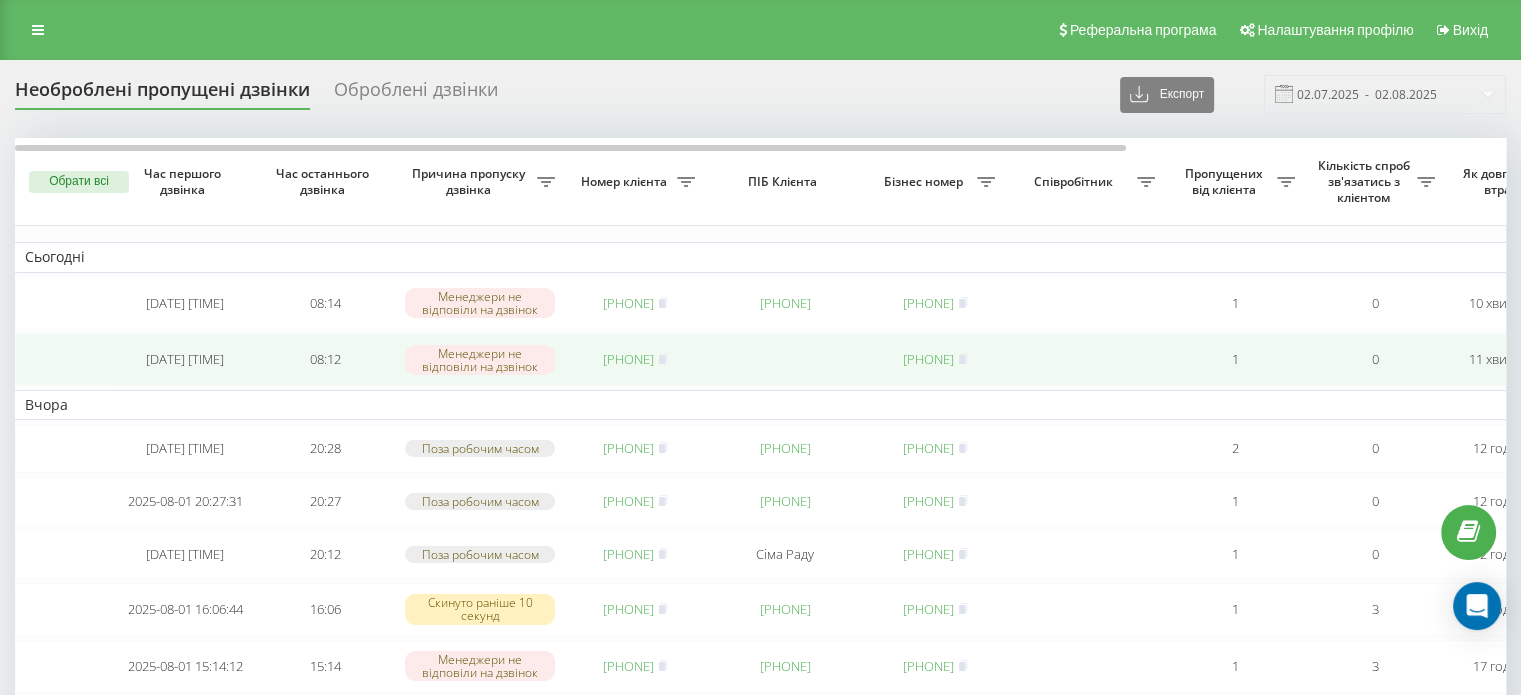 click on "380969478413" at bounding box center (628, 359) 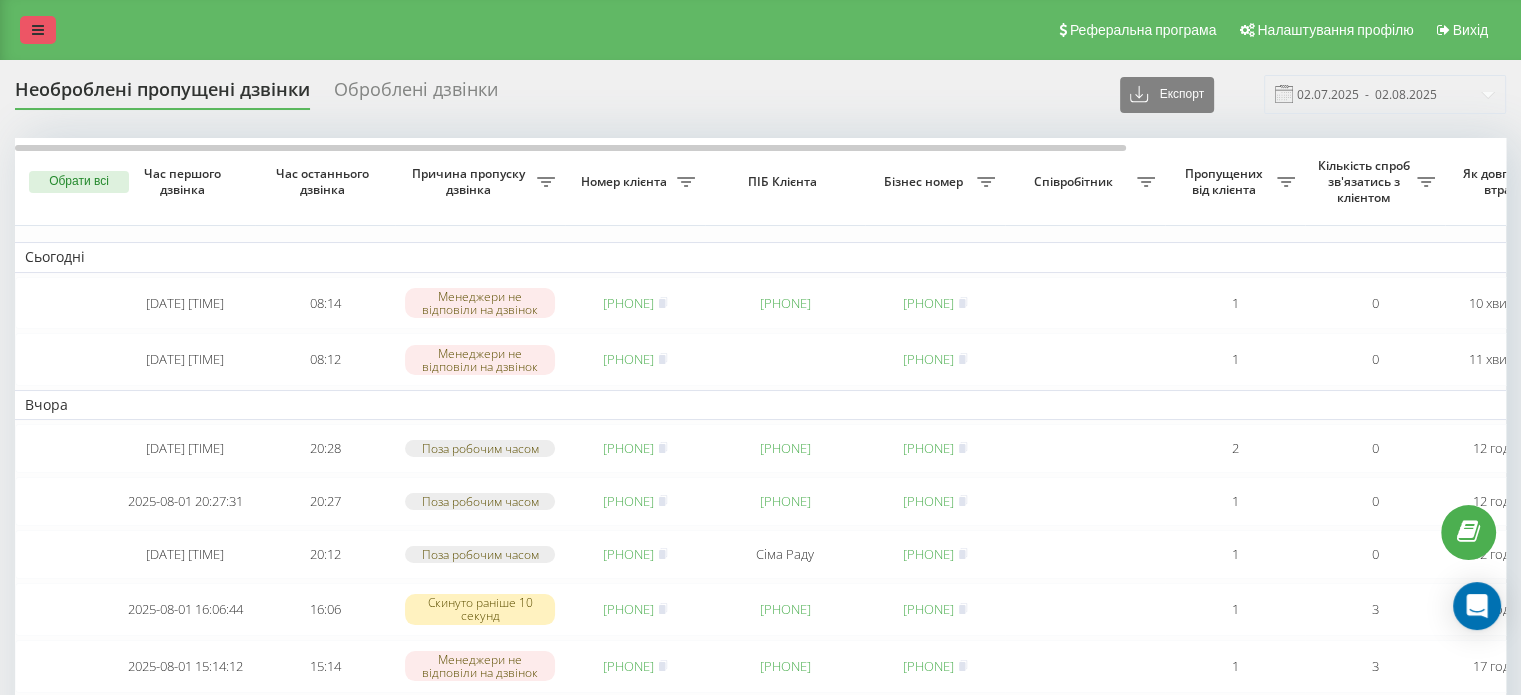 click at bounding box center [38, 30] 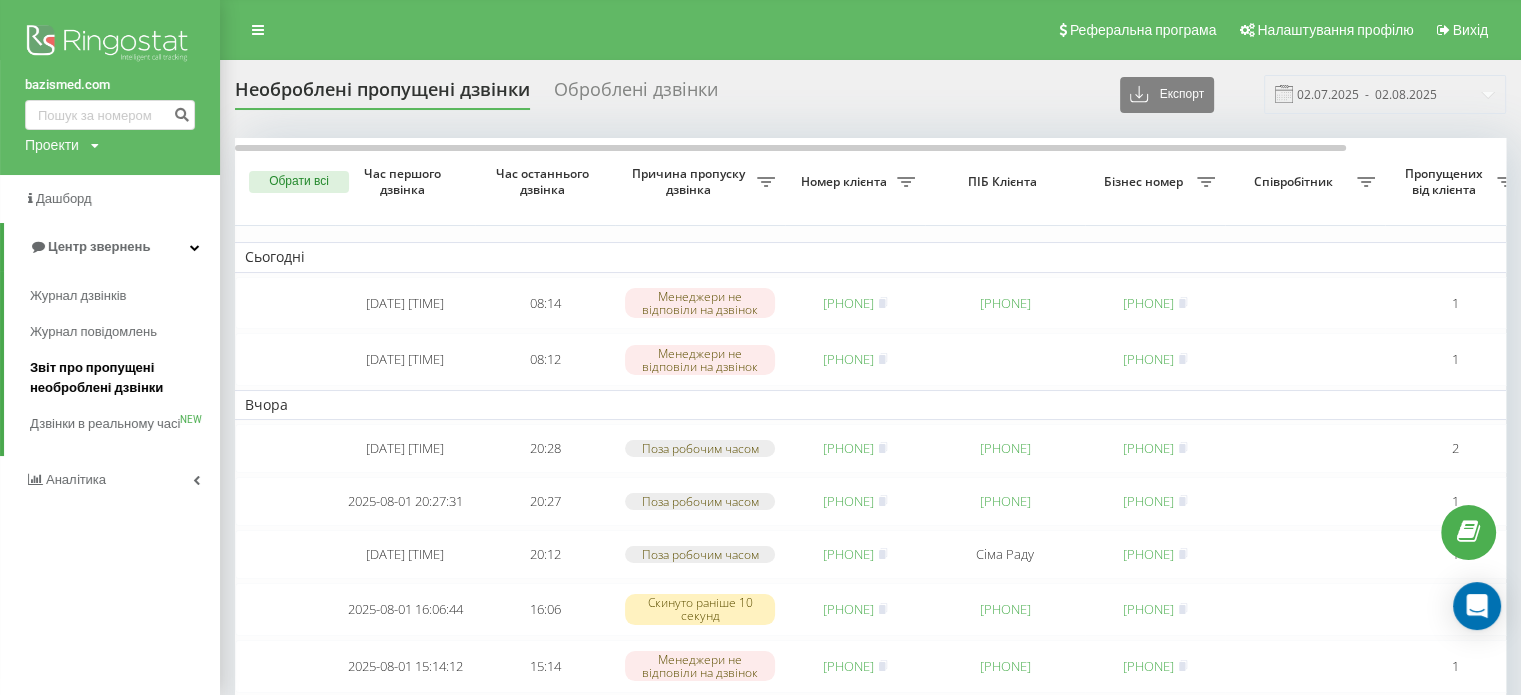 click on "Звіт про пропущені необроблені дзвінки" at bounding box center [120, 378] 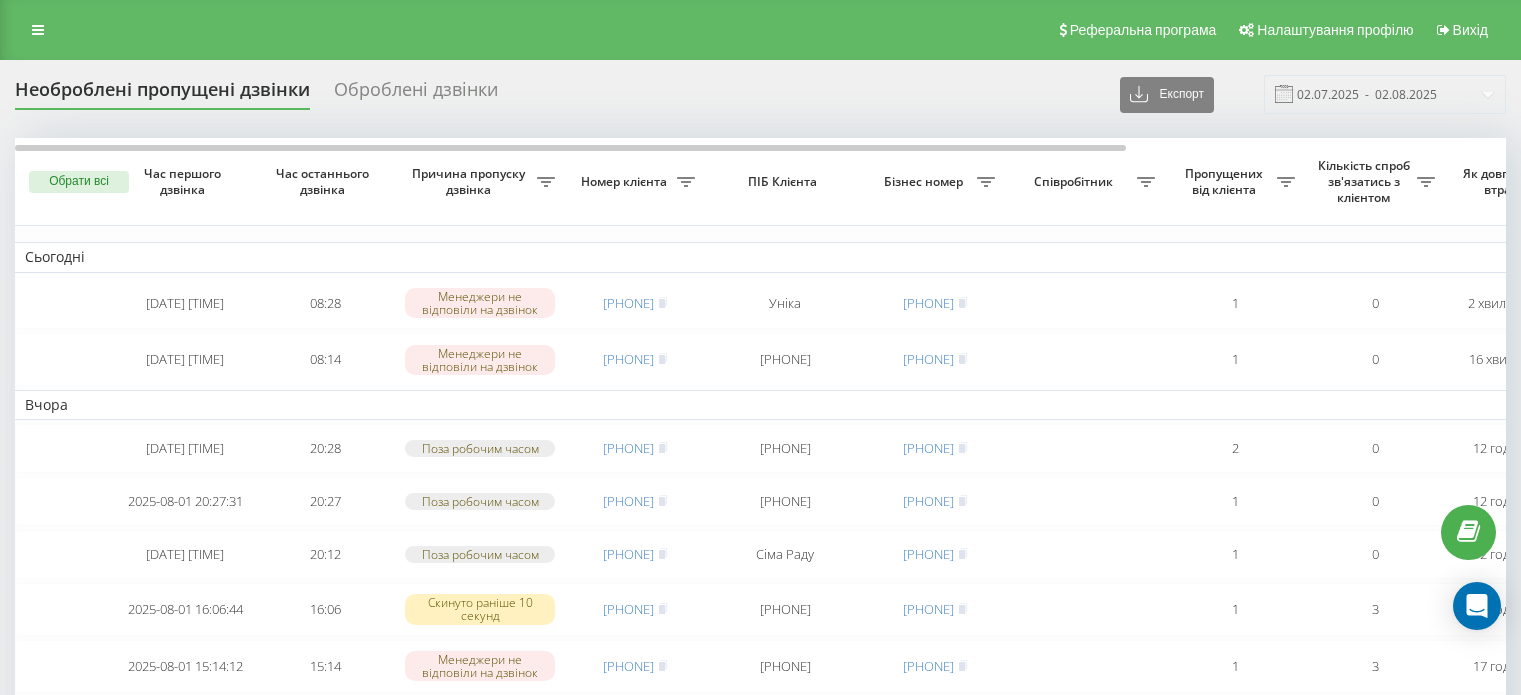 scroll, scrollTop: 0, scrollLeft: 0, axis: both 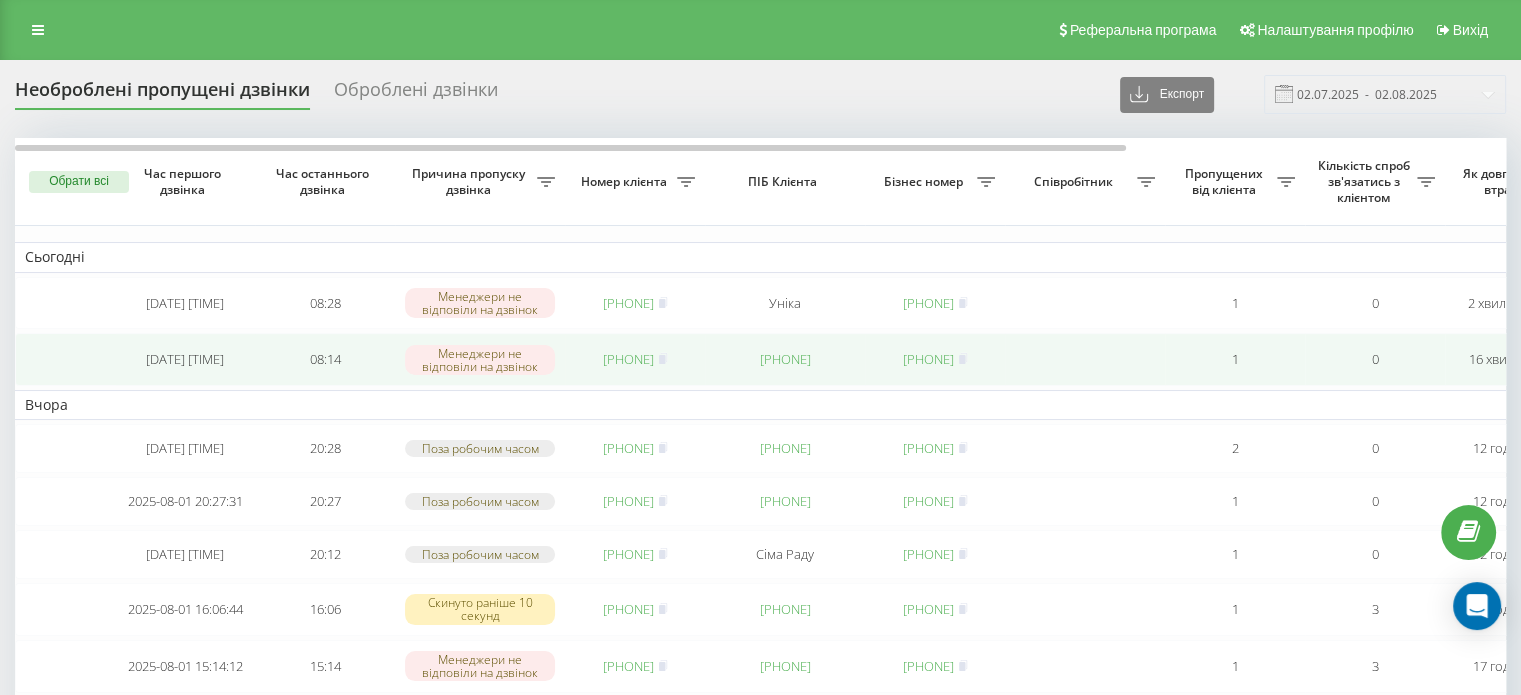 click on "380990345458" at bounding box center [628, 359] 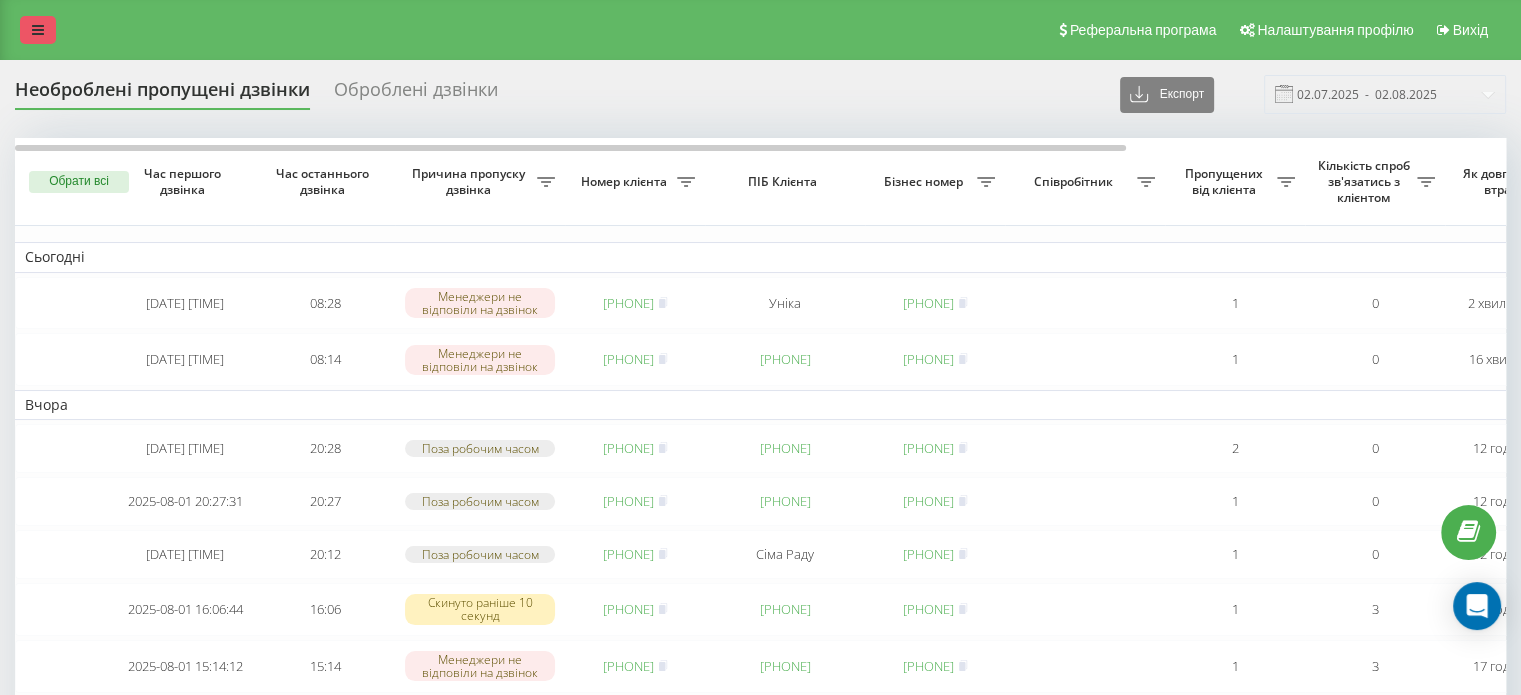 click at bounding box center (38, 30) 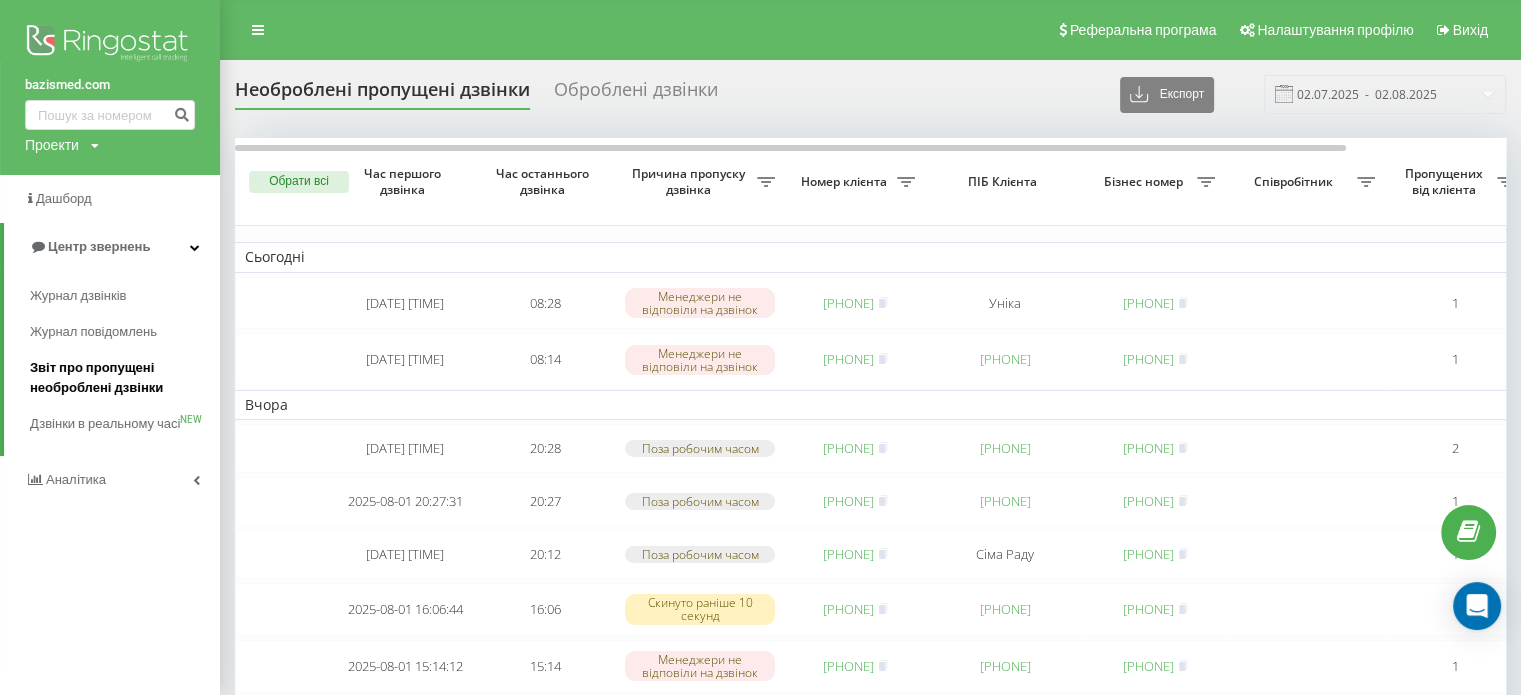 click on "Звіт про пропущені необроблені дзвінки" at bounding box center (120, 378) 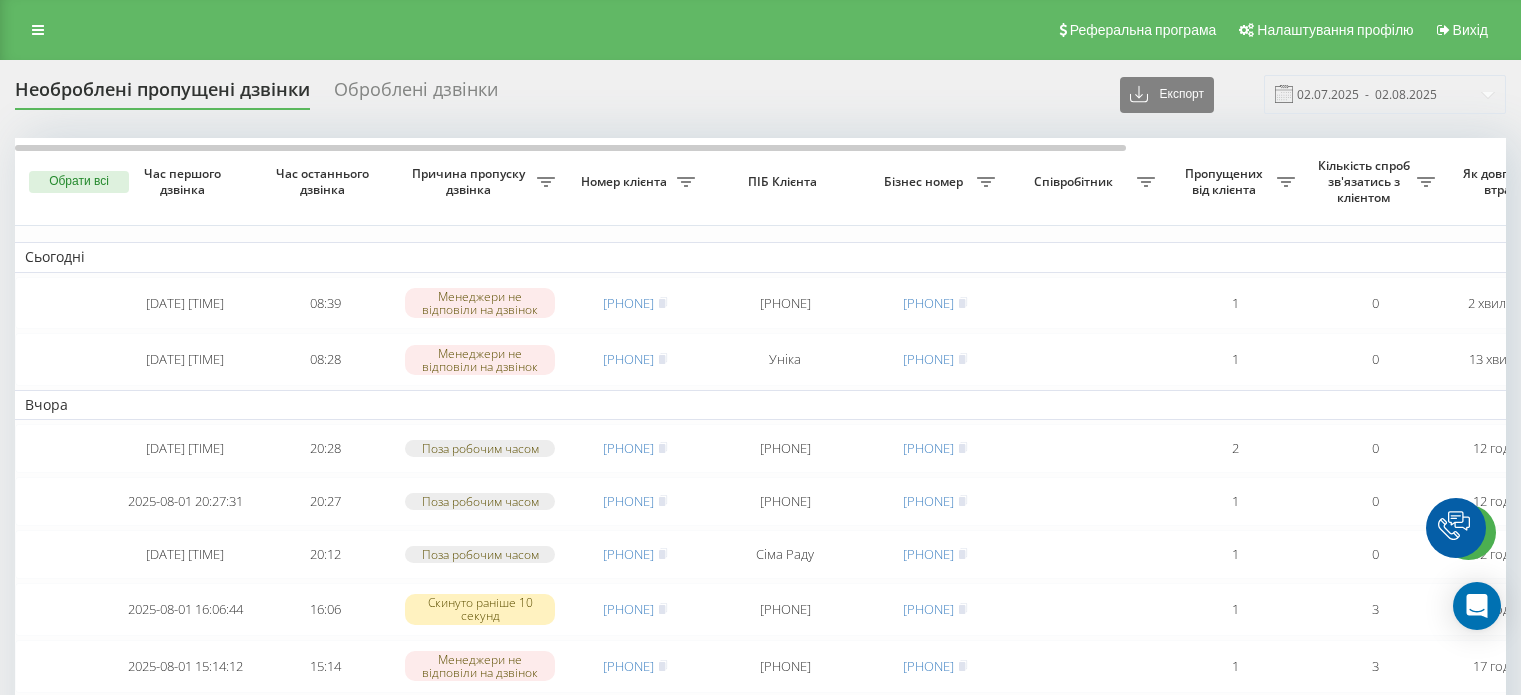 scroll, scrollTop: 0, scrollLeft: 0, axis: both 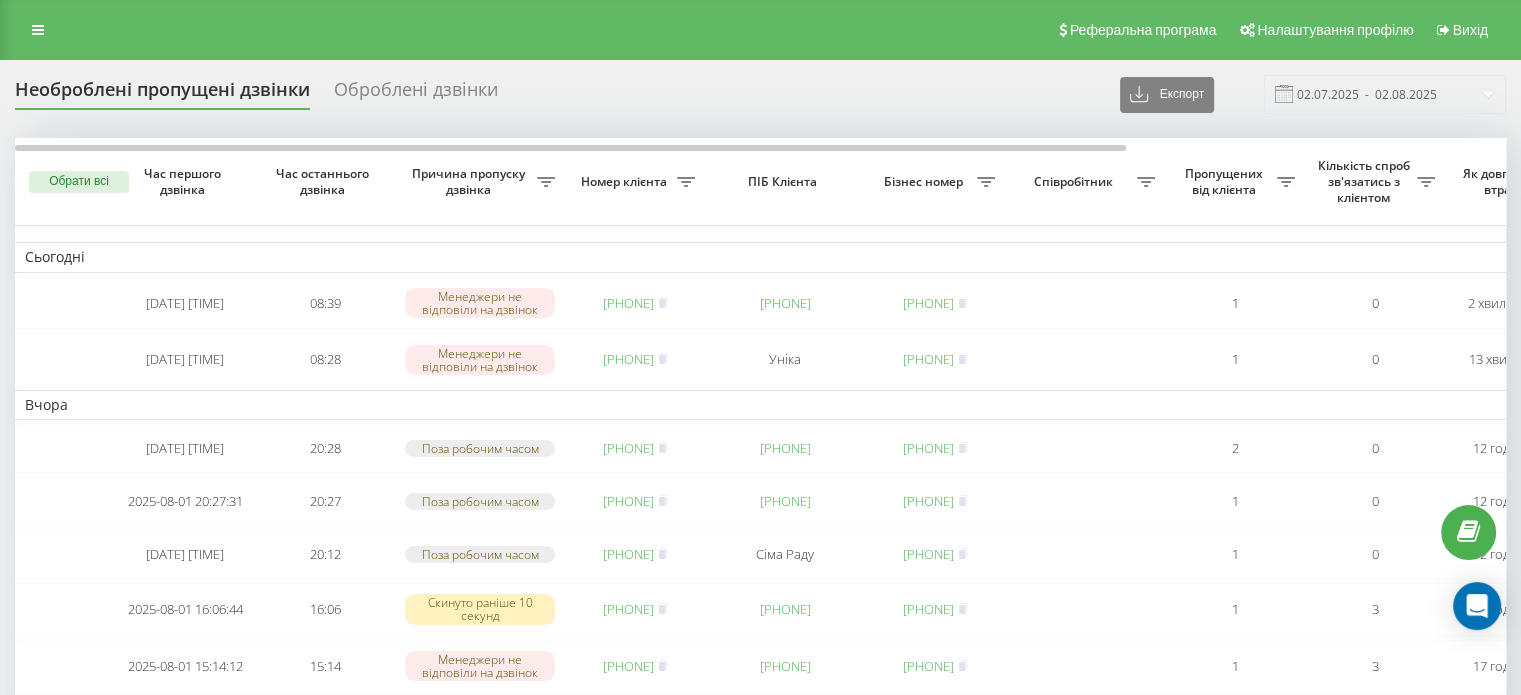 click at bounding box center (38, 30) 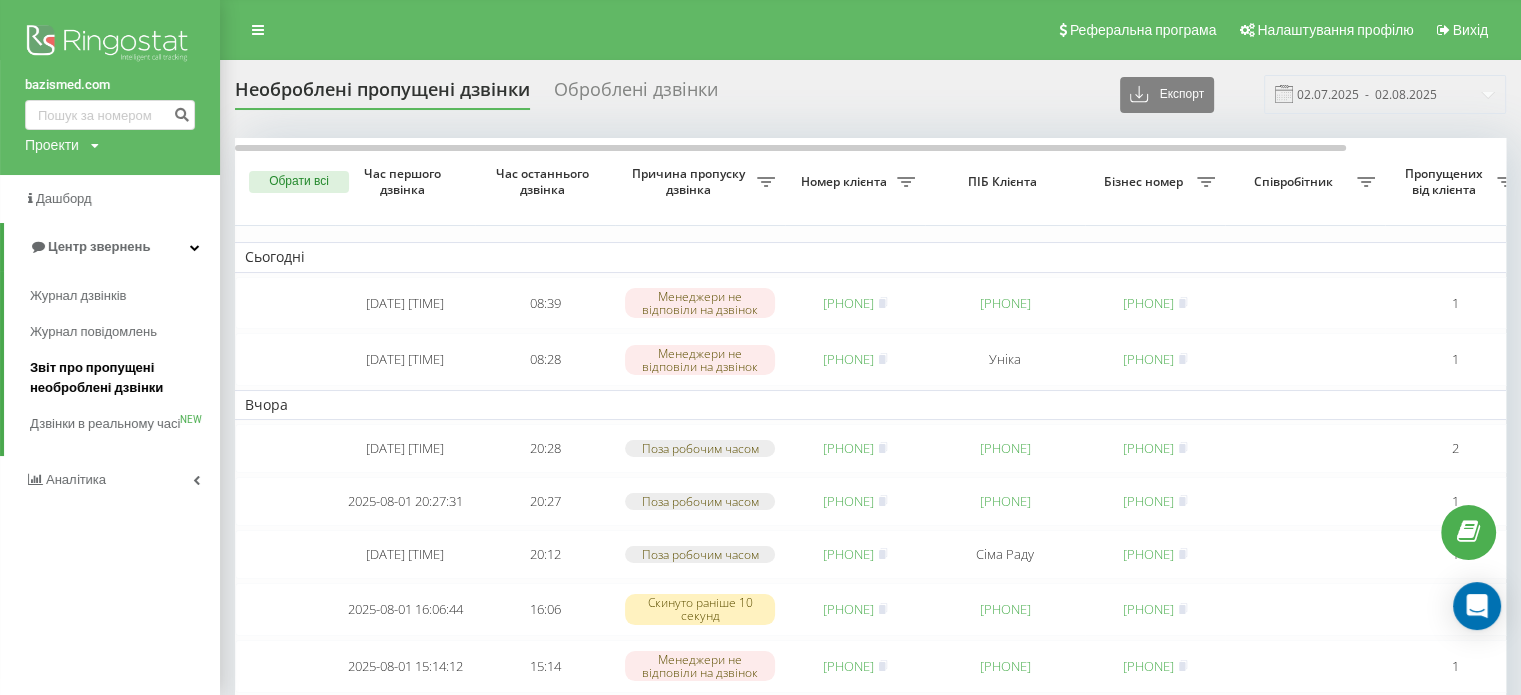 click on "Звіт про пропущені необроблені дзвінки" at bounding box center (120, 378) 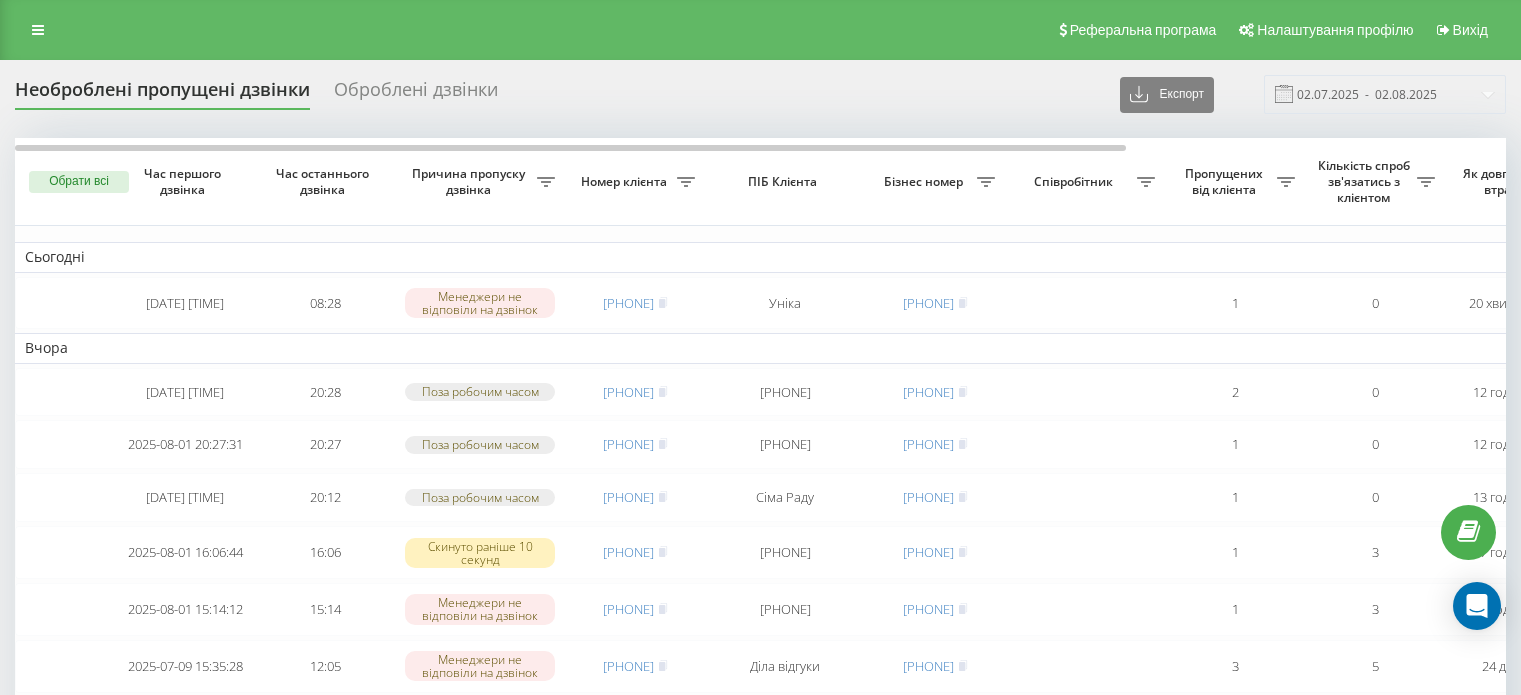 scroll, scrollTop: 0, scrollLeft: 0, axis: both 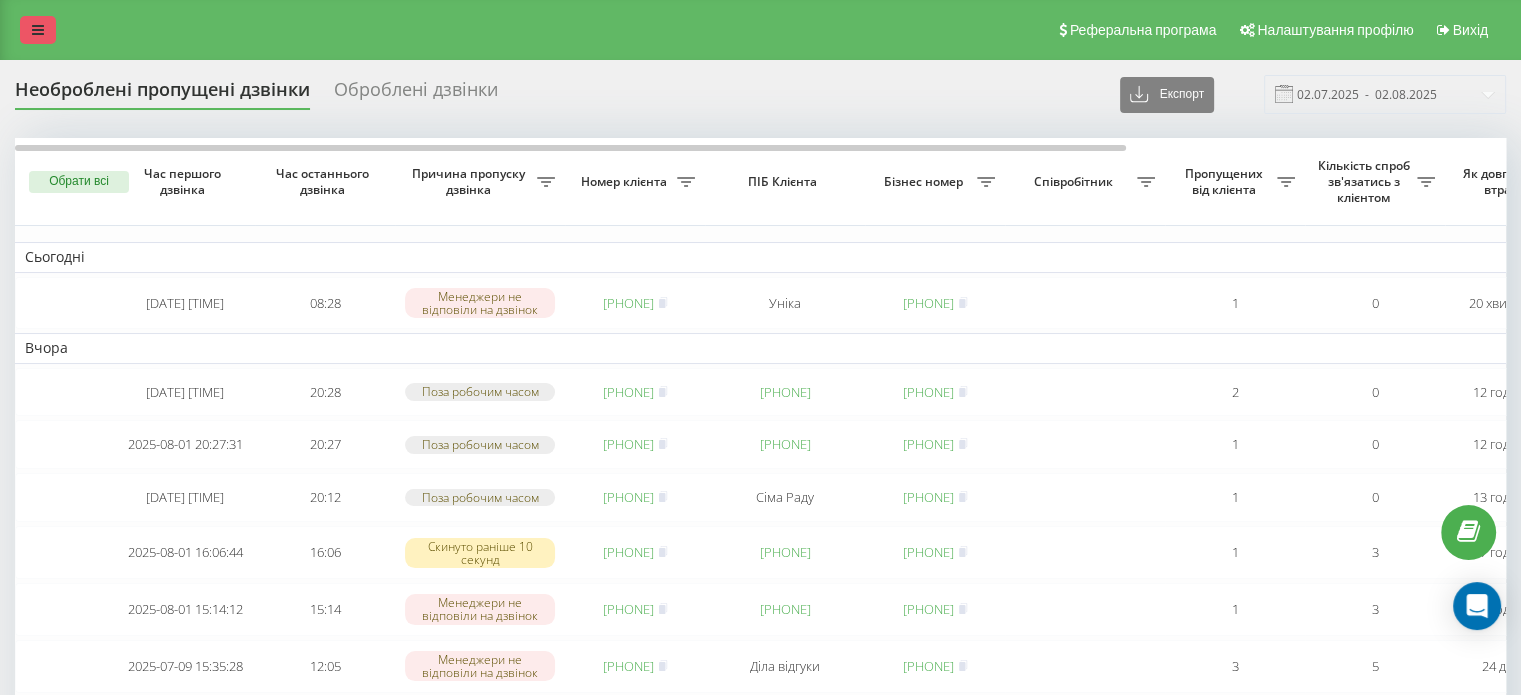 click at bounding box center (38, 30) 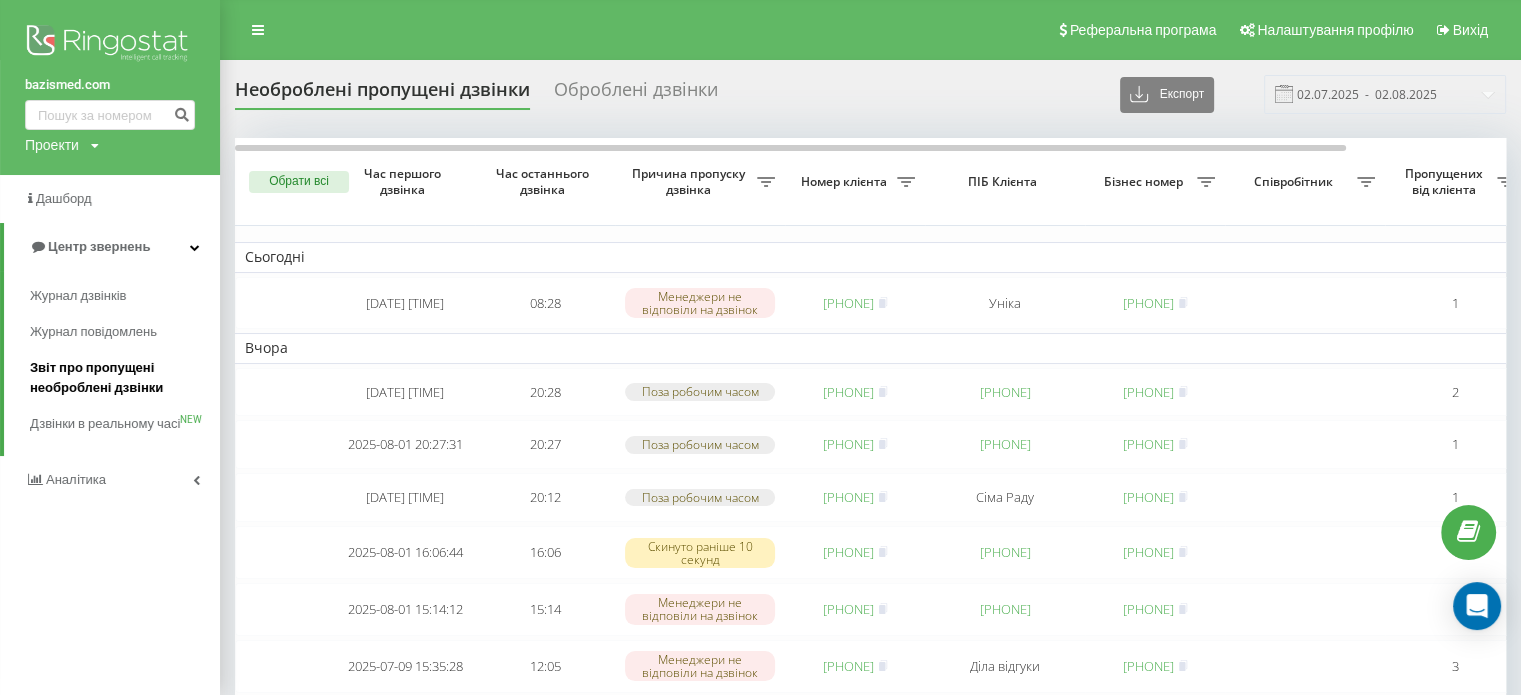 click on "Звіт про пропущені необроблені дзвінки" at bounding box center [120, 378] 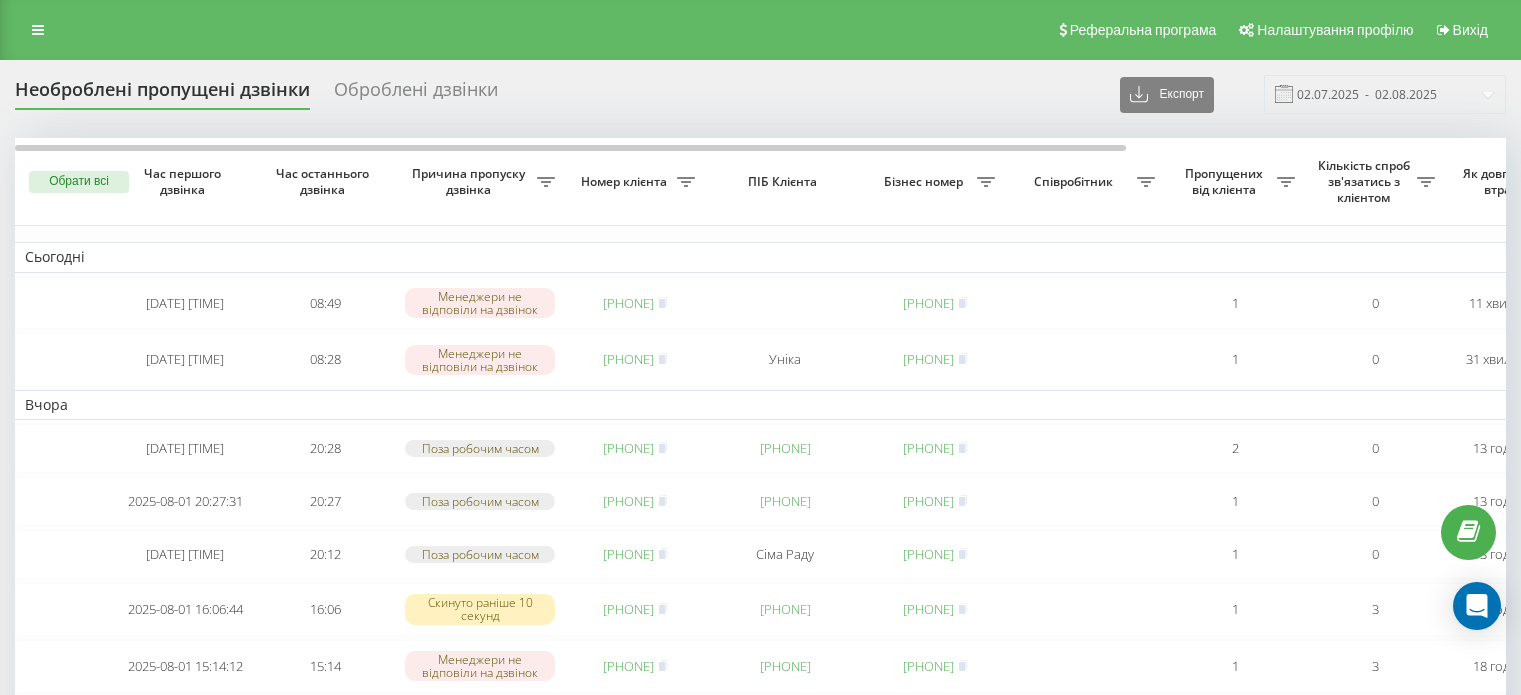 scroll, scrollTop: 0, scrollLeft: 0, axis: both 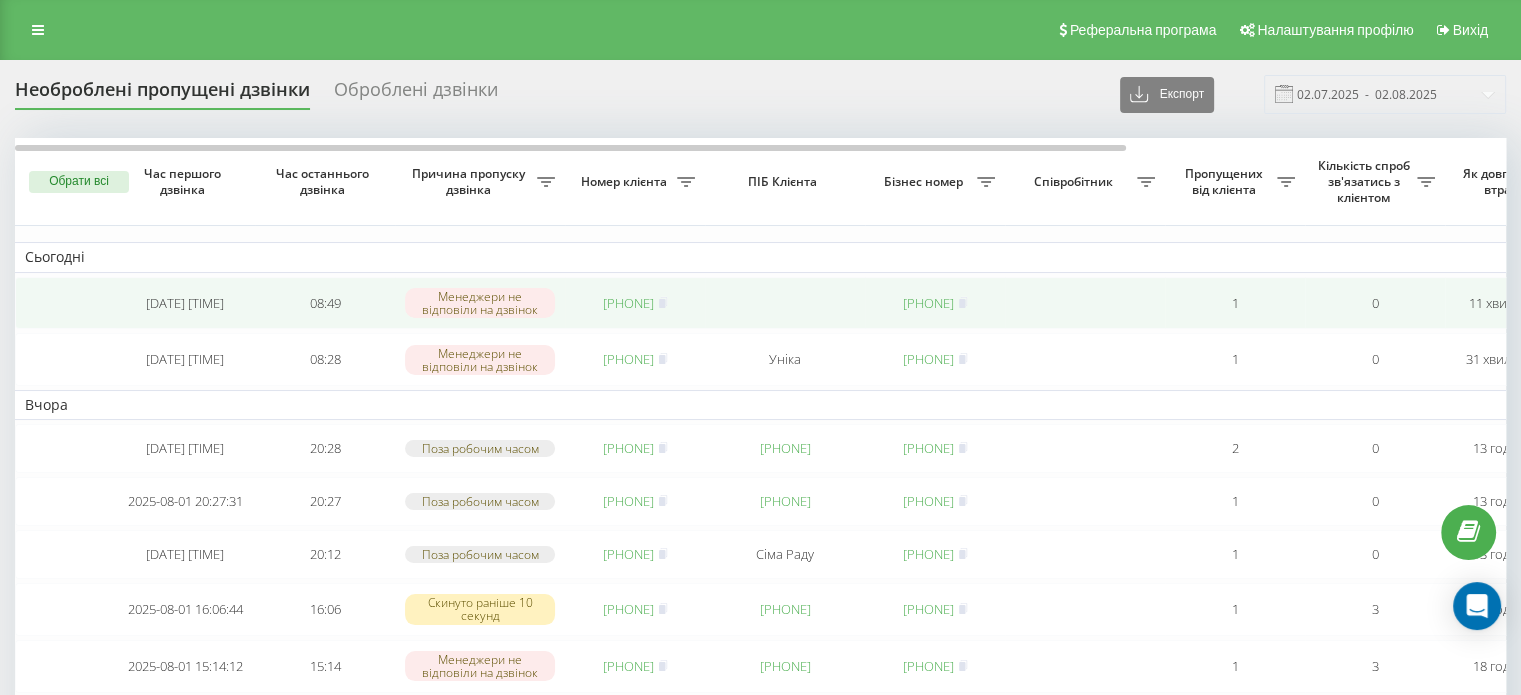 click on "[PHONE]" at bounding box center (628, 303) 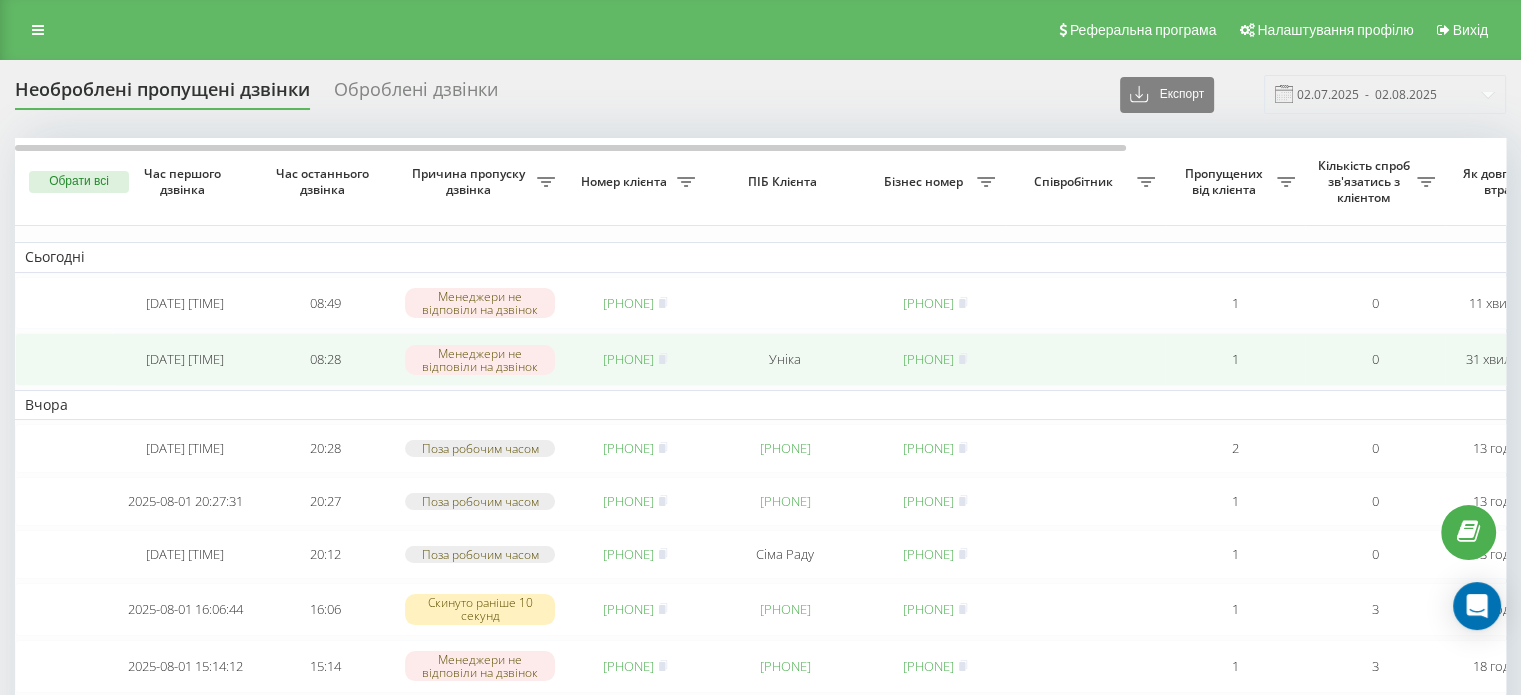 click on "380443545080" at bounding box center (628, 359) 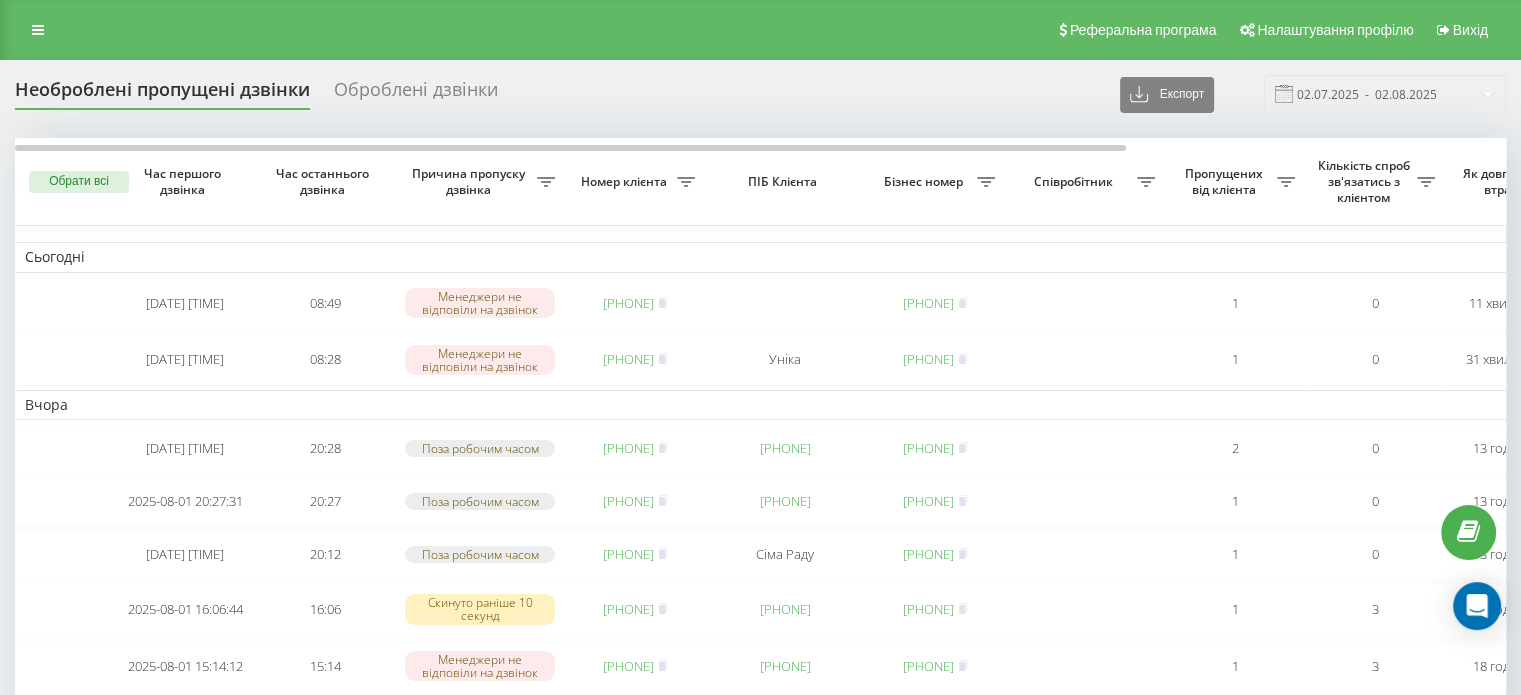 drag, startPoint x: 36, startPoint y: 23, endPoint x: 60, endPoint y: 63, distance: 46.647614 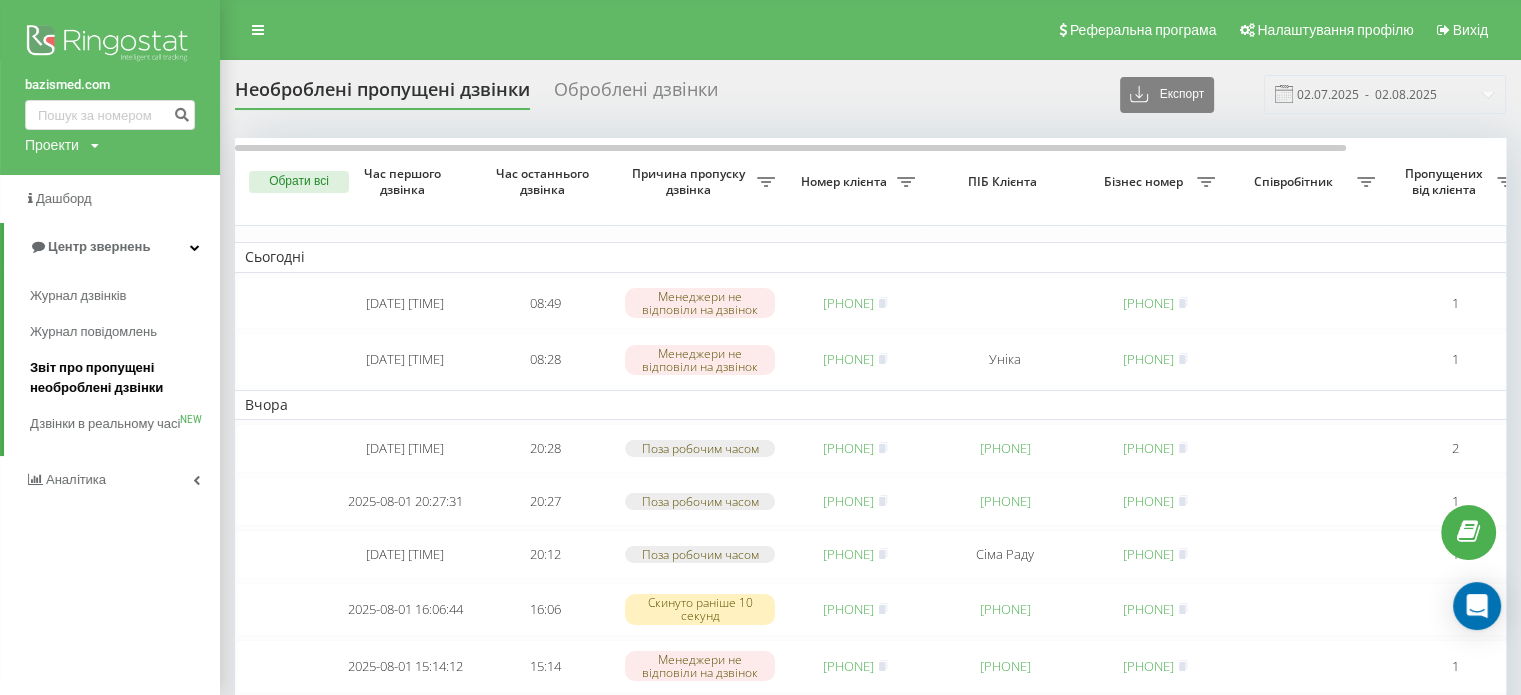 click on "Звіт про пропущені необроблені дзвінки" at bounding box center (120, 378) 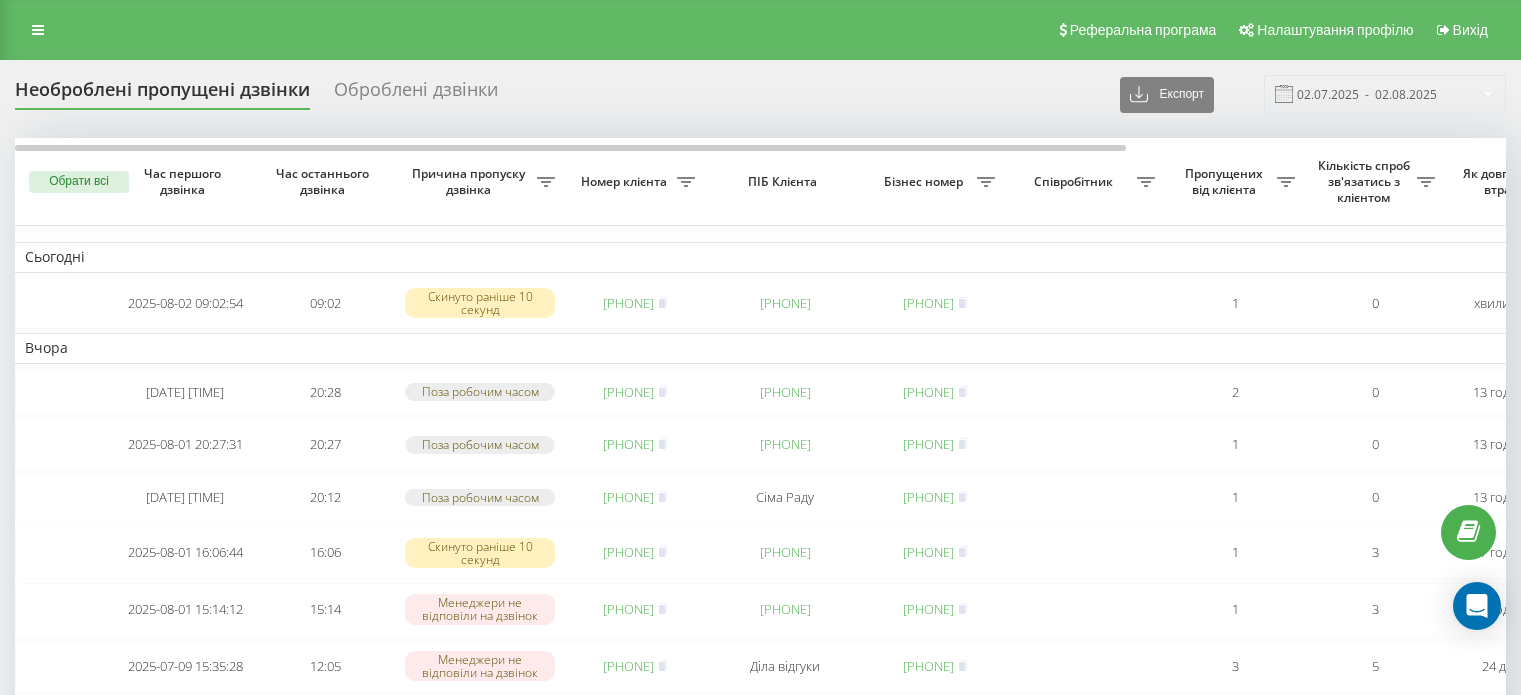scroll, scrollTop: 0, scrollLeft: 0, axis: both 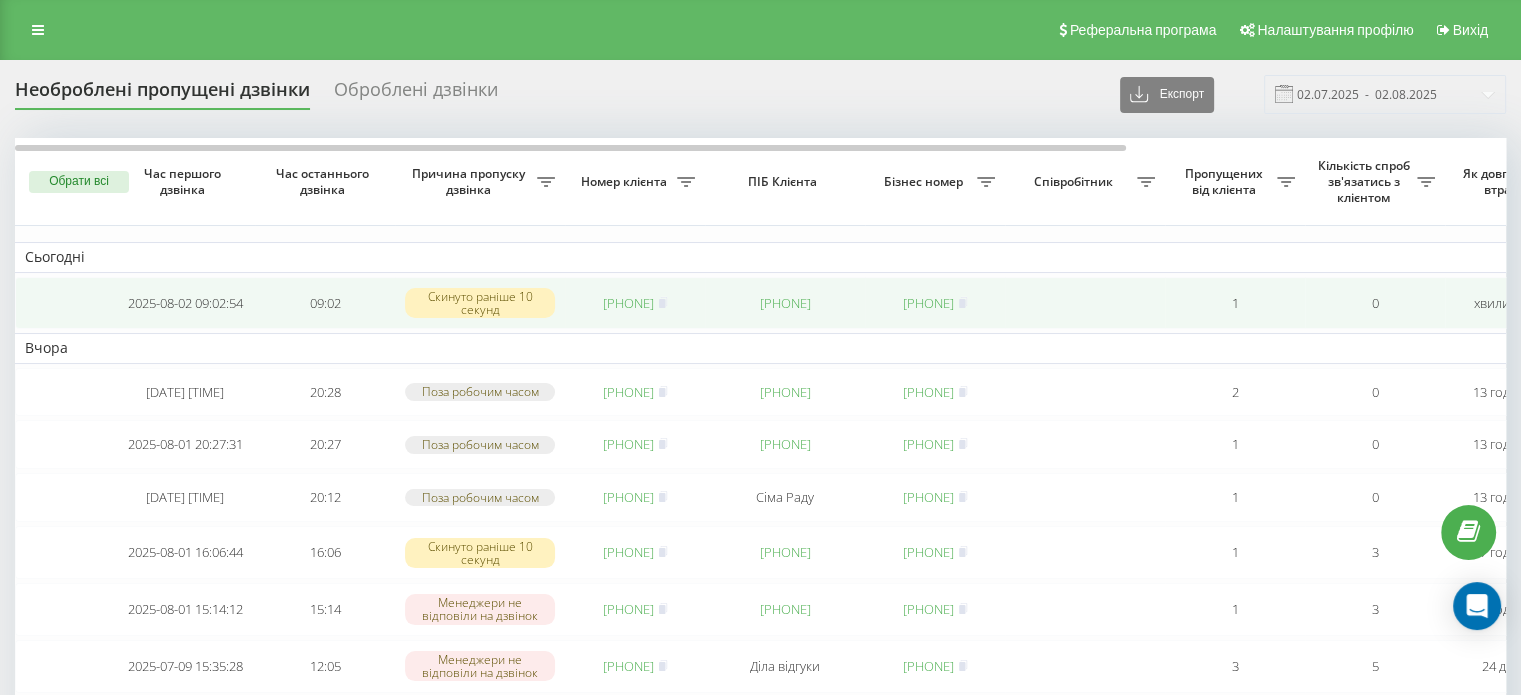 click on "[PHONE]" at bounding box center [628, 303] 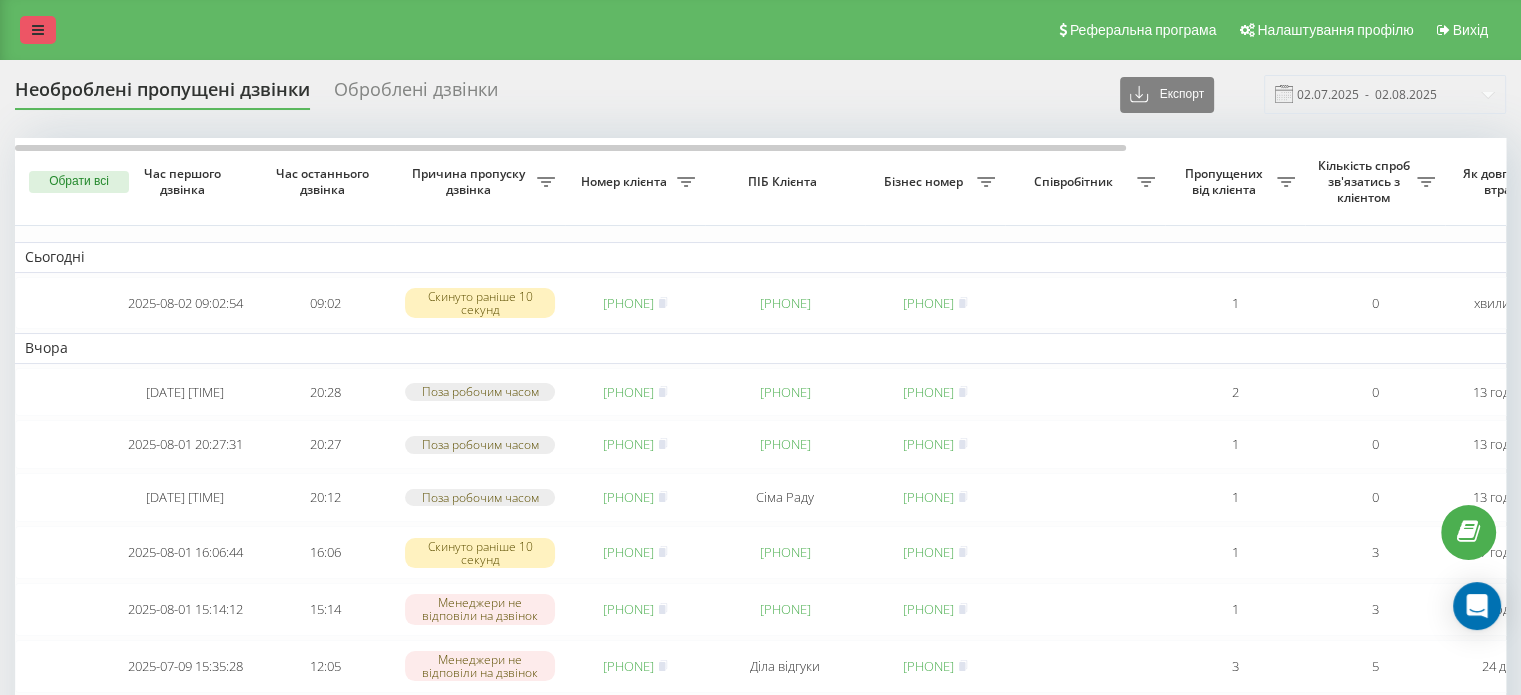 click at bounding box center (38, 30) 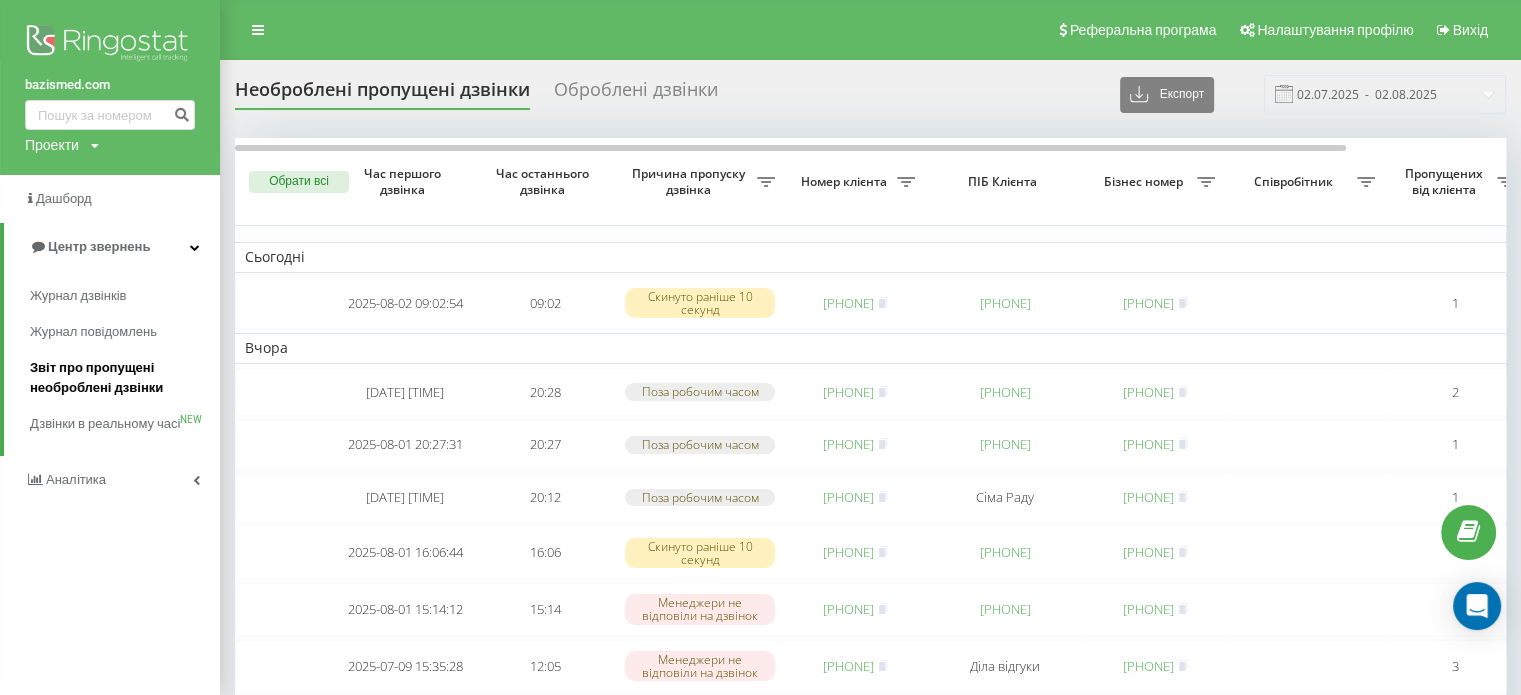 click on "Звіт про пропущені необроблені дзвінки" at bounding box center (120, 378) 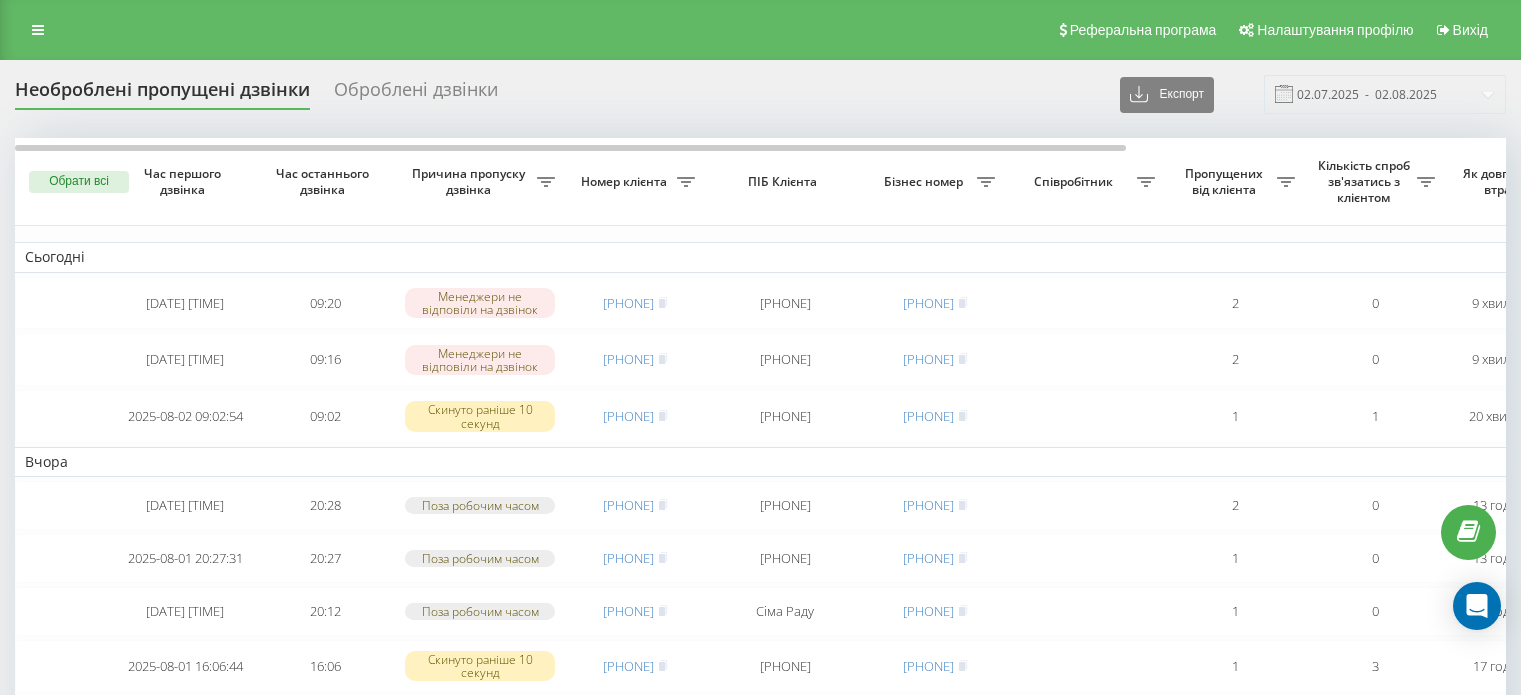 scroll, scrollTop: 0, scrollLeft: 0, axis: both 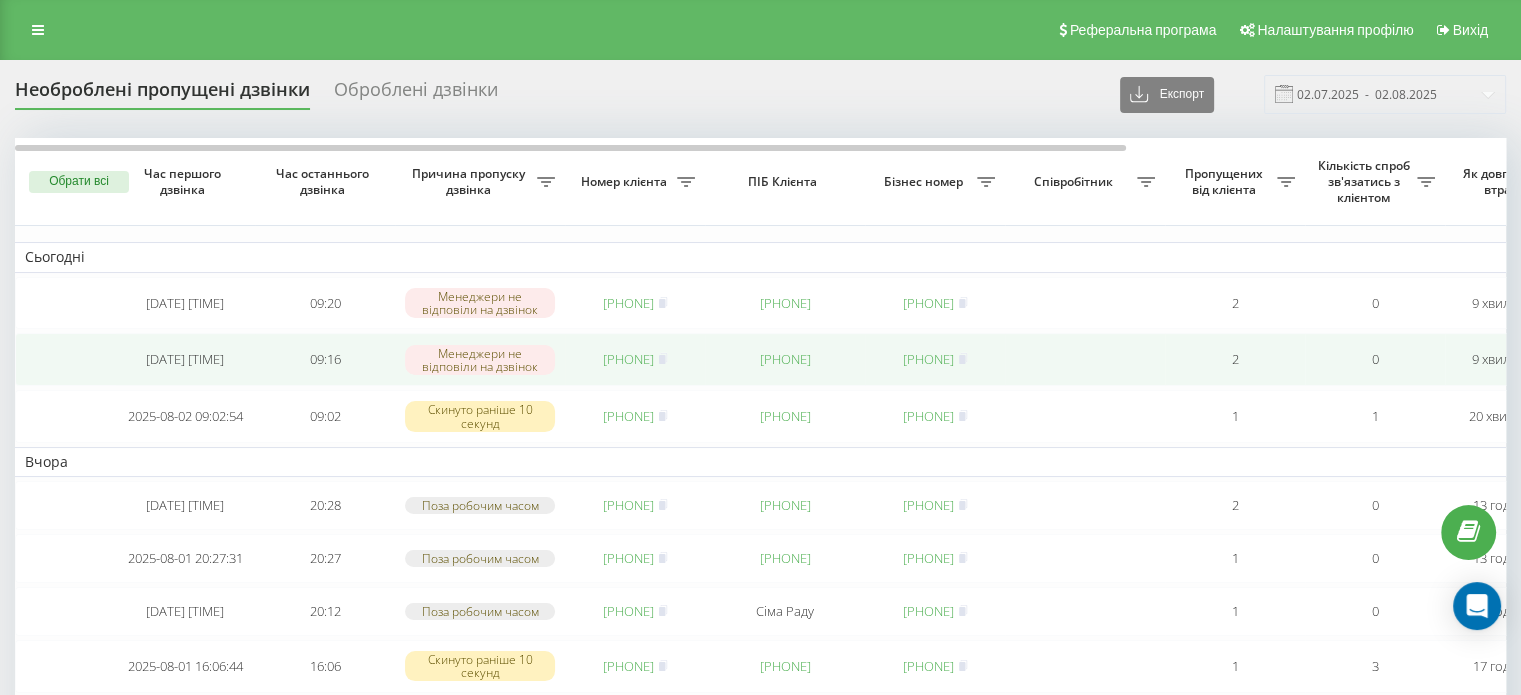 click on "380501444455" at bounding box center [628, 359] 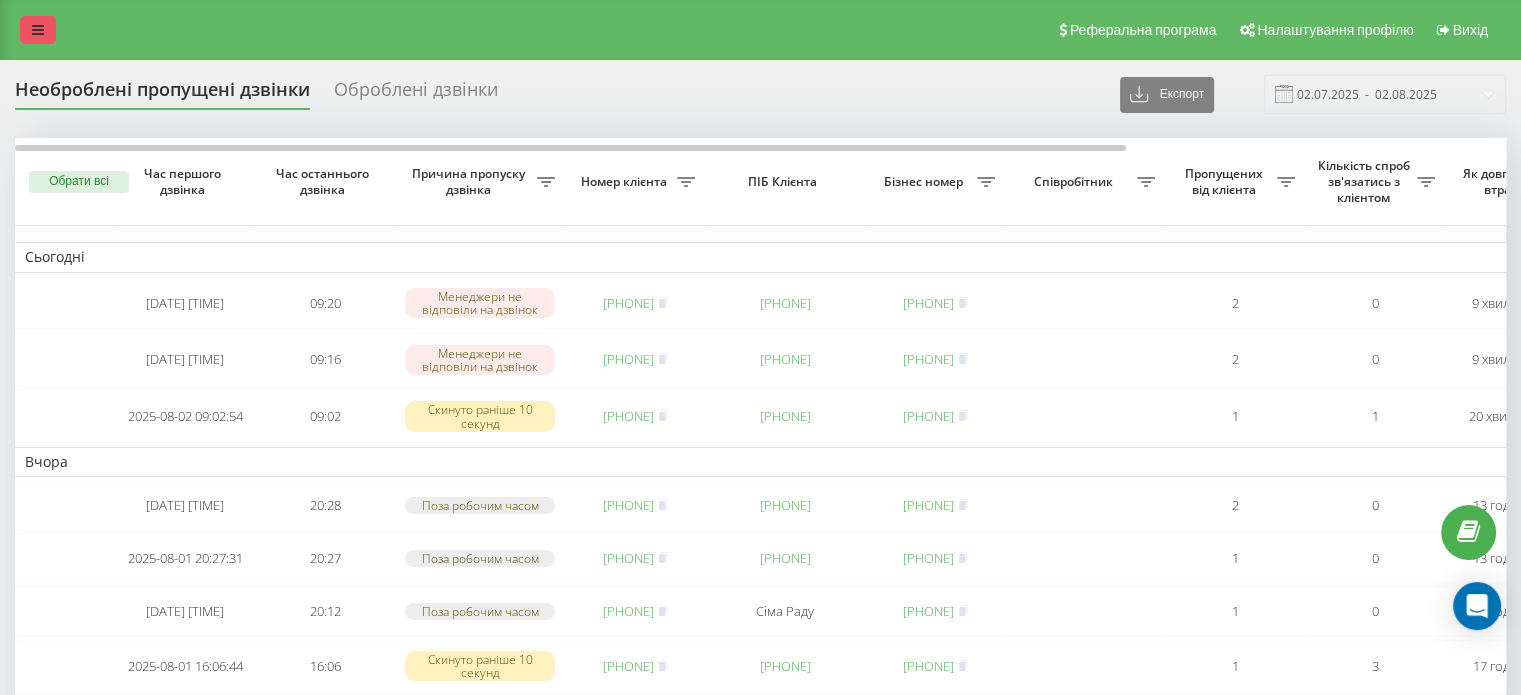 click at bounding box center (38, 30) 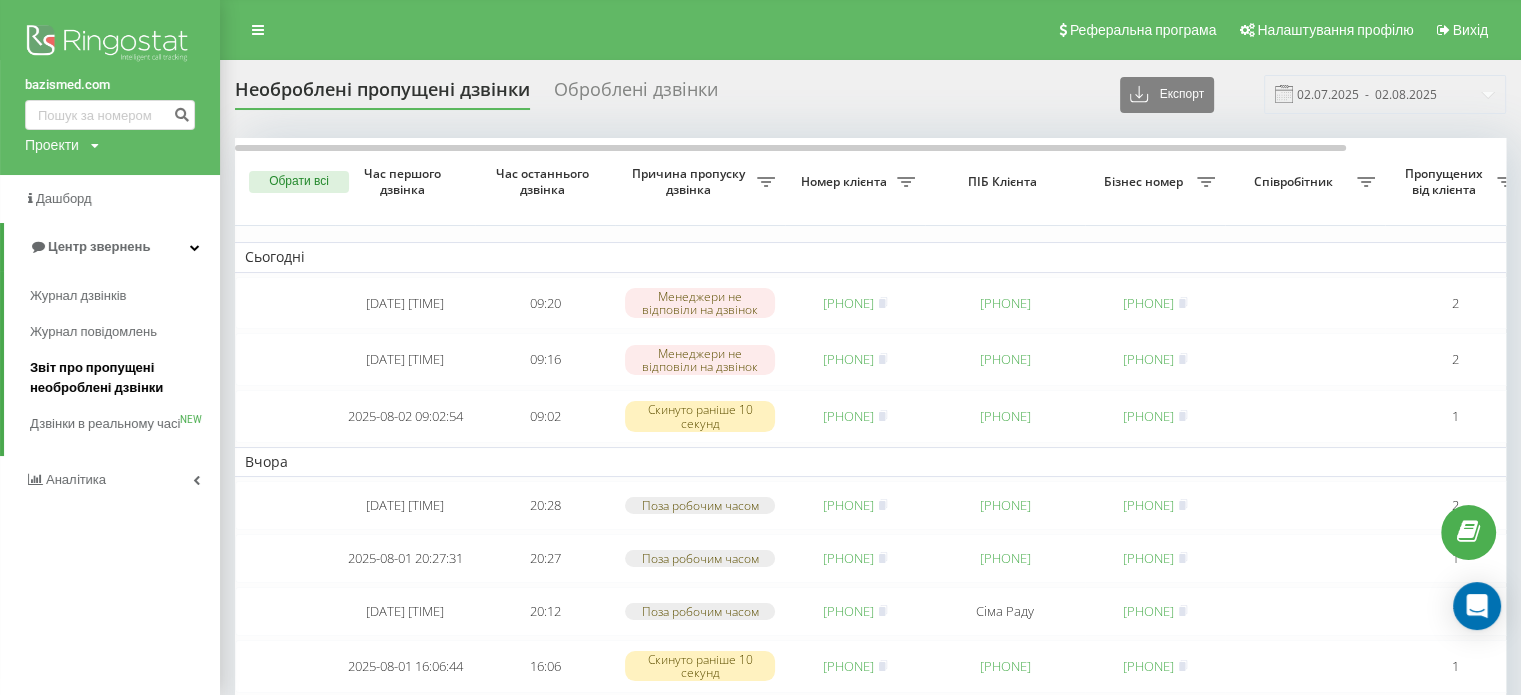 click on "Звіт про пропущені необроблені дзвінки" at bounding box center (120, 378) 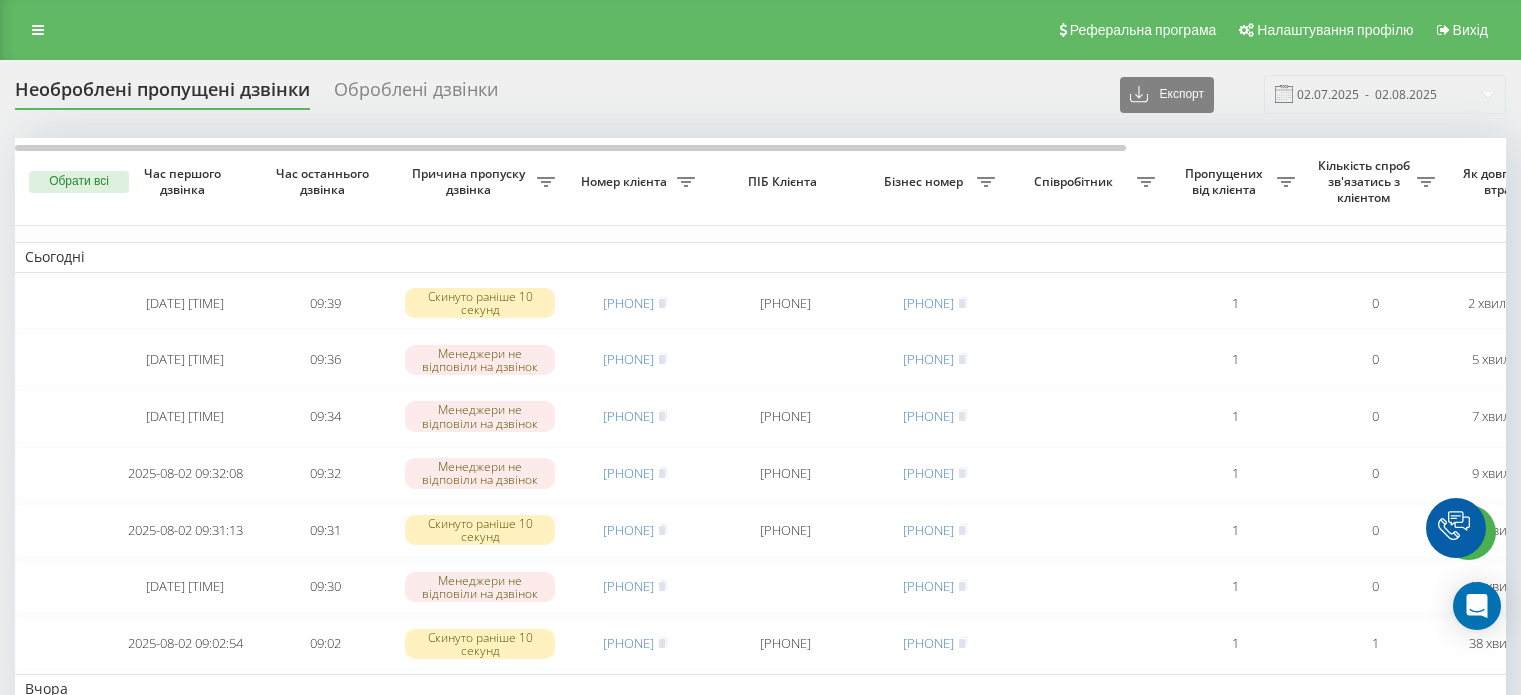 scroll, scrollTop: 0, scrollLeft: 0, axis: both 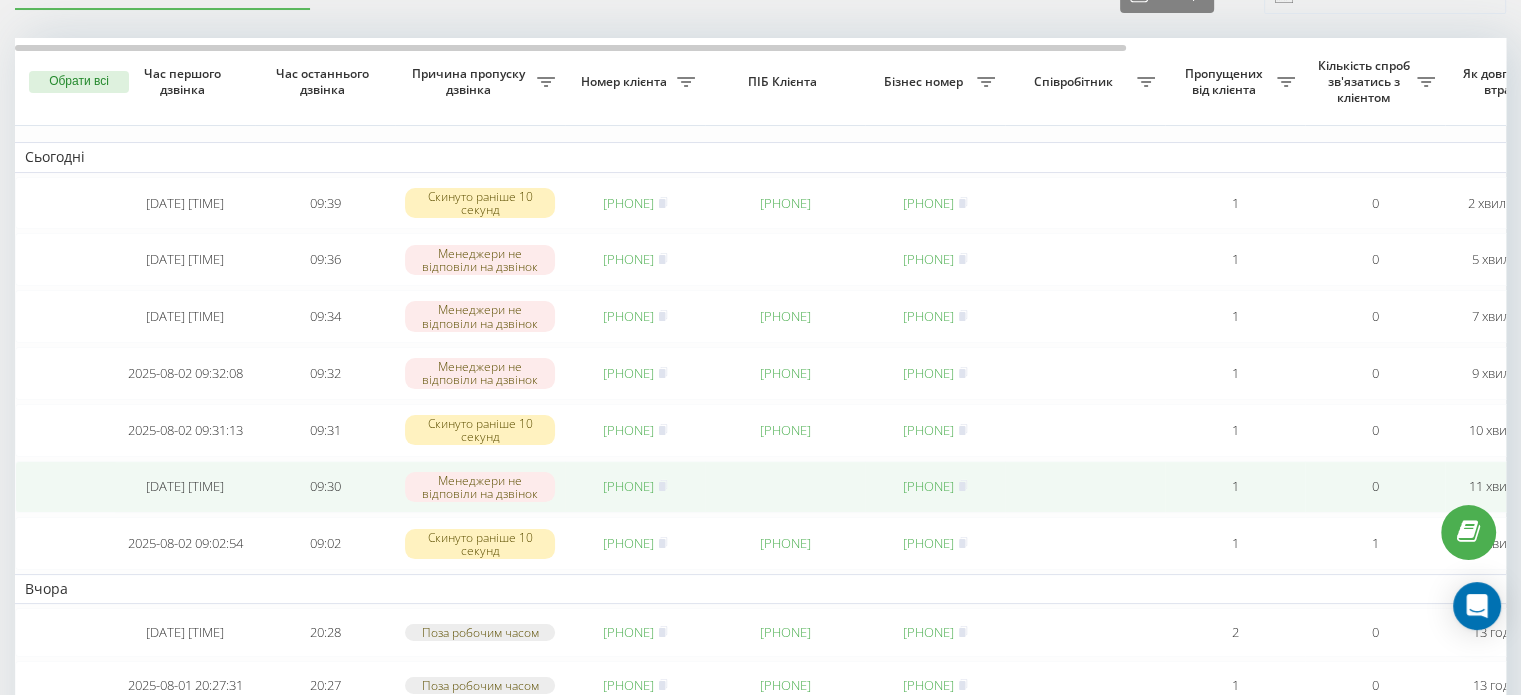 click on "[PHONE]" at bounding box center (628, 486) 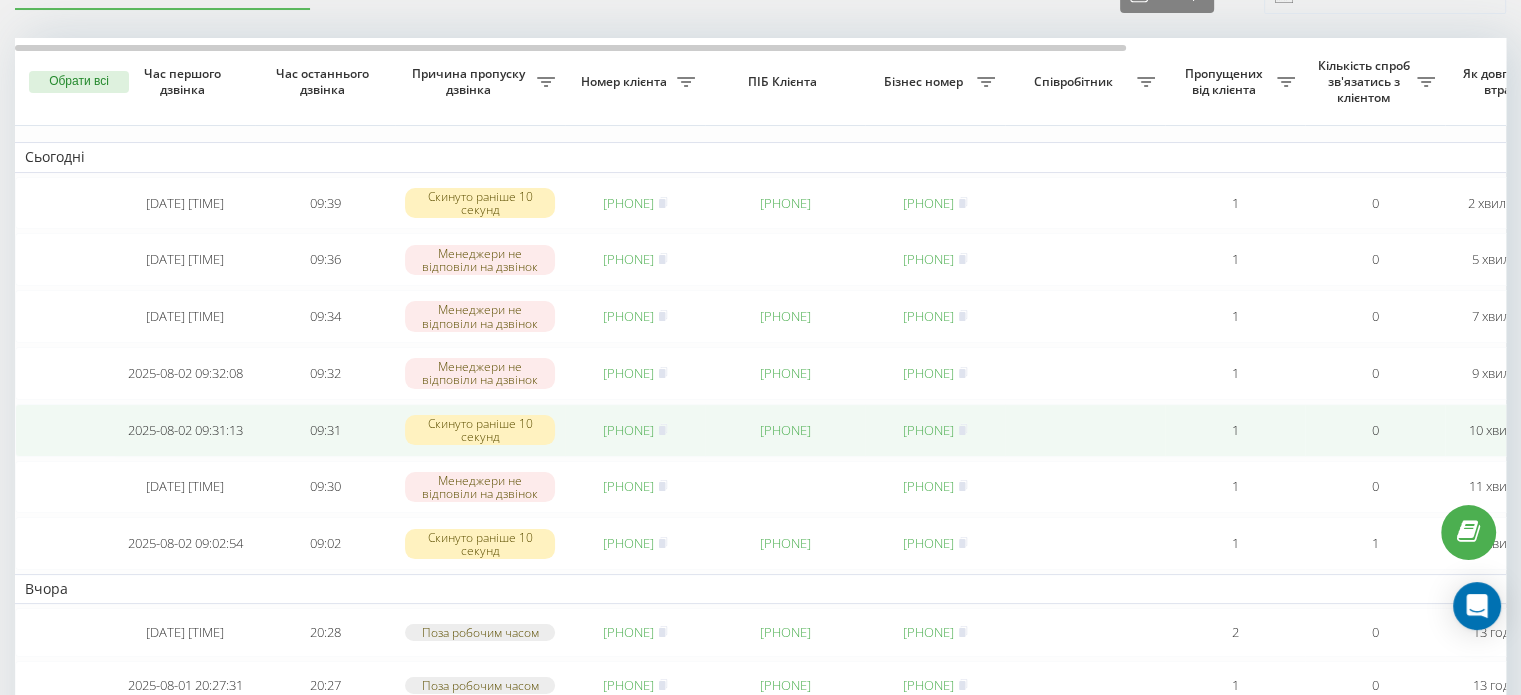 click on "[PHONE]" at bounding box center [628, 430] 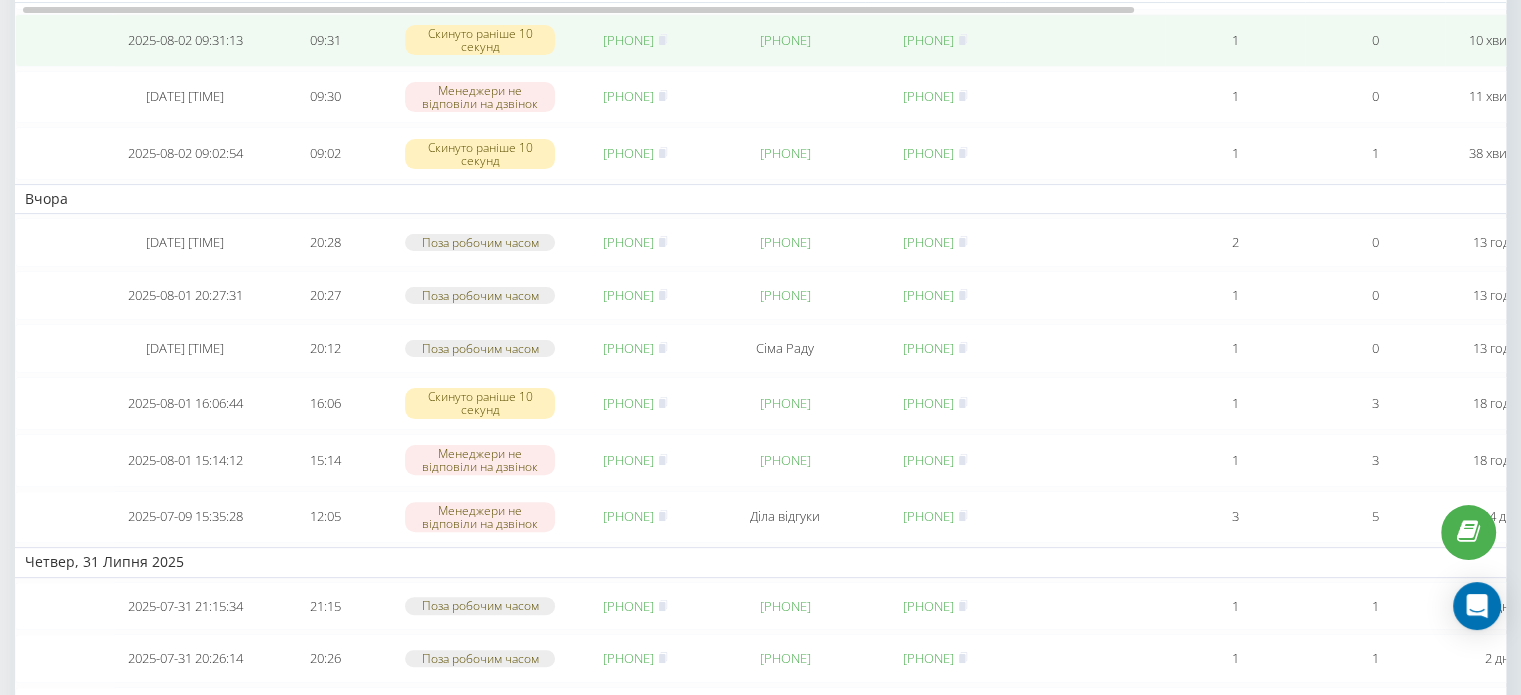 scroll, scrollTop: 500, scrollLeft: 0, axis: vertical 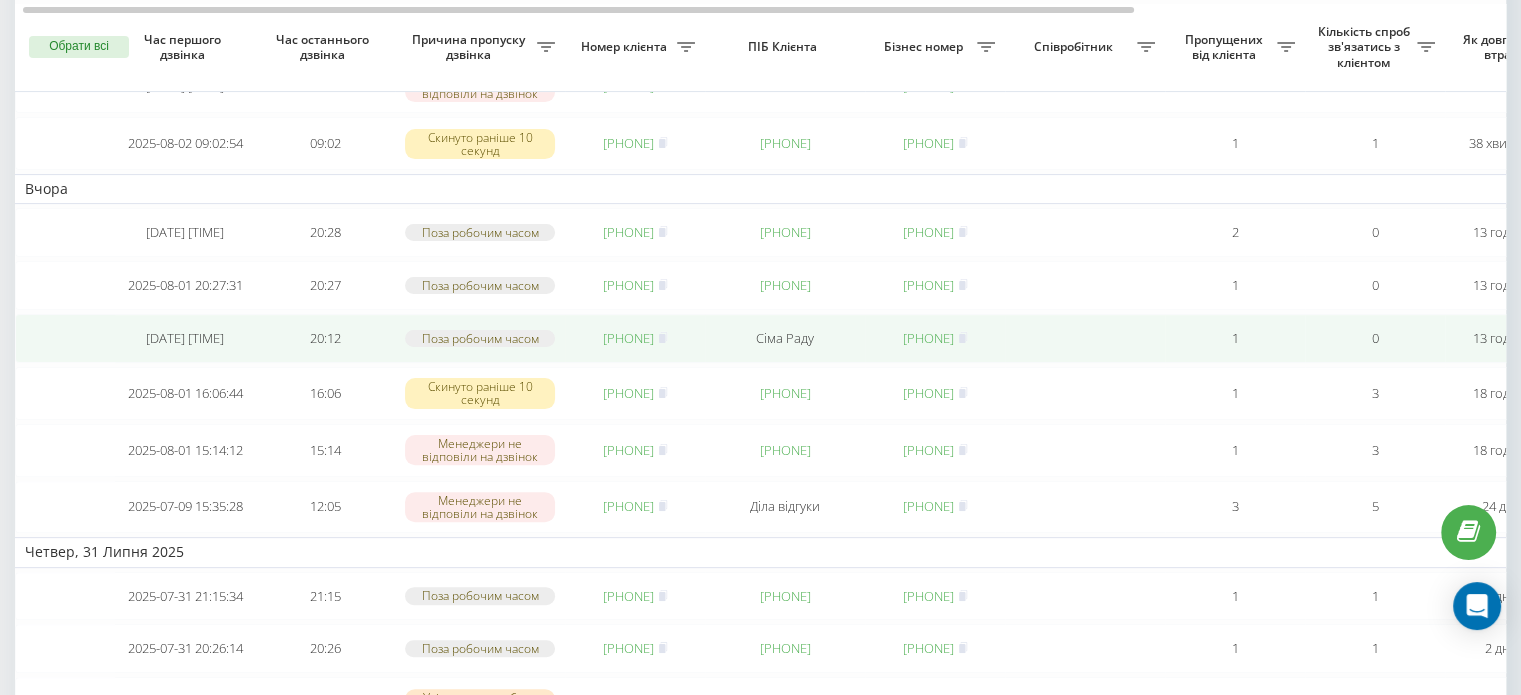 click on "380995125663" at bounding box center [628, 338] 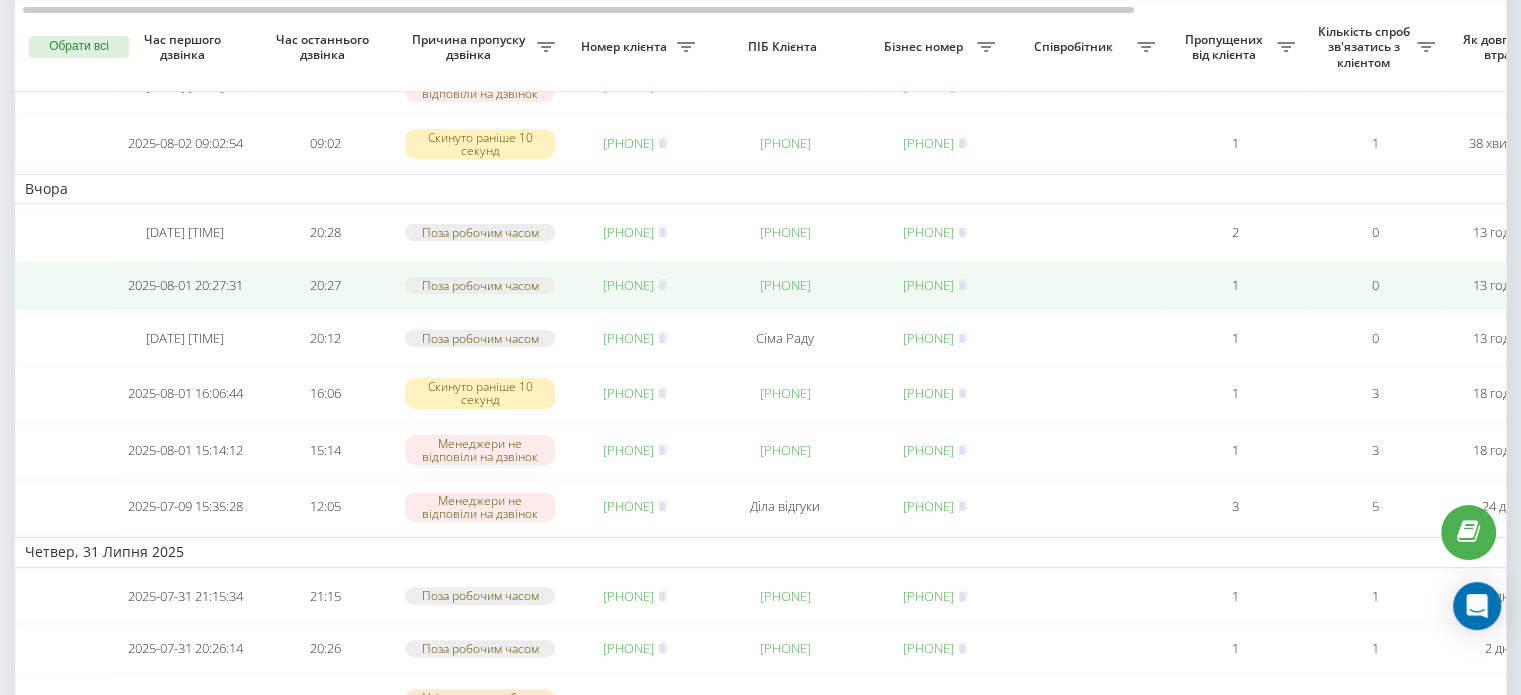 click on "[PHONE]" at bounding box center (628, 285) 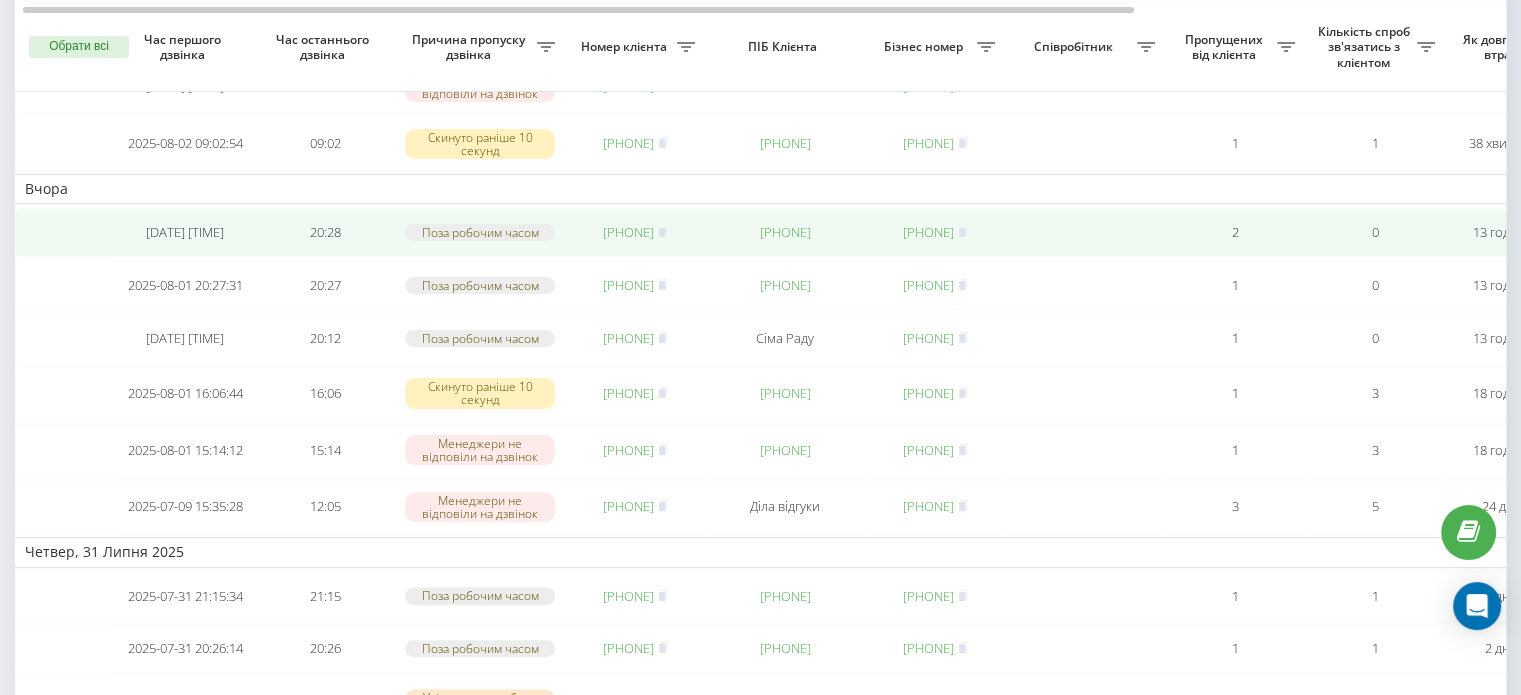 click on "380661872081" at bounding box center [628, 232] 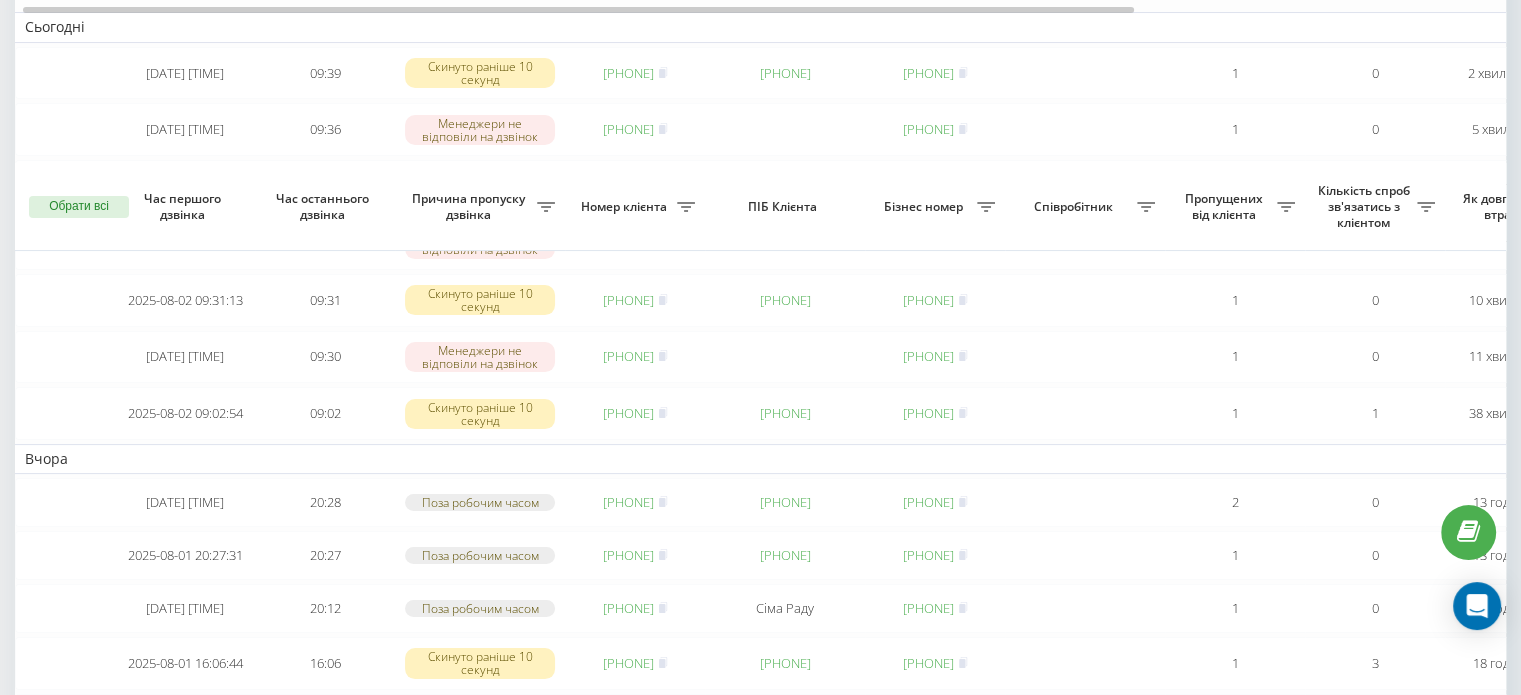 scroll, scrollTop: 0, scrollLeft: 0, axis: both 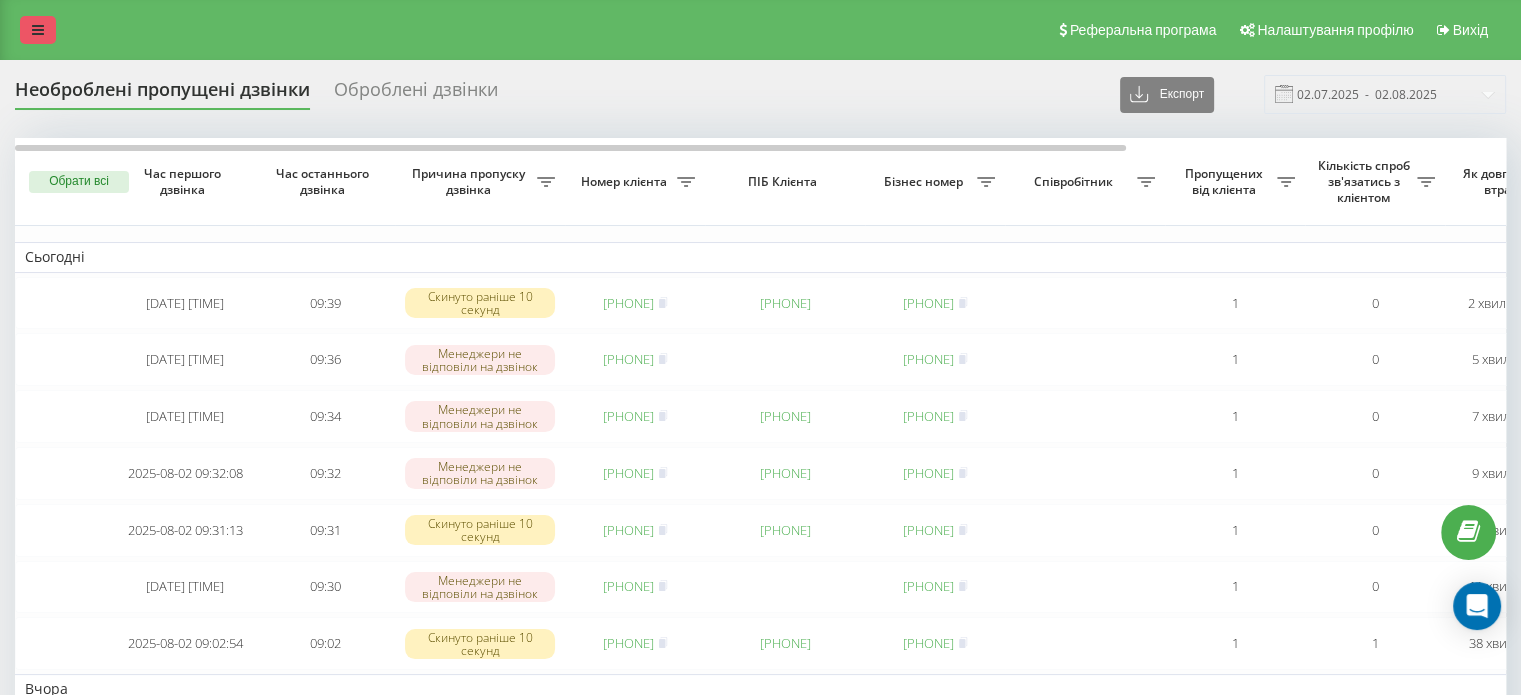 click at bounding box center (38, 30) 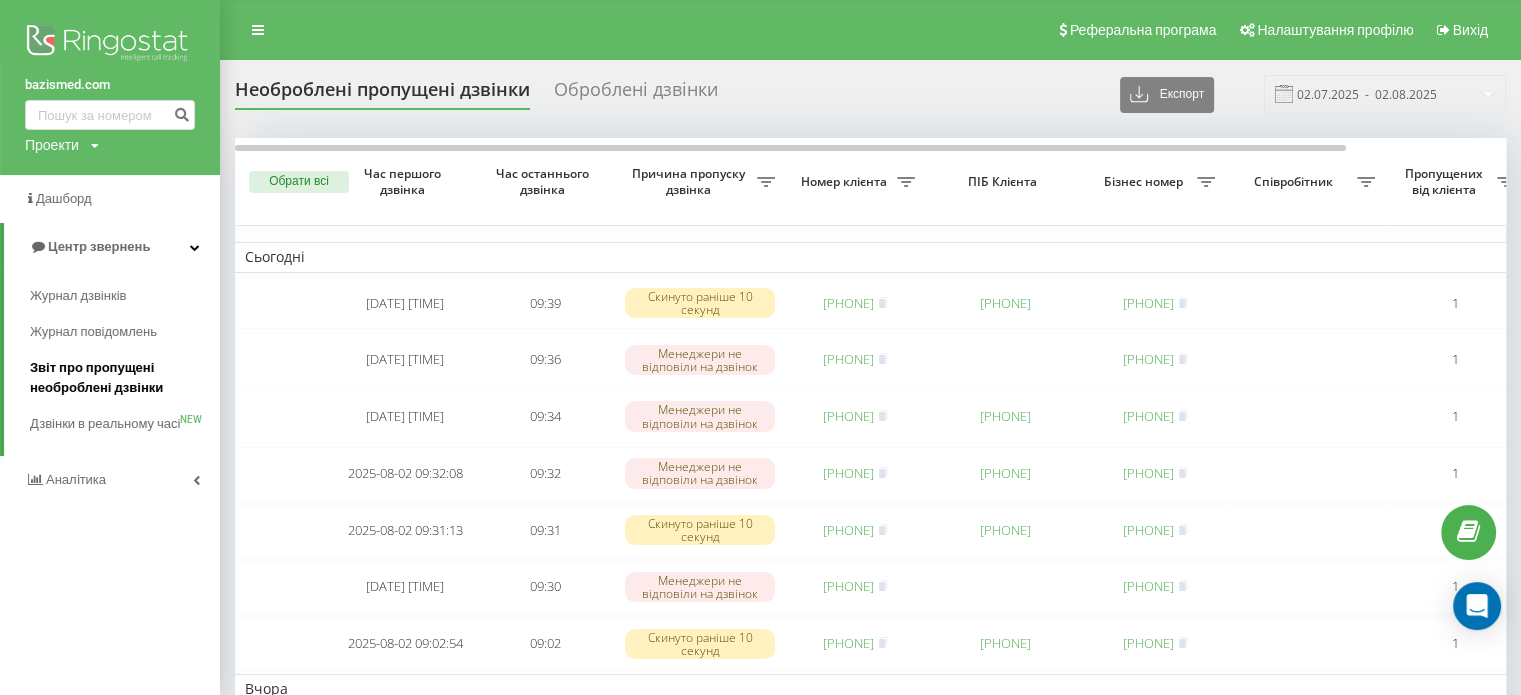 click on "Звіт про пропущені необроблені дзвінки" at bounding box center [120, 378] 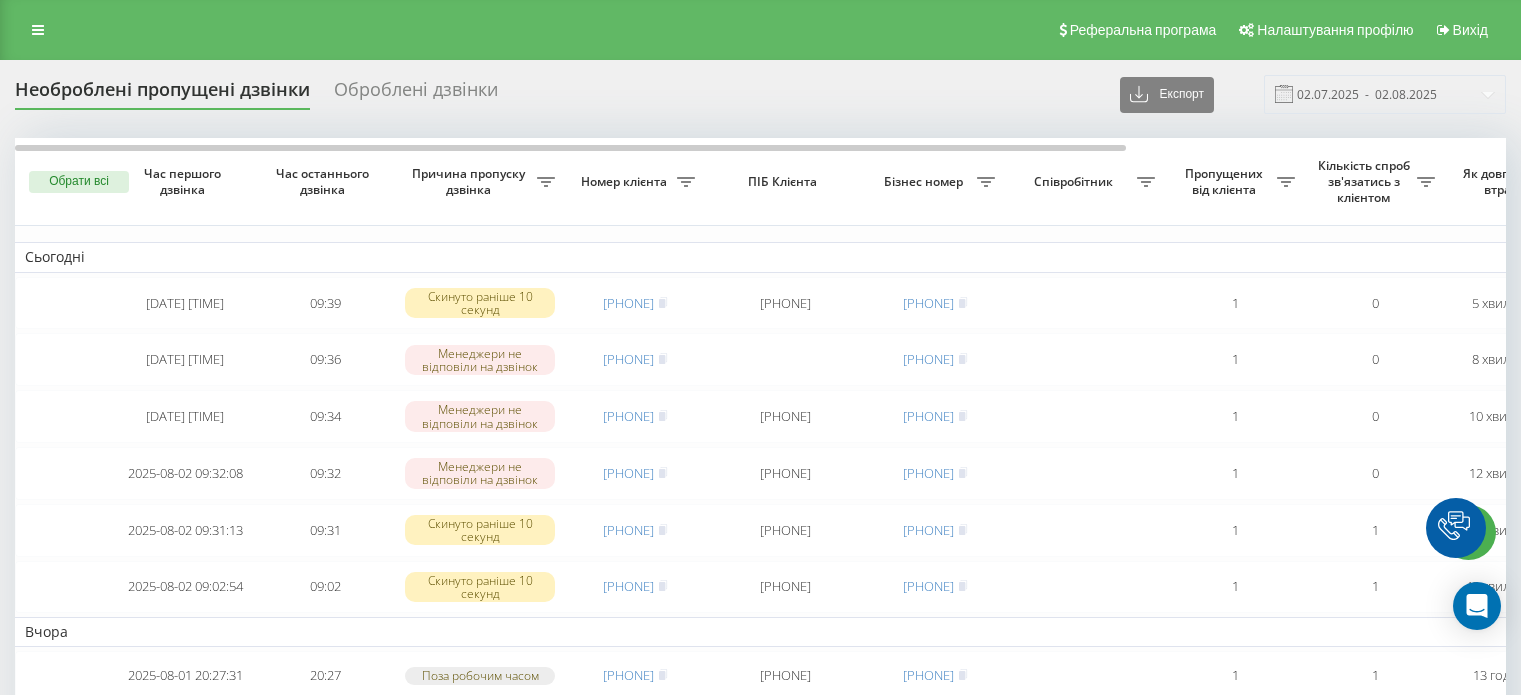 scroll, scrollTop: 0, scrollLeft: 0, axis: both 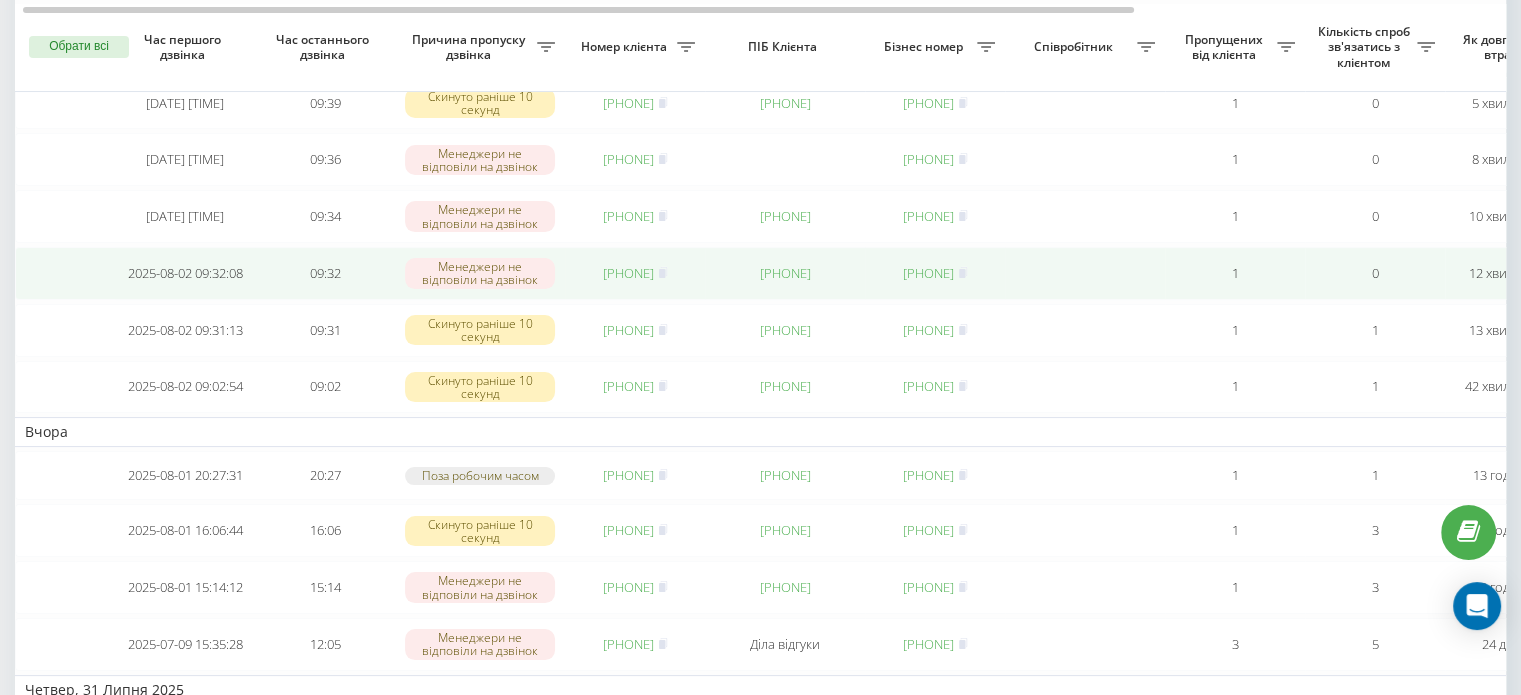 click on "[PHONE]" at bounding box center (628, 273) 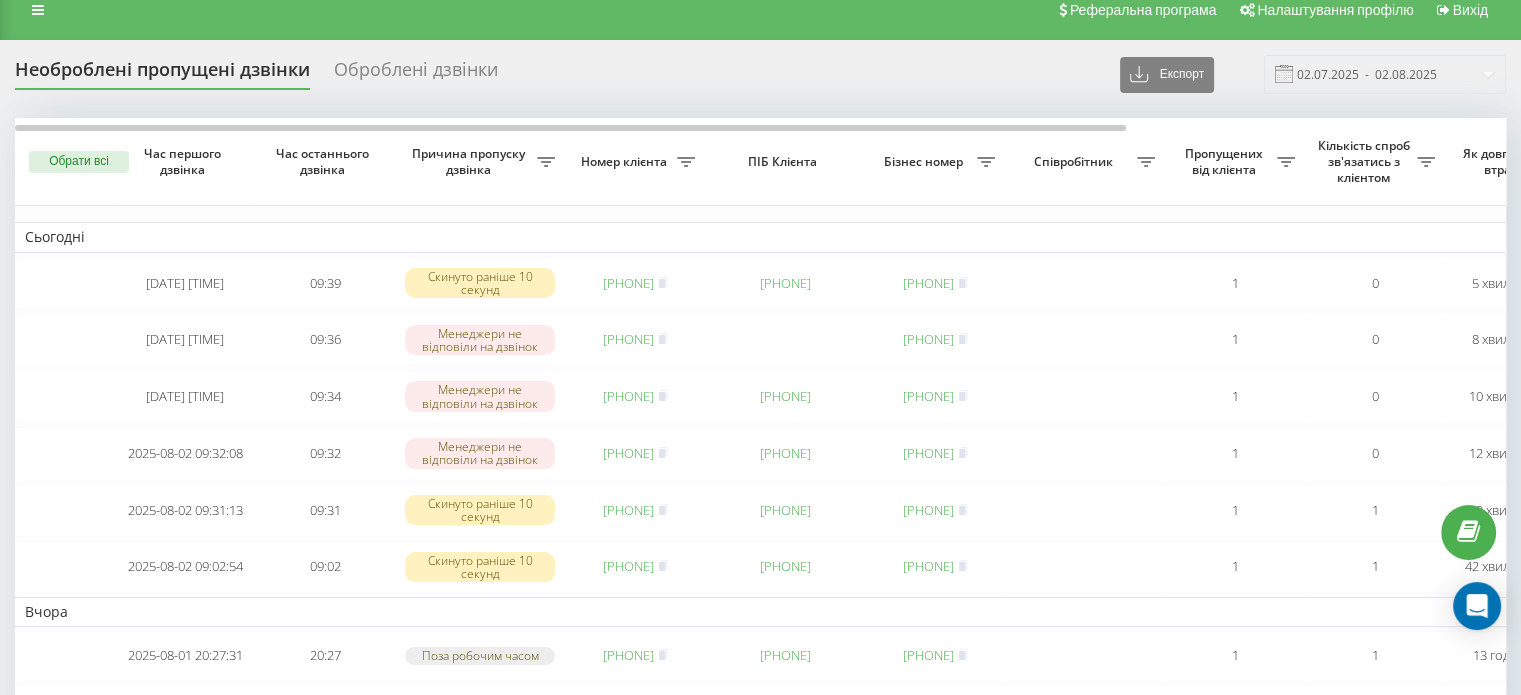 scroll, scrollTop: 0, scrollLeft: 0, axis: both 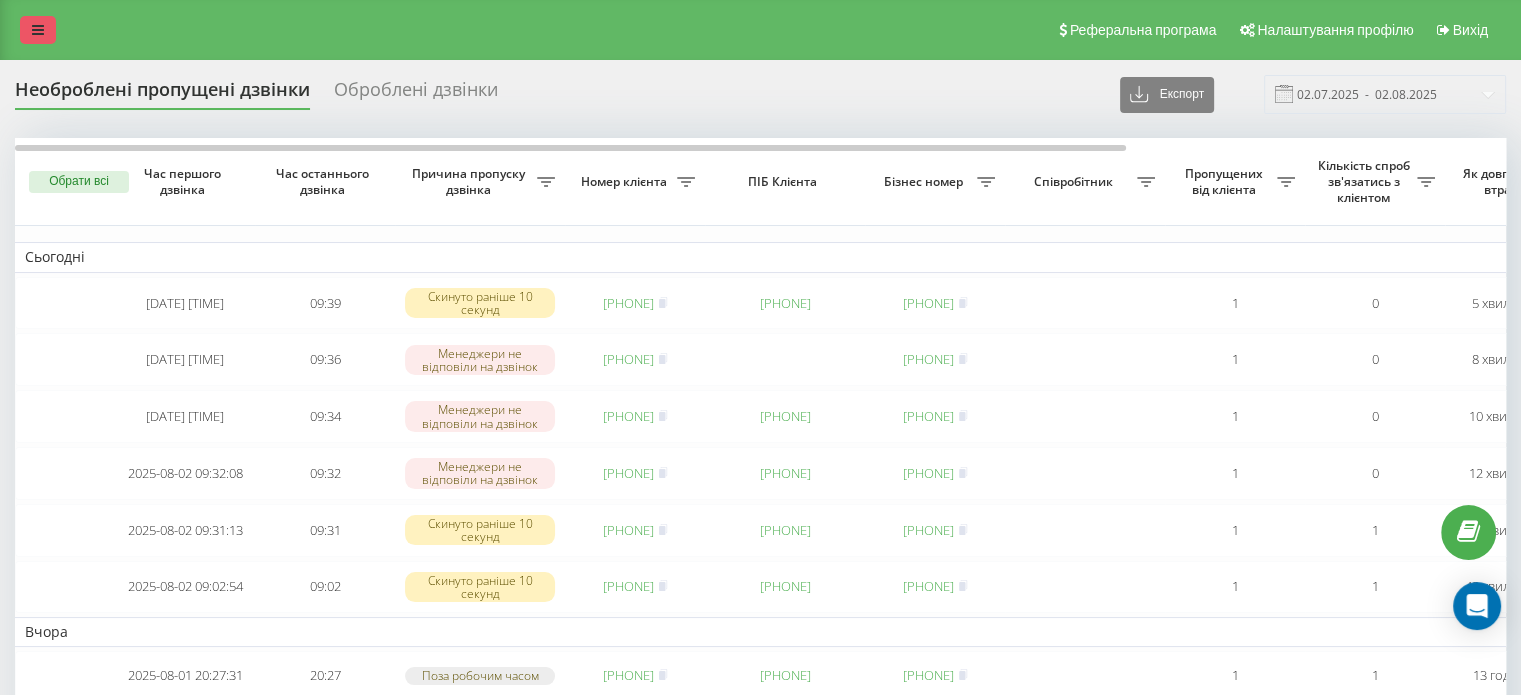 click at bounding box center (38, 30) 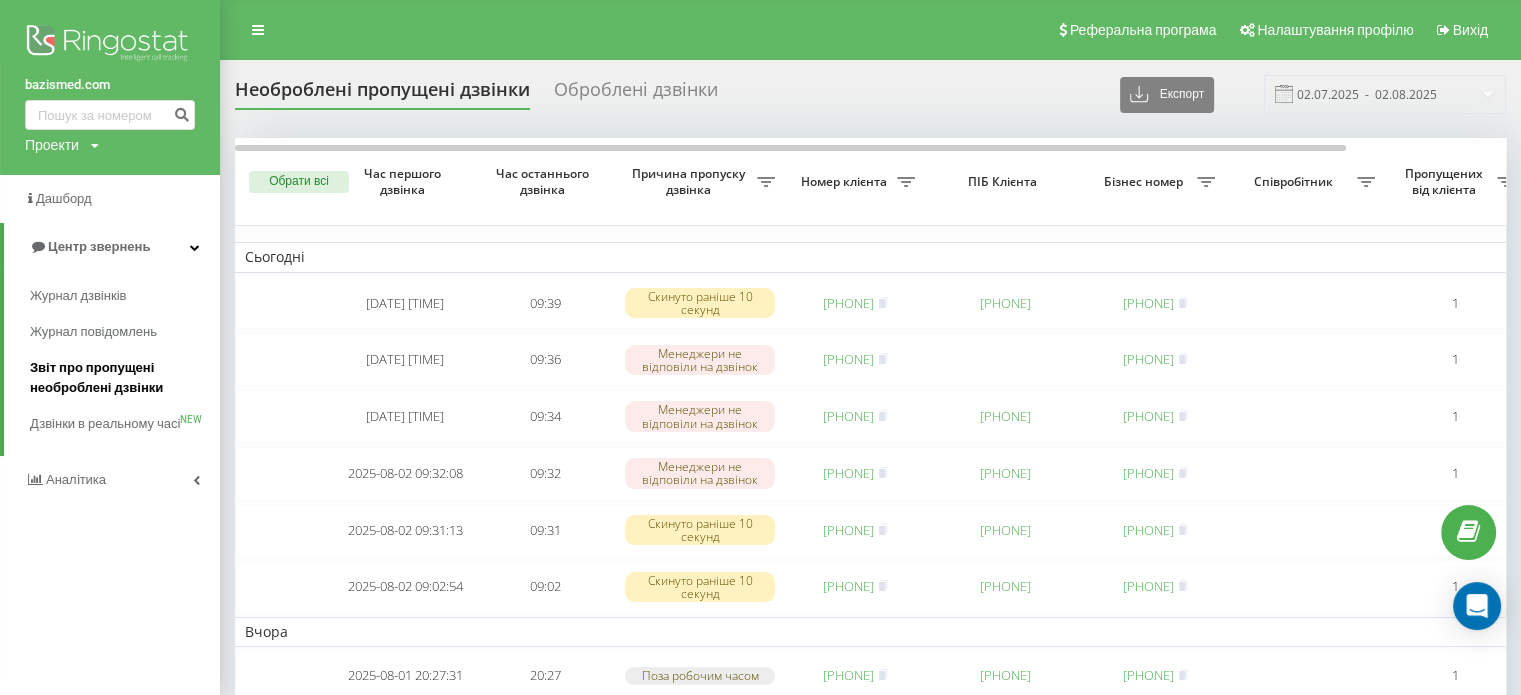 click on "Звіт про пропущені необроблені дзвінки" at bounding box center [120, 378] 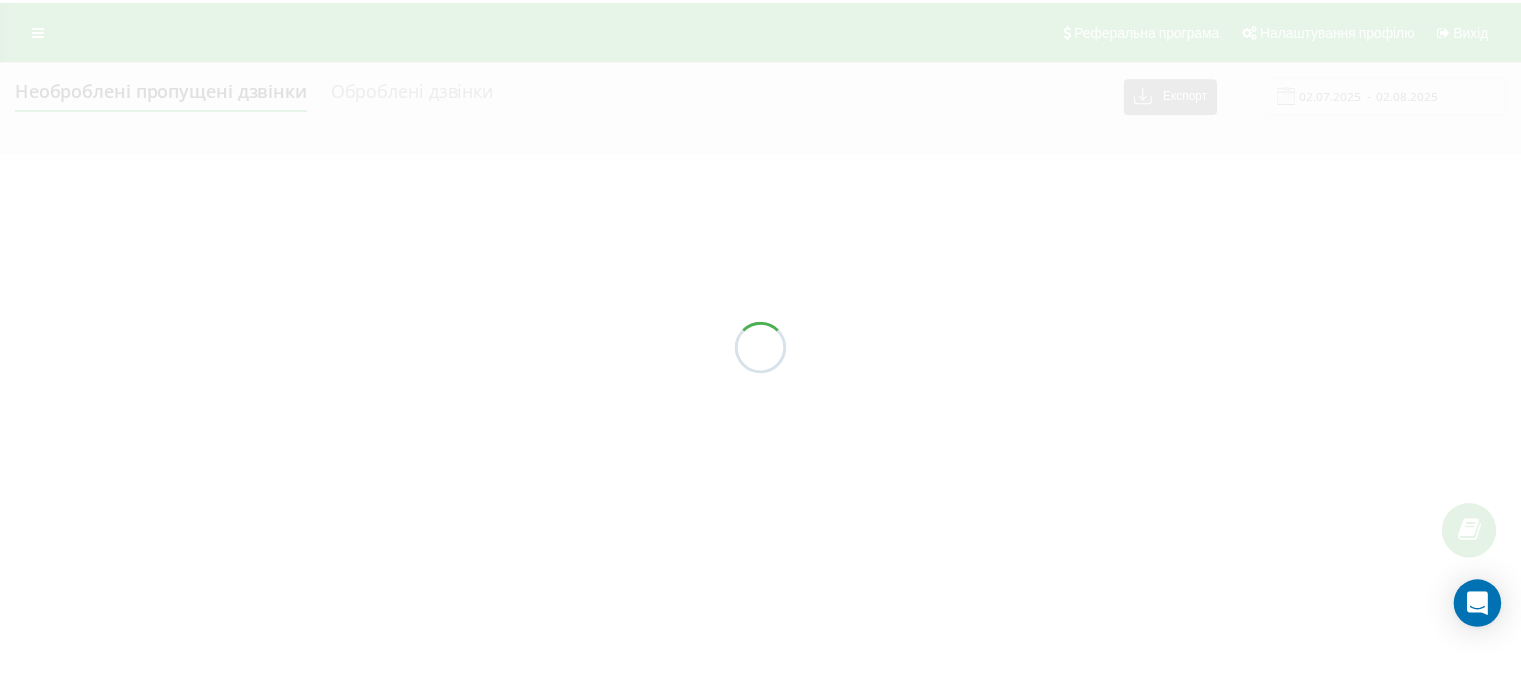 scroll, scrollTop: 0, scrollLeft: 0, axis: both 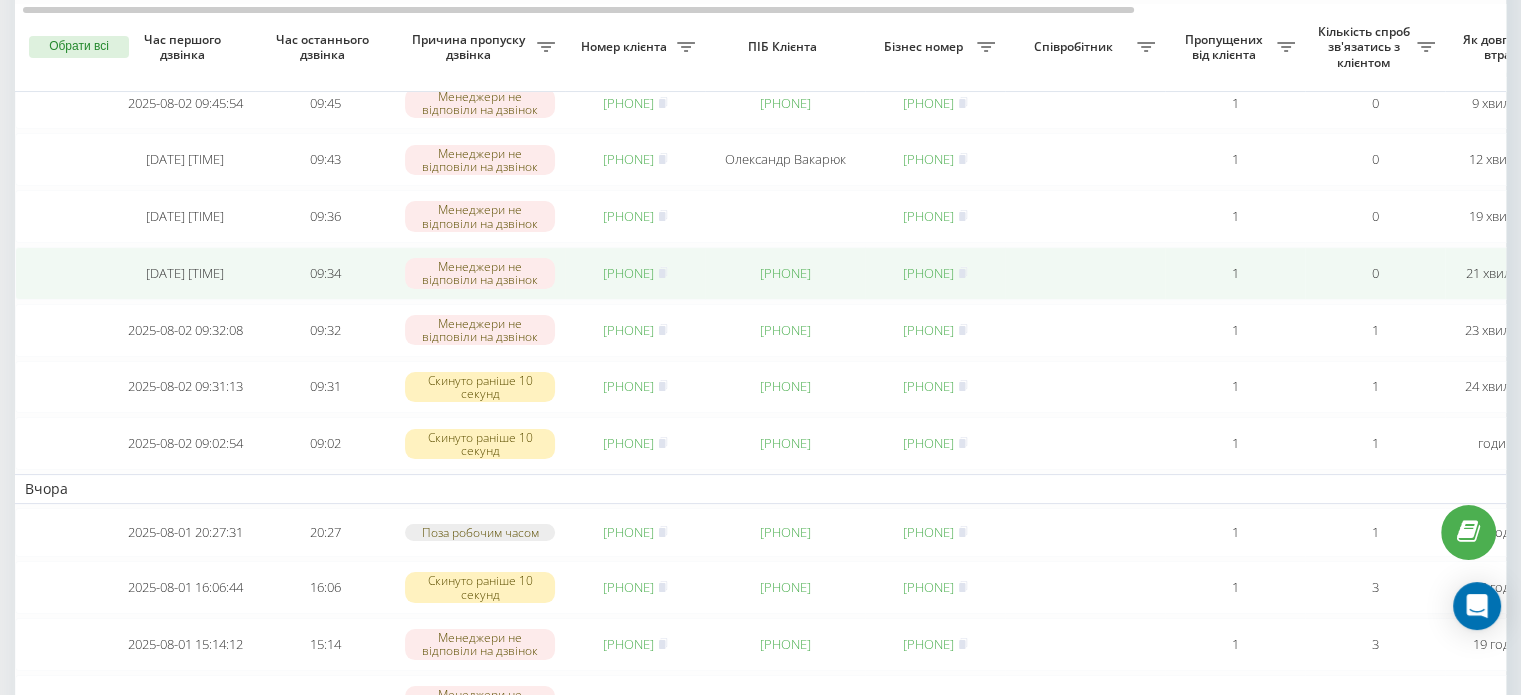 click on "380969478413" at bounding box center [628, 273] 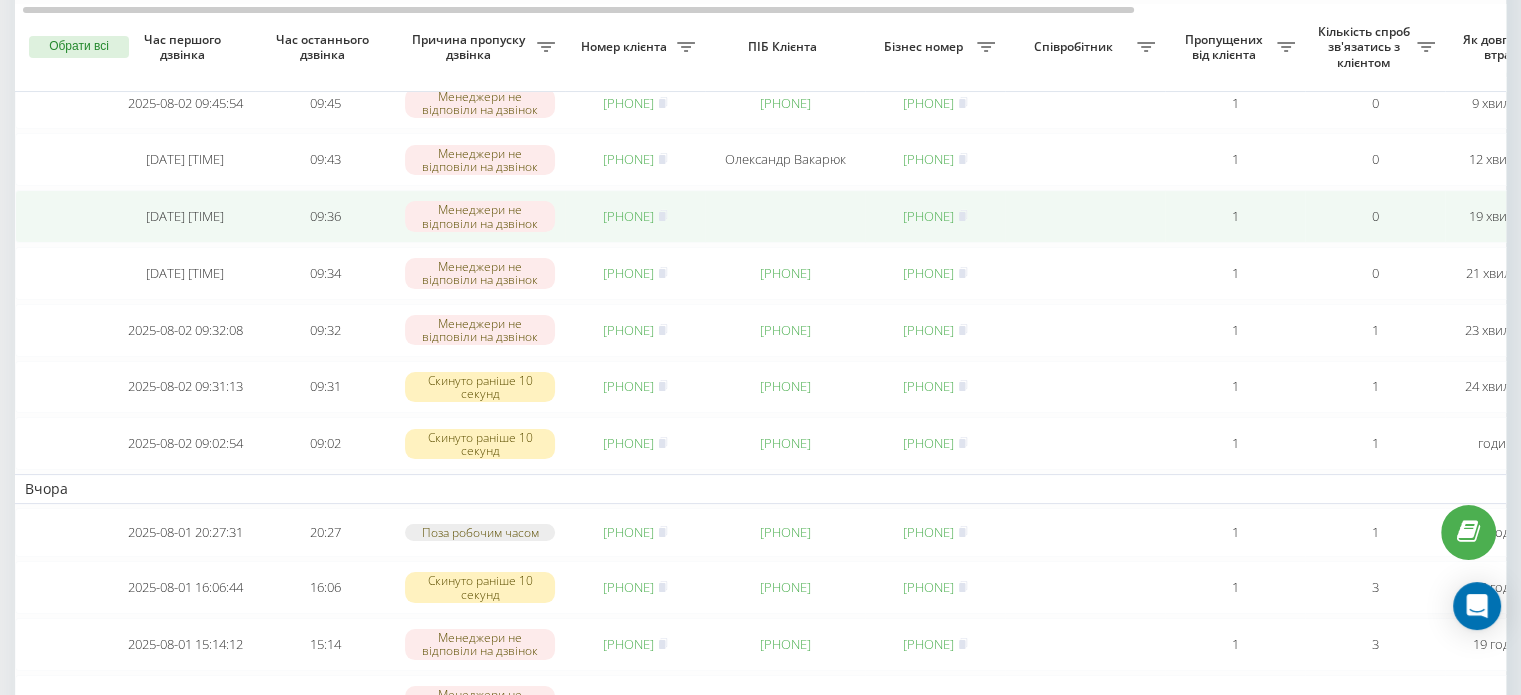 click on "380954668967" at bounding box center (635, 216) 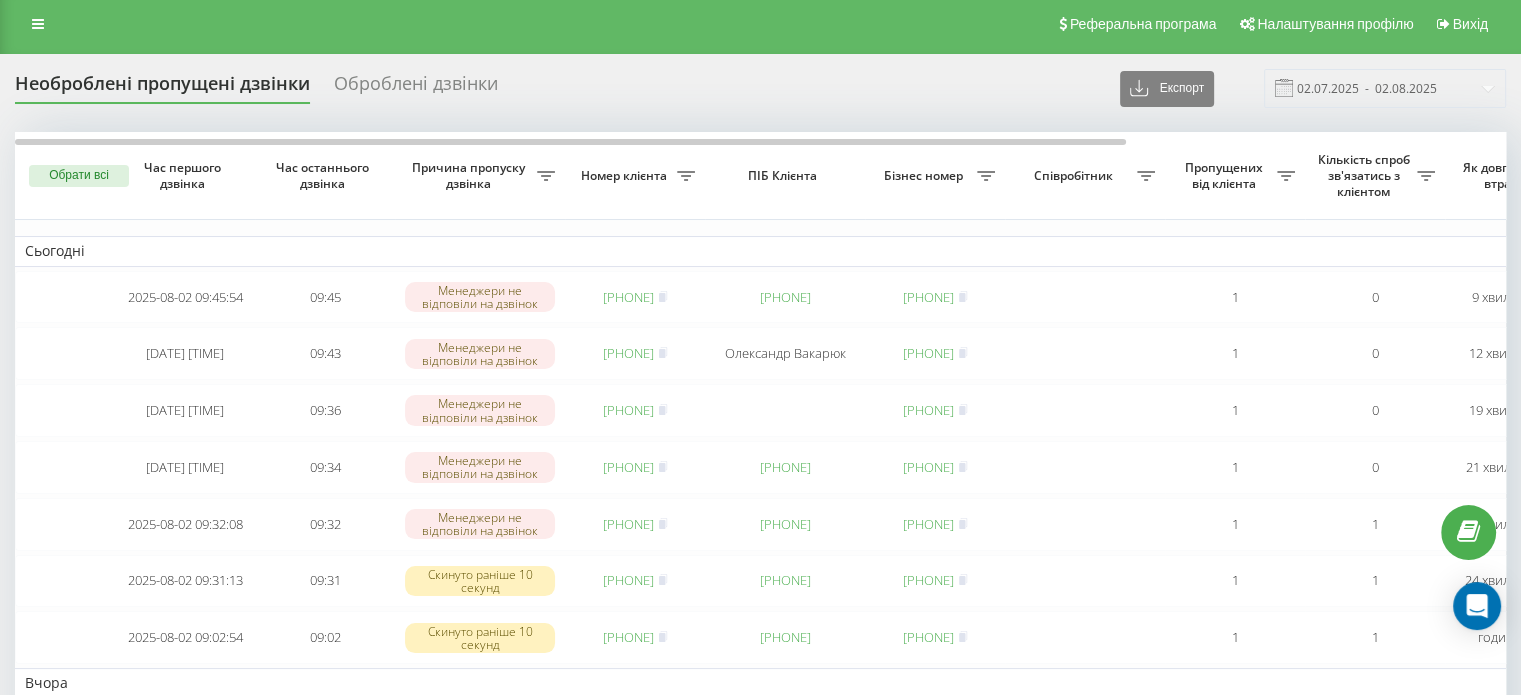 scroll, scrollTop: 0, scrollLeft: 0, axis: both 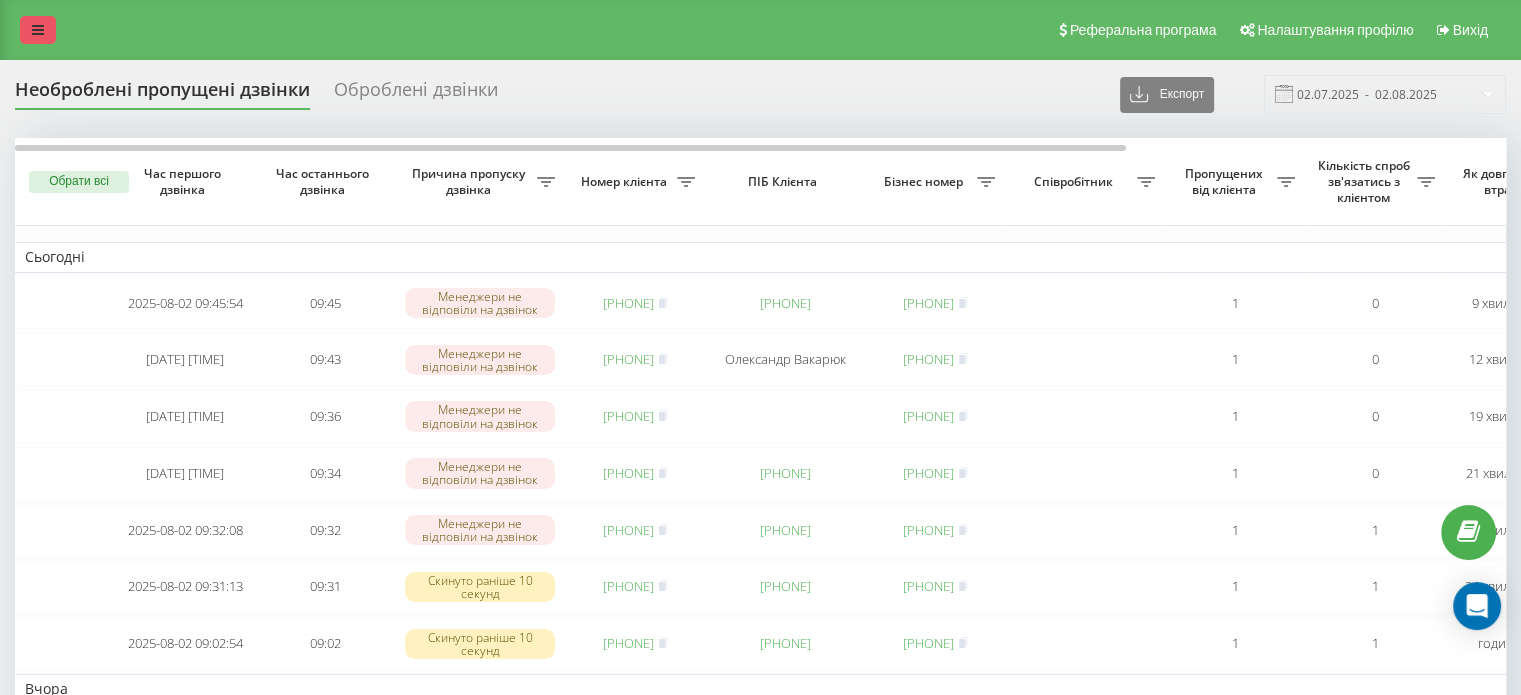 click at bounding box center [38, 30] 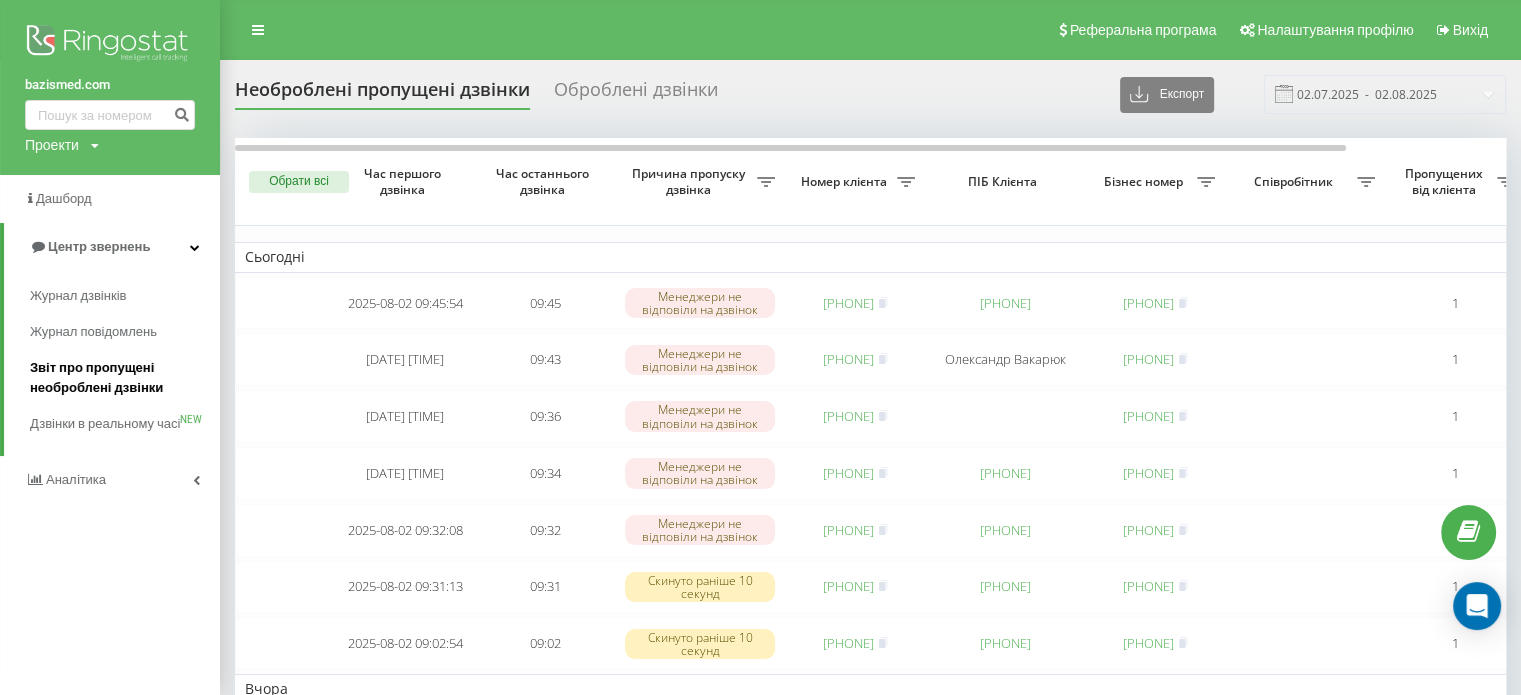 click on "Звіт про пропущені необроблені дзвінки" at bounding box center [120, 378] 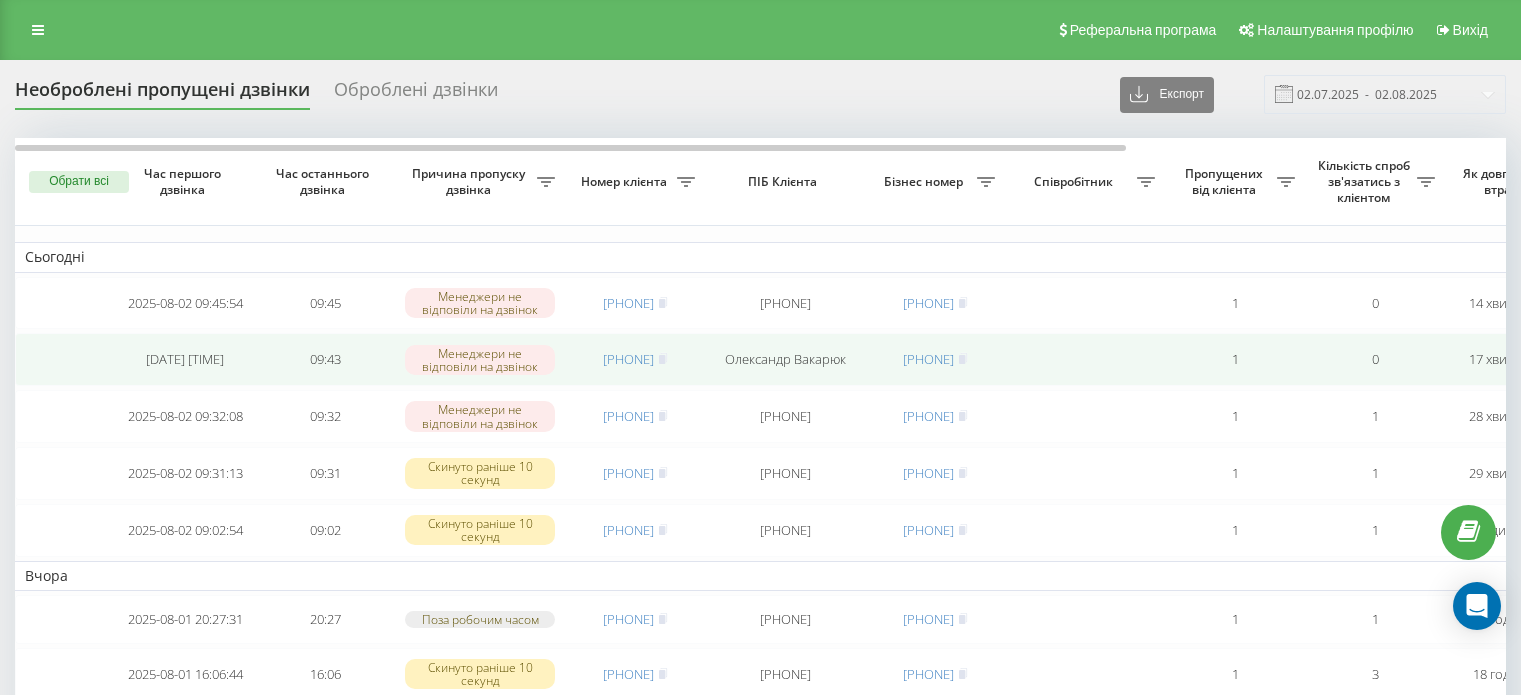 scroll, scrollTop: 0, scrollLeft: 0, axis: both 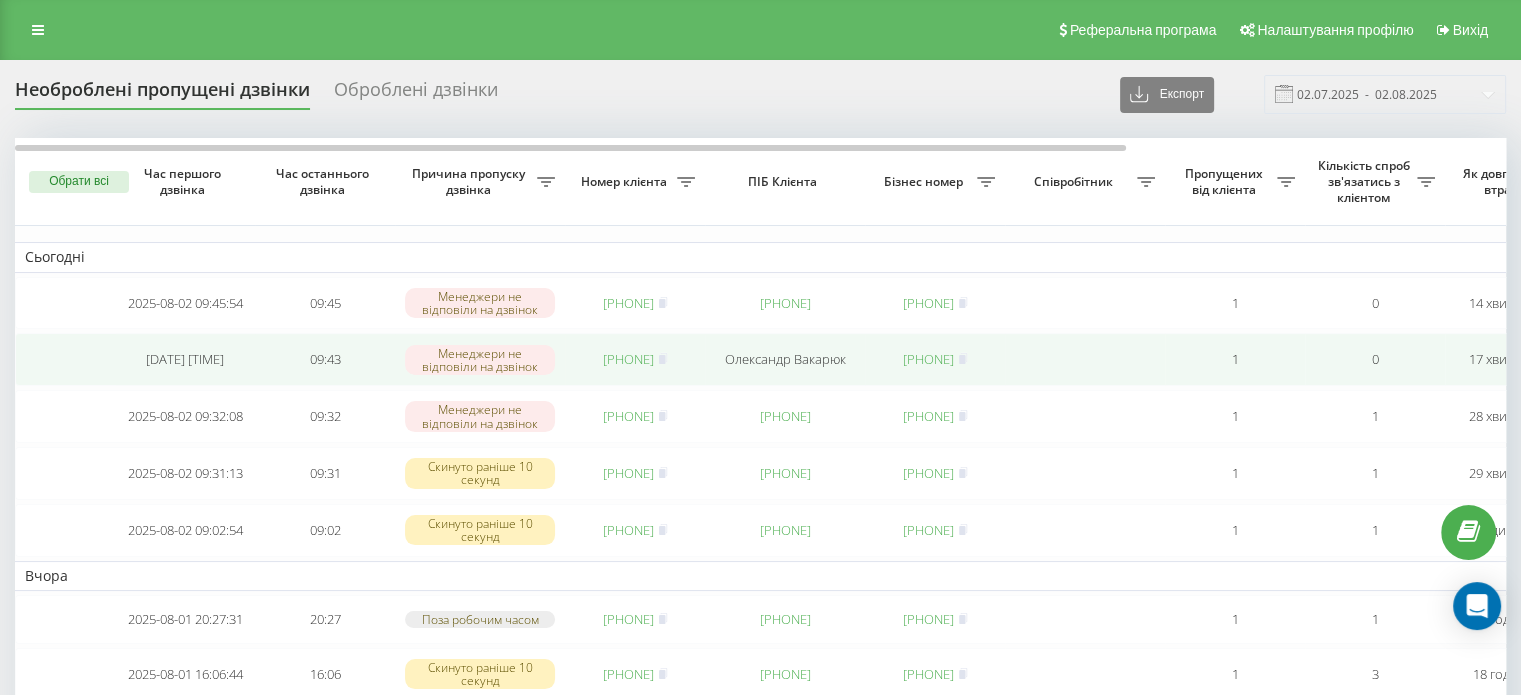 click on "[PHONE]" at bounding box center (628, 359) 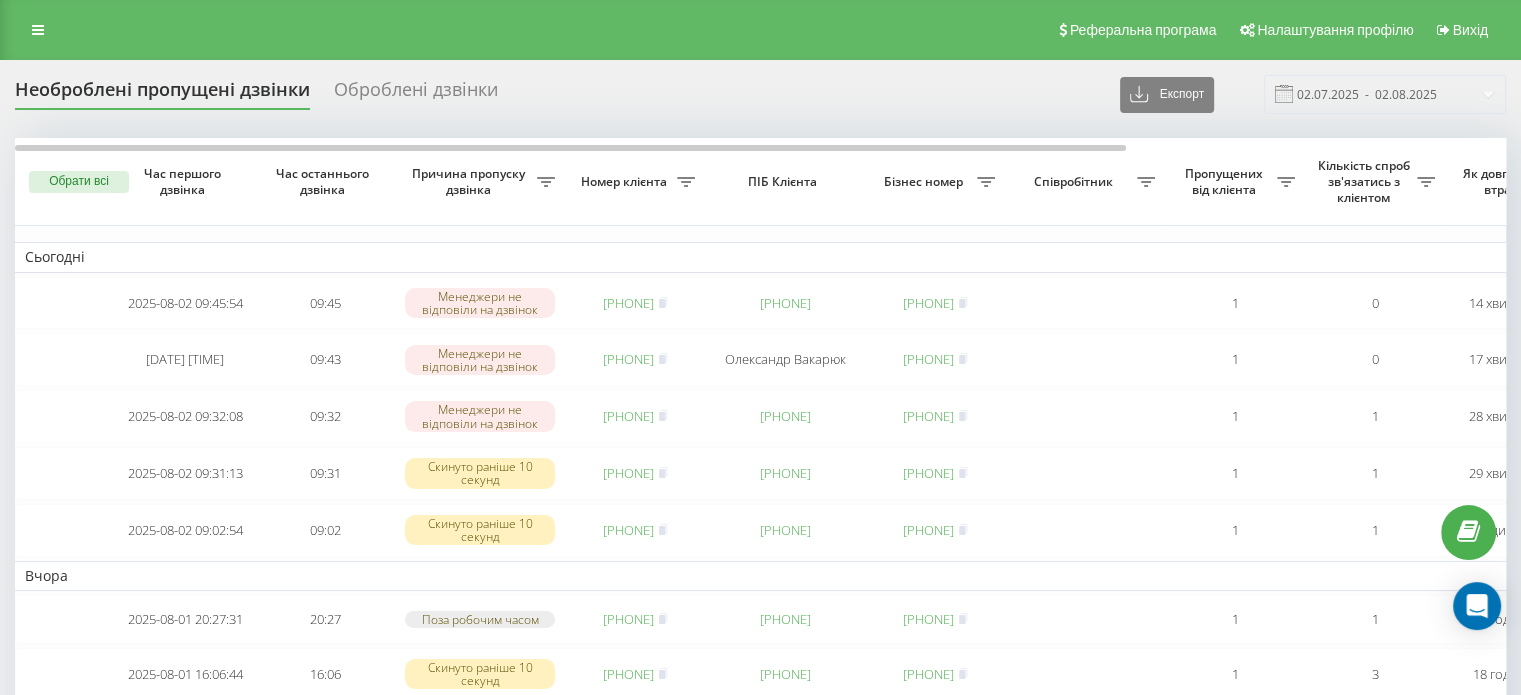 click on "Реферальна програма Налаштування профілю Вихід" at bounding box center [760, 30] 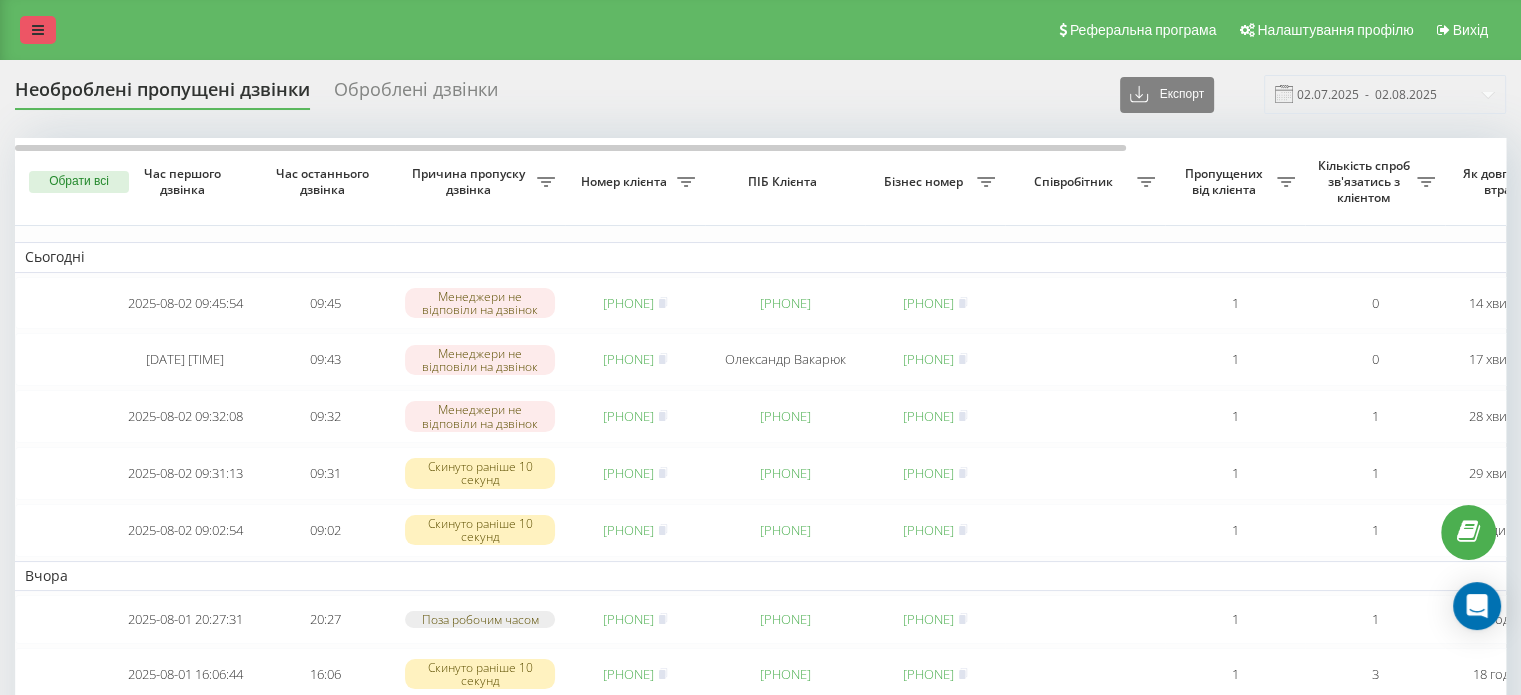 click at bounding box center (38, 30) 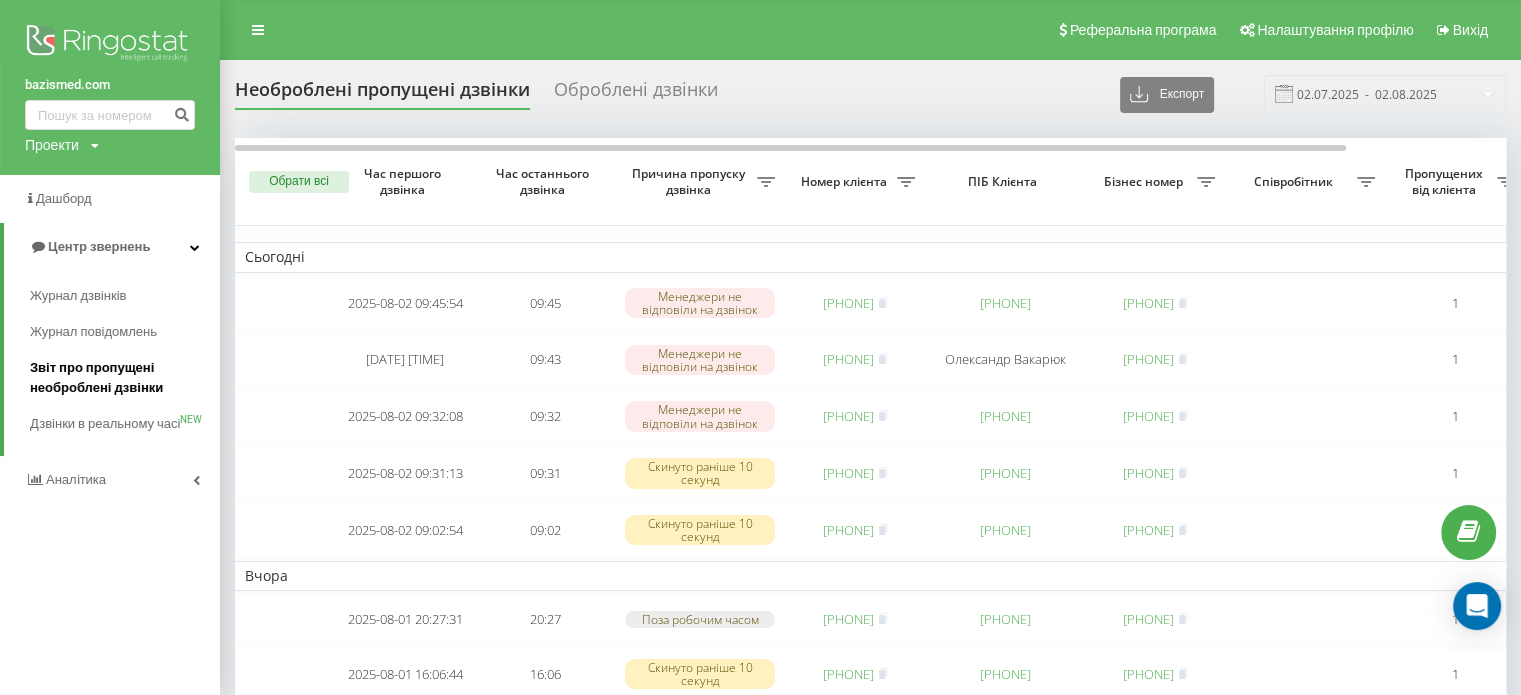 click on "Звіт про пропущені необроблені дзвінки" at bounding box center [120, 378] 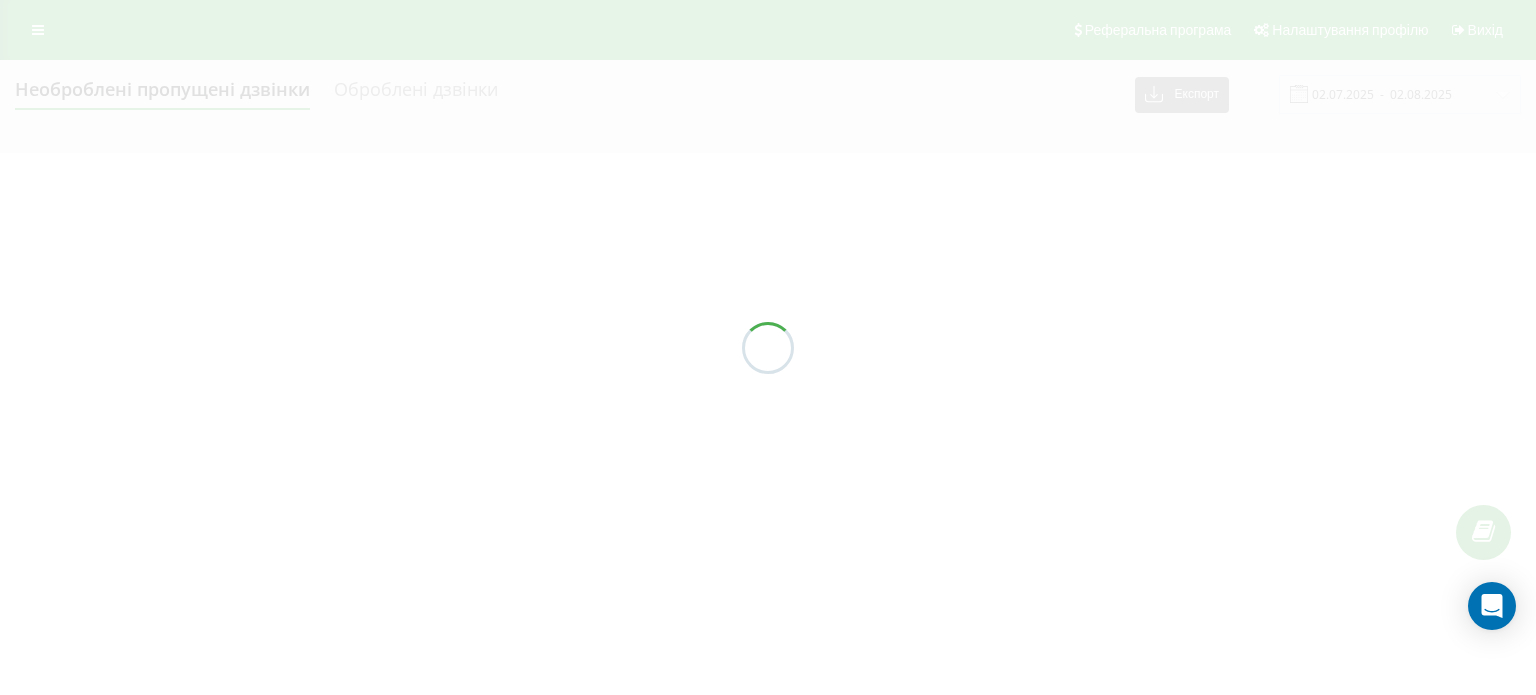 scroll, scrollTop: 0, scrollLeft: 0, axis: both 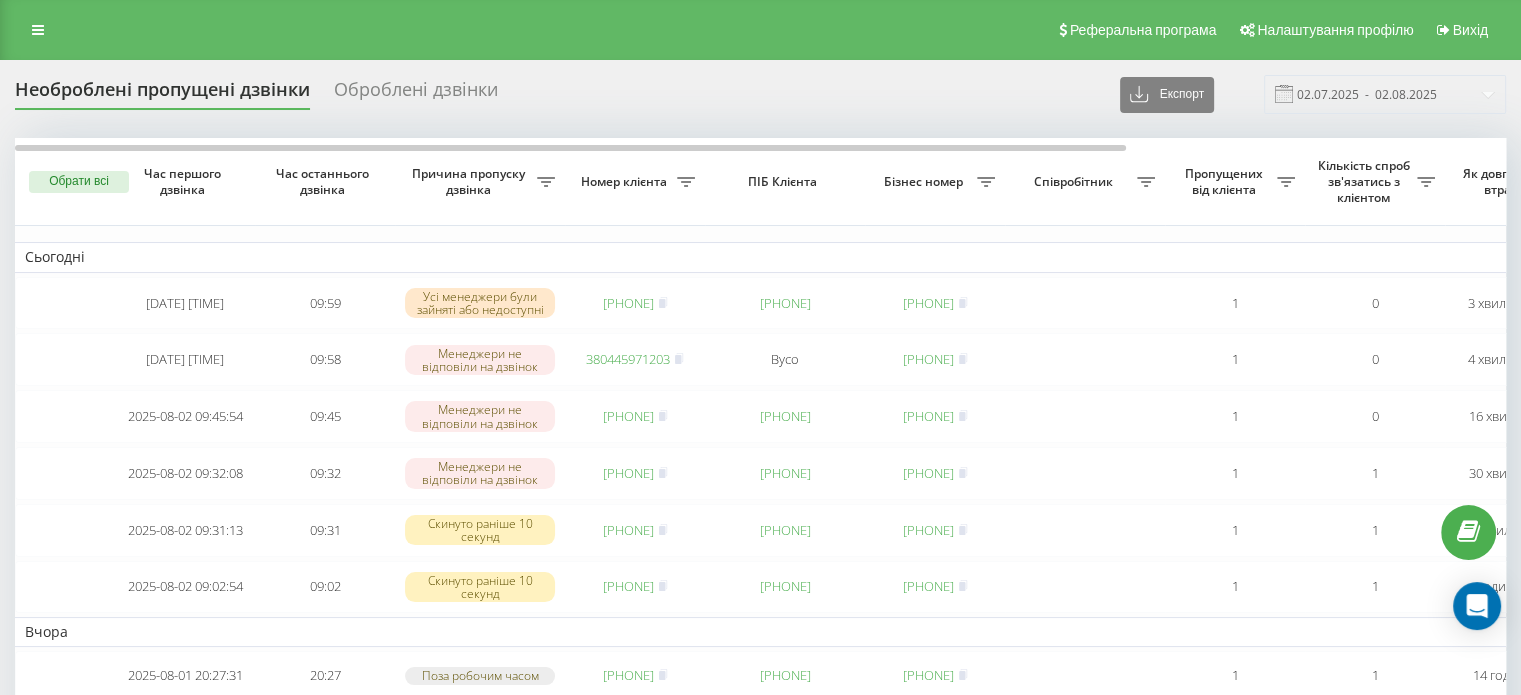 click on "Реферальна програма Налаштування профілю Вихід" at bounding box center [760, 30] 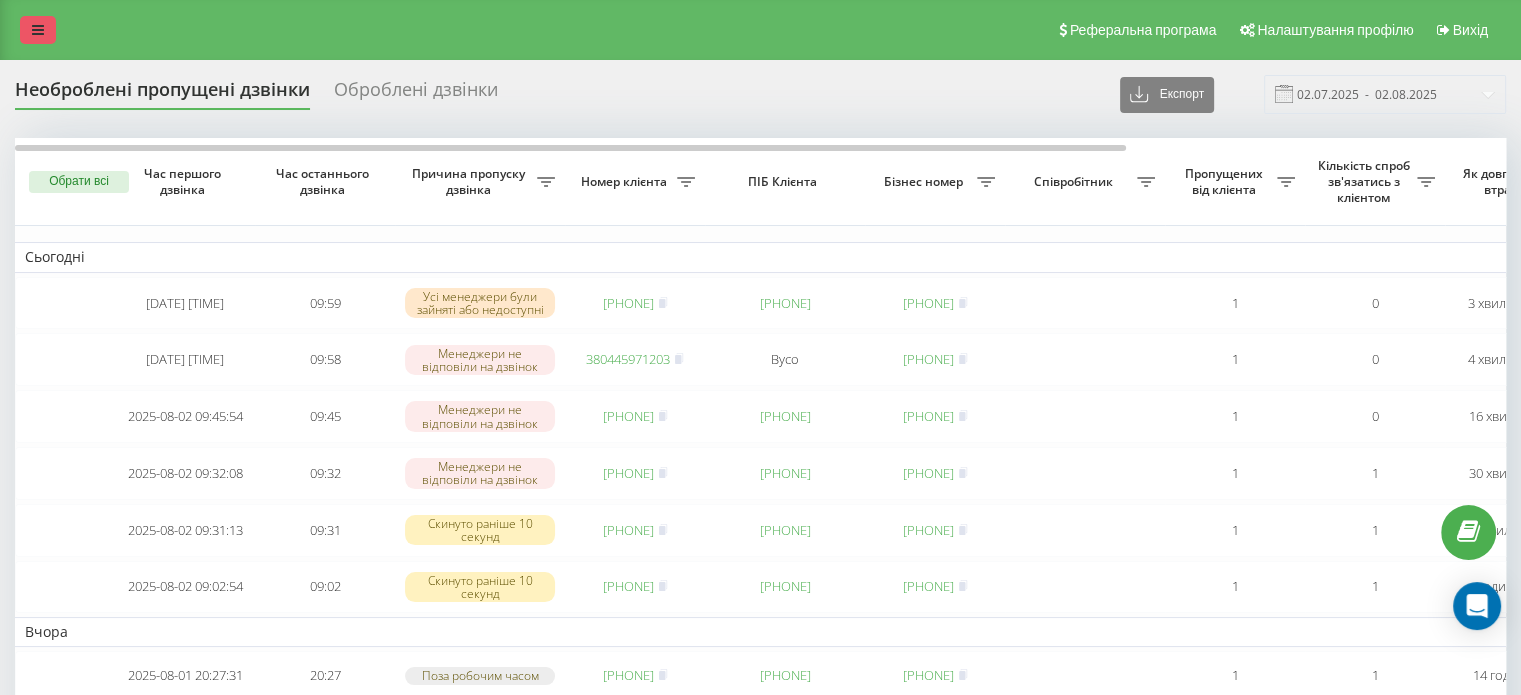 click at bounding box center [38, 30] 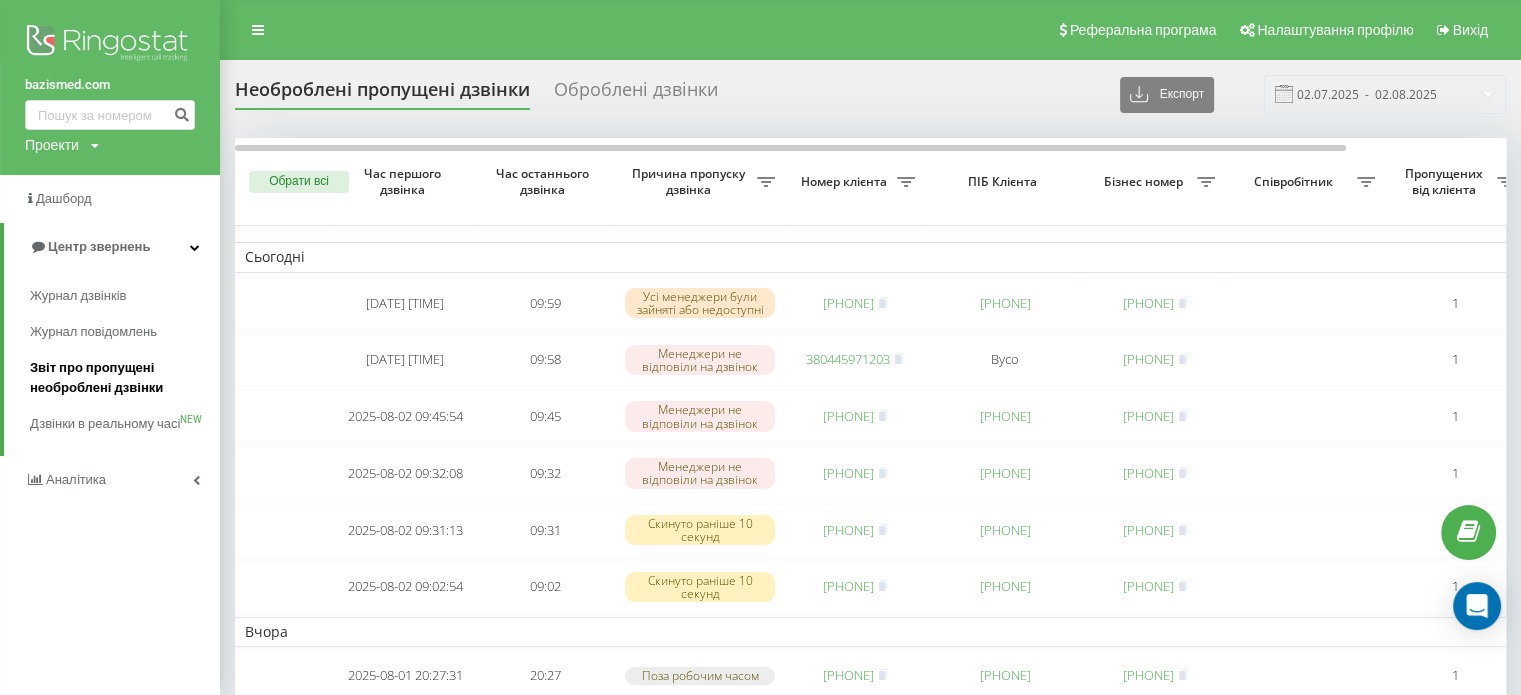 click on "Звіт про пропущені необроблені дзвінки" at bounding box center (120, 378) 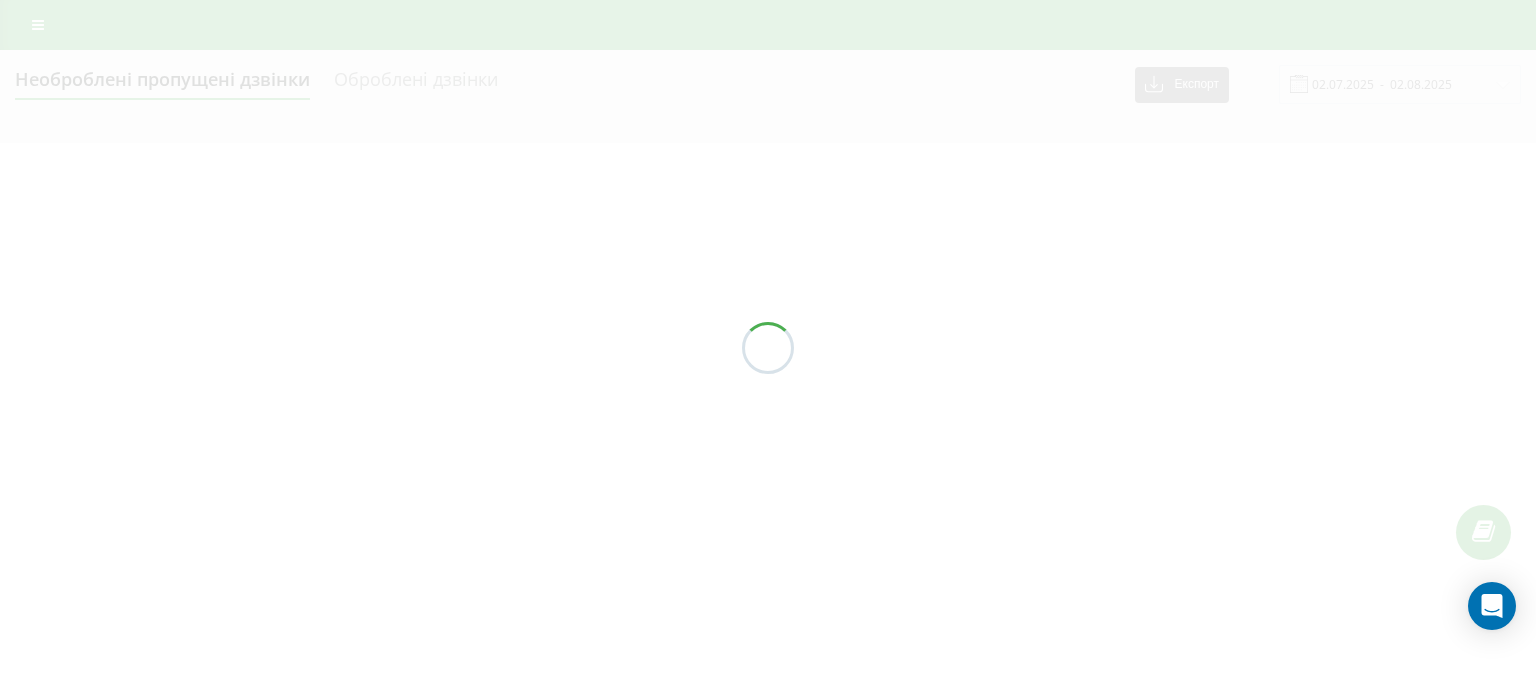 scroll, scrollTop: 0, scrollLeft: 0, axis: both 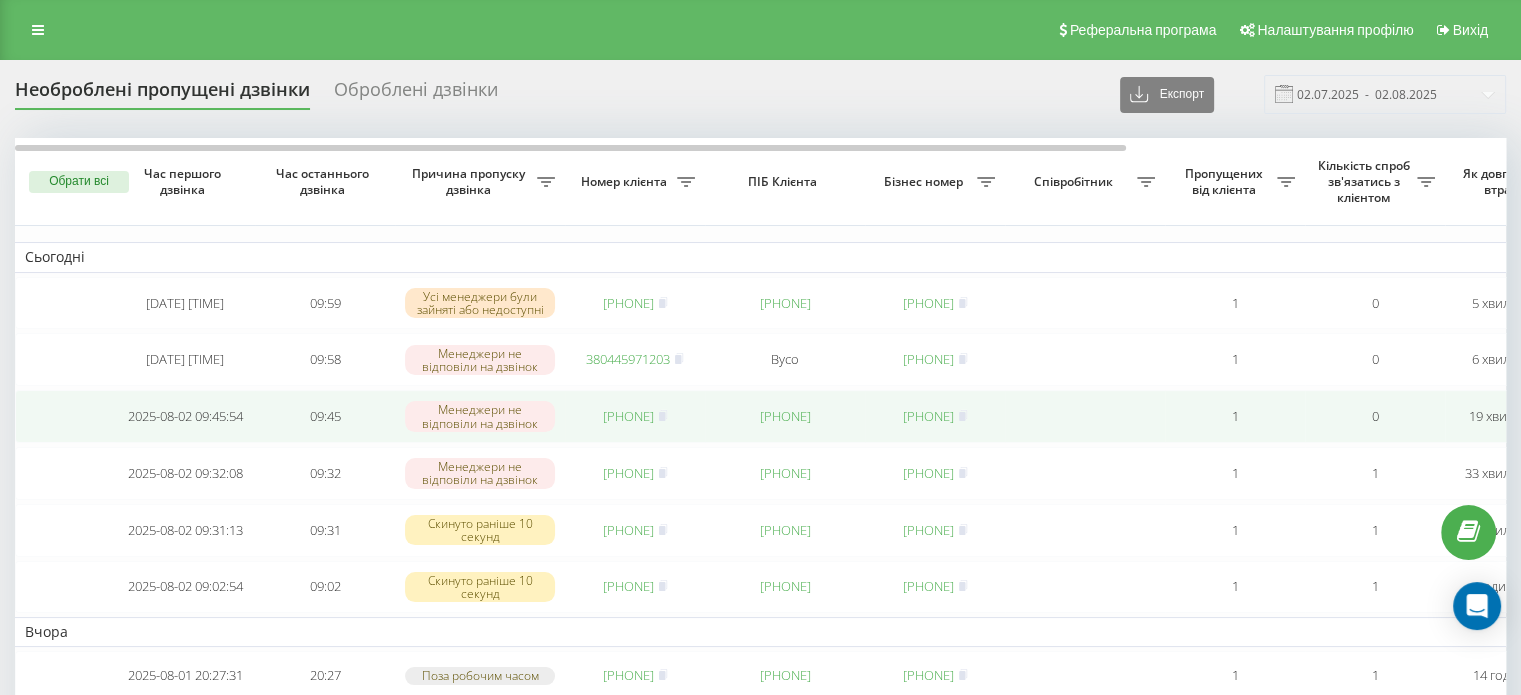 click on "[PHONE]" at bounding box center (628, 416) 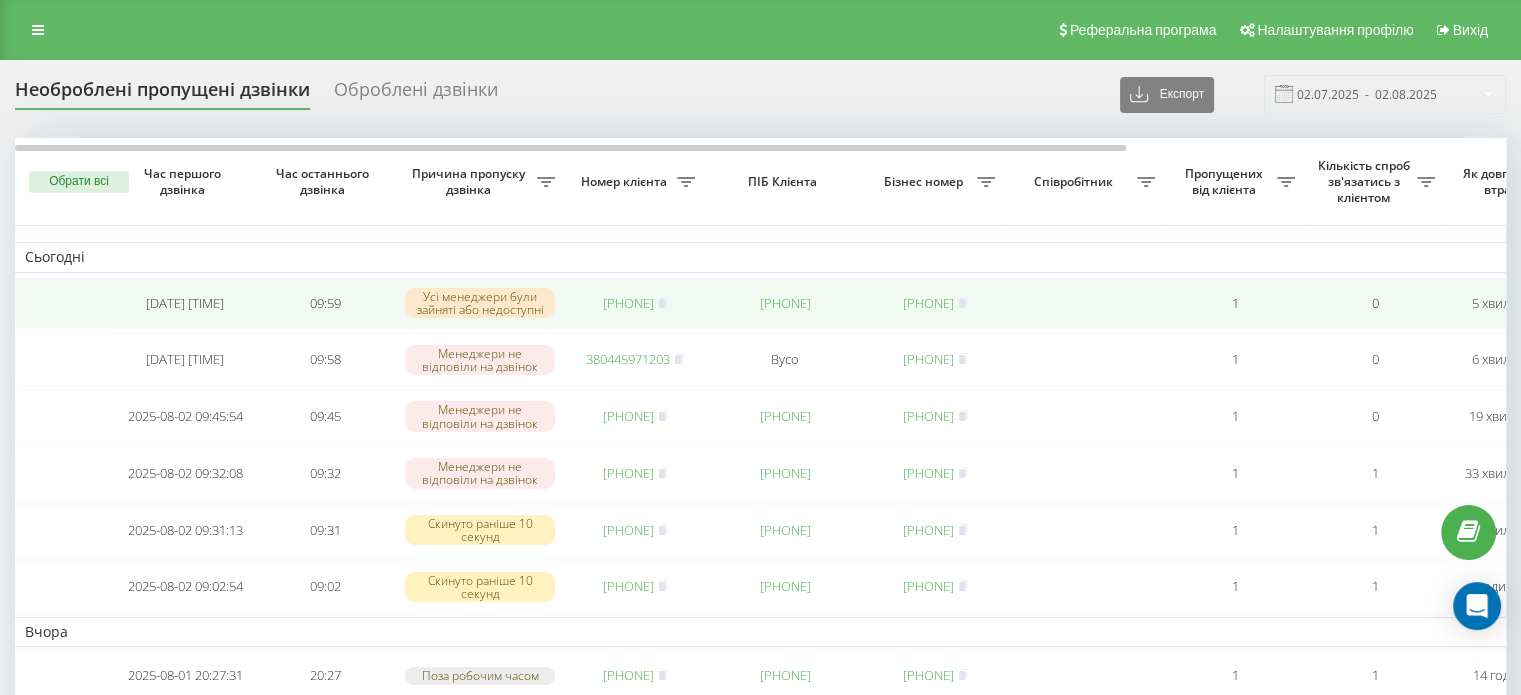 click on "[PHONE]" at bounding box center [635, 303] 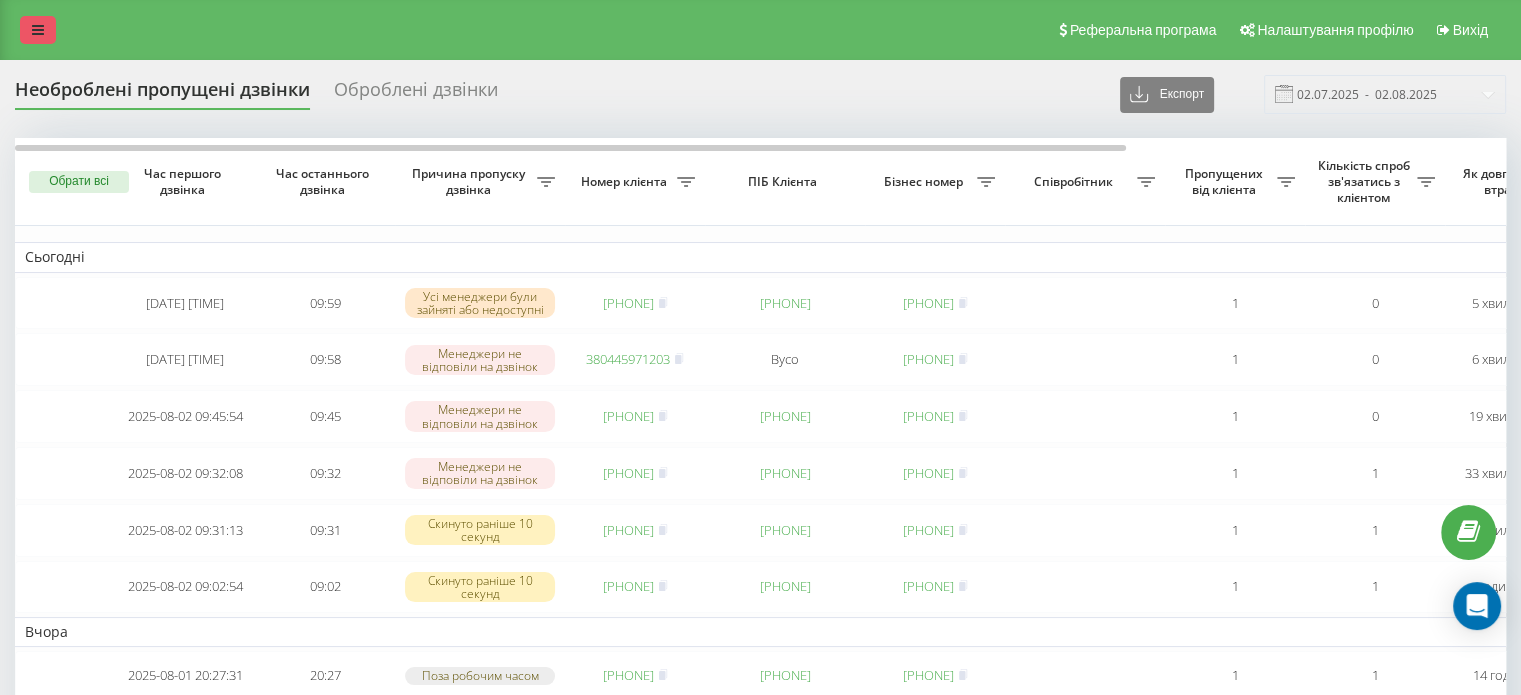 click at bounding box center [38, 30] 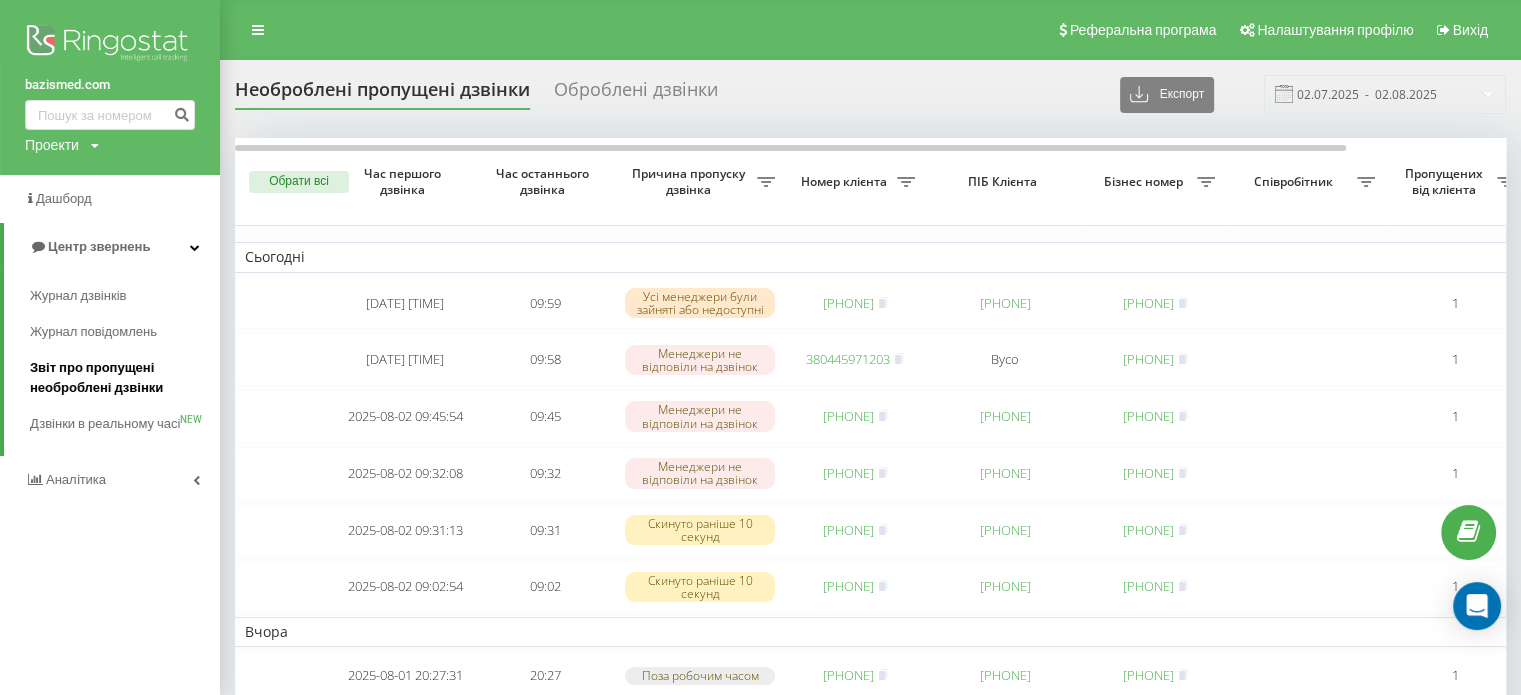 click on "Звіт про пропущені необроблені дзвінки" at bounding box center [120, 378] 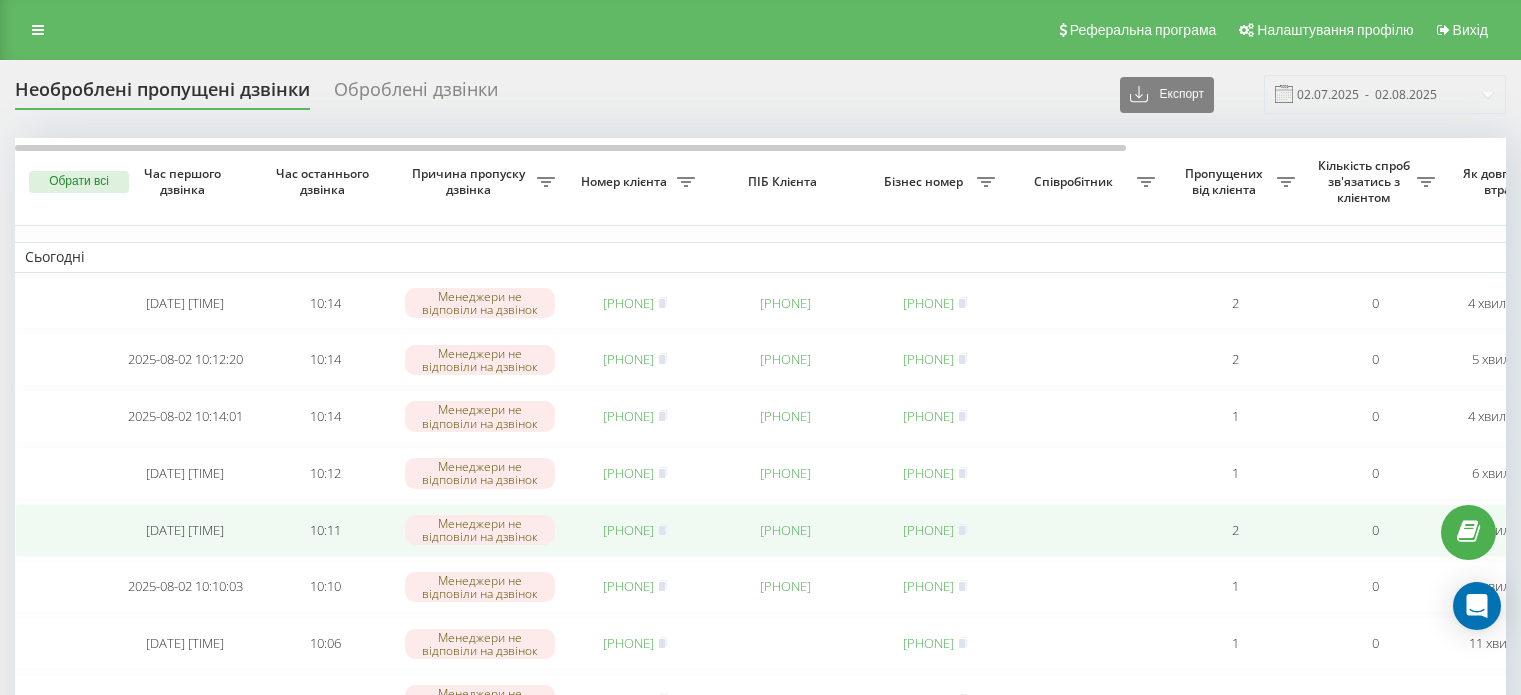 scroll, scrollTop: 0, scrollLeft: 0, axis: both 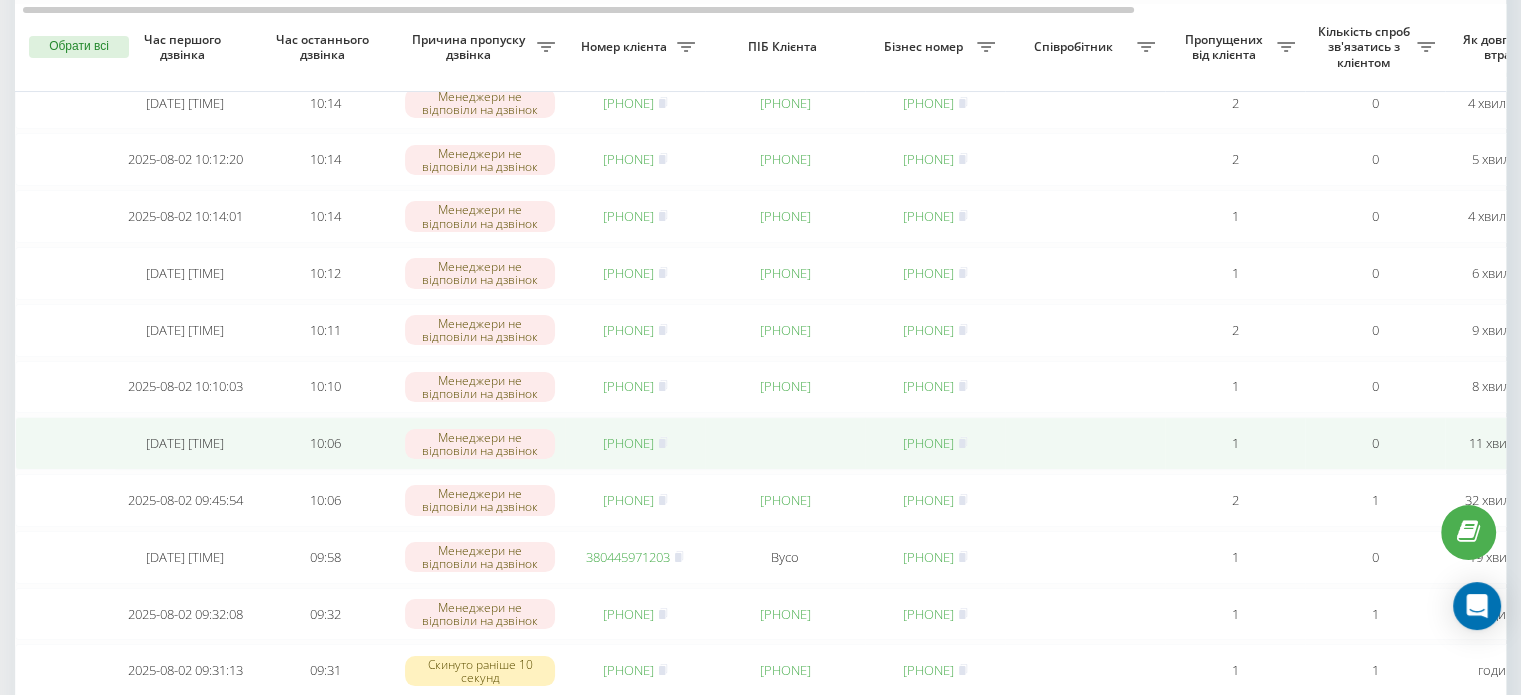 click on "[PHONE]" at bounding box center [628, 443] 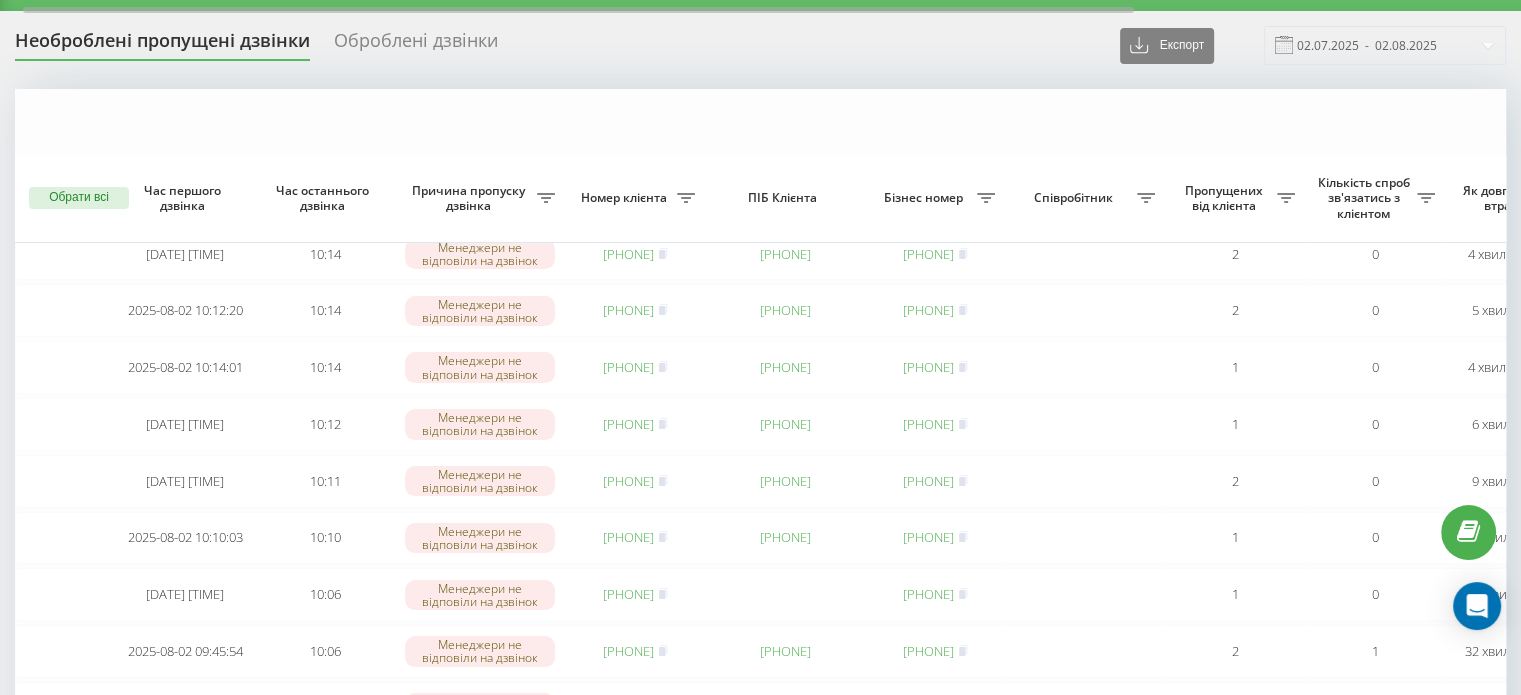 scroll, scrollTop: 0, scrollLeft: 0, axis: both 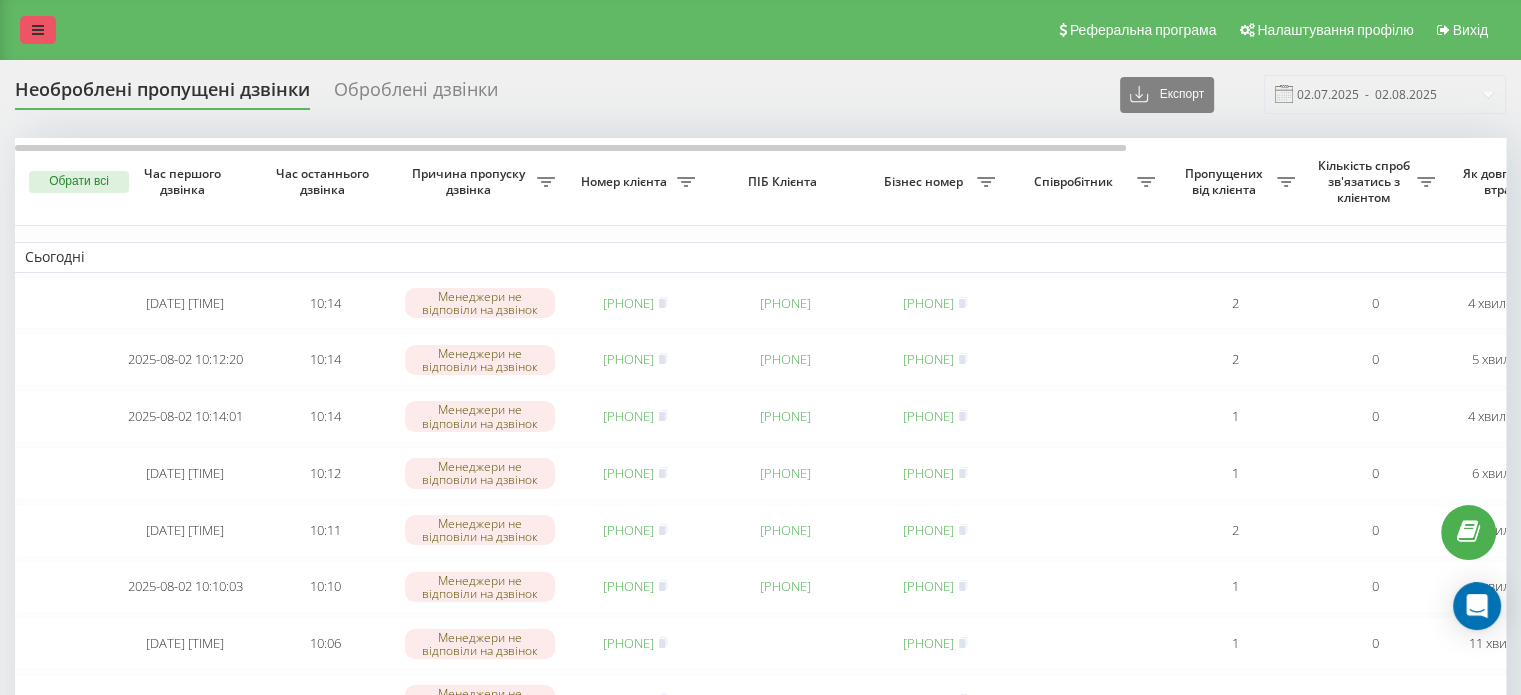 click at bounding box center [38, 30] 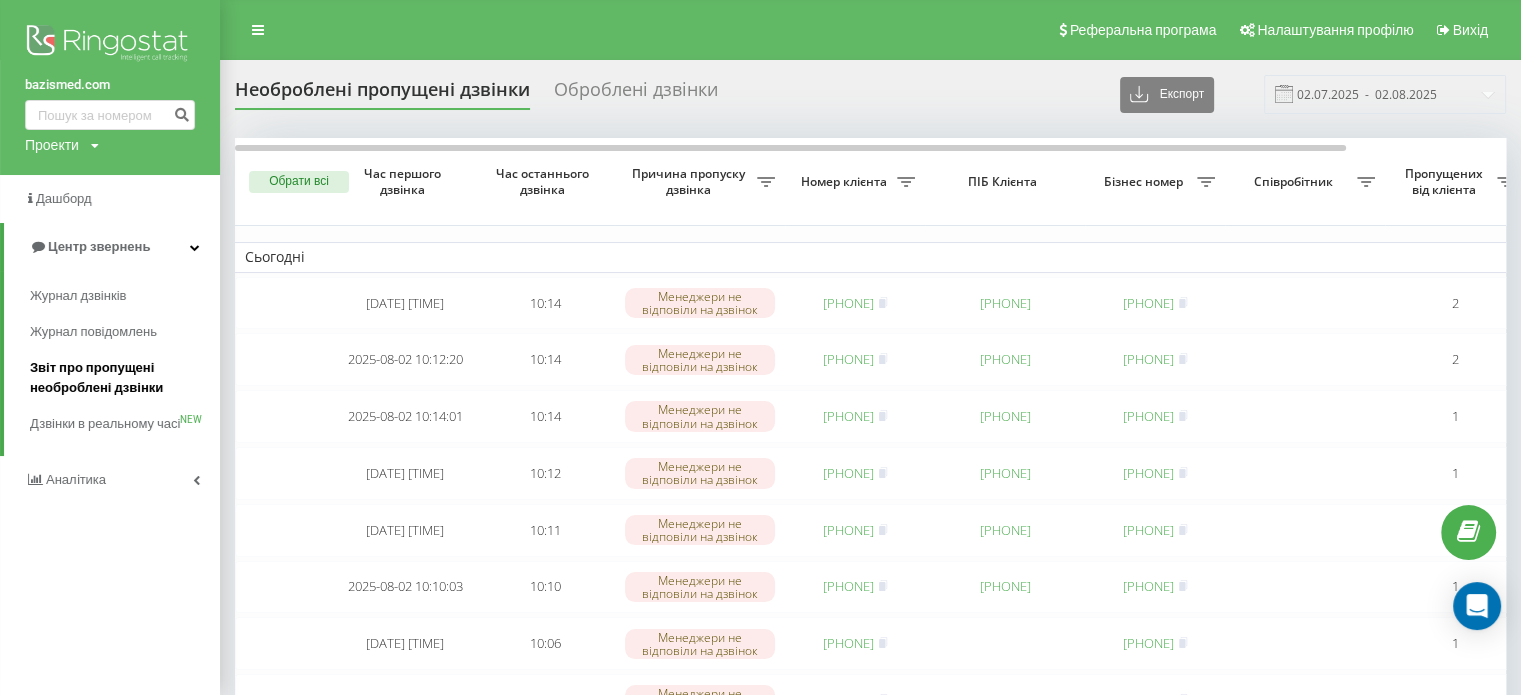 click on "Звіт про пропущені необроблені дзвінки" at bounding box center (120, 378) 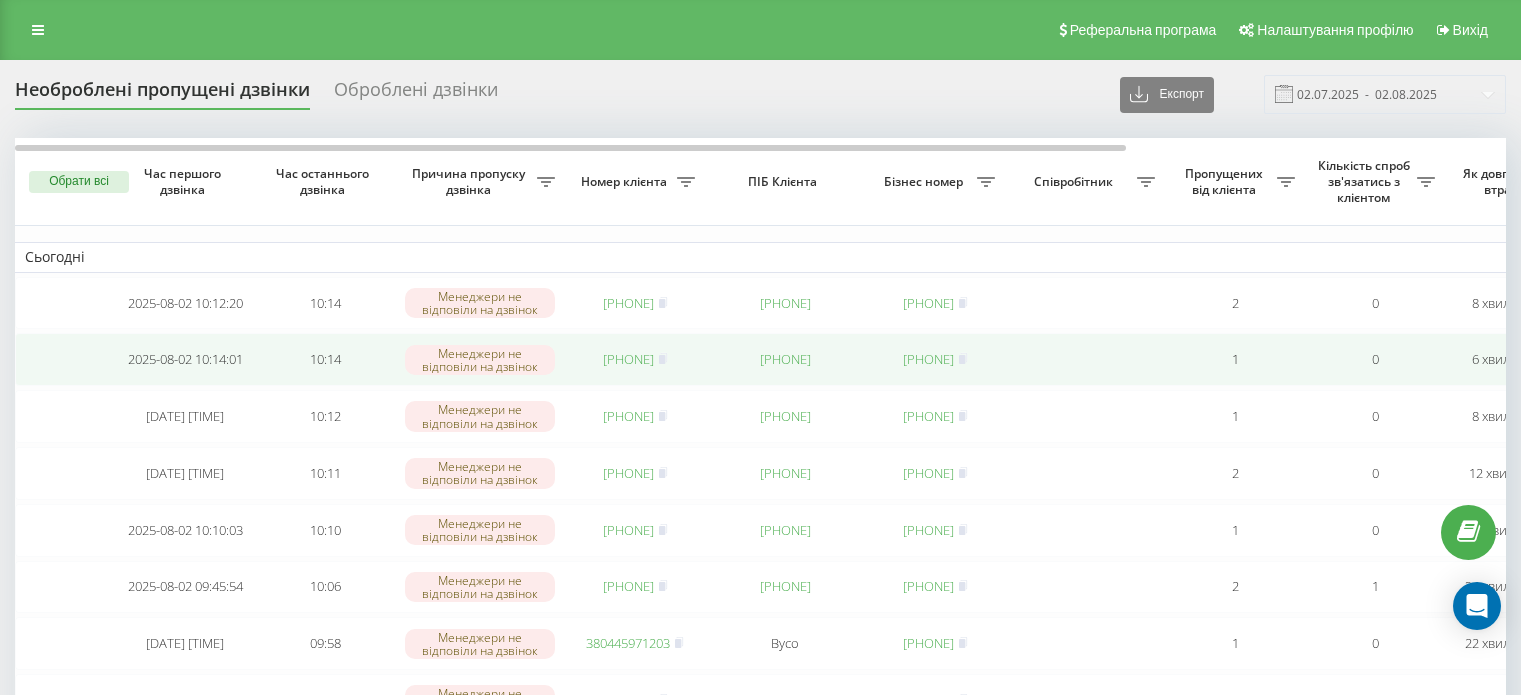 scroll, scrollTop: 0, scrollLeft: 0, axis: both 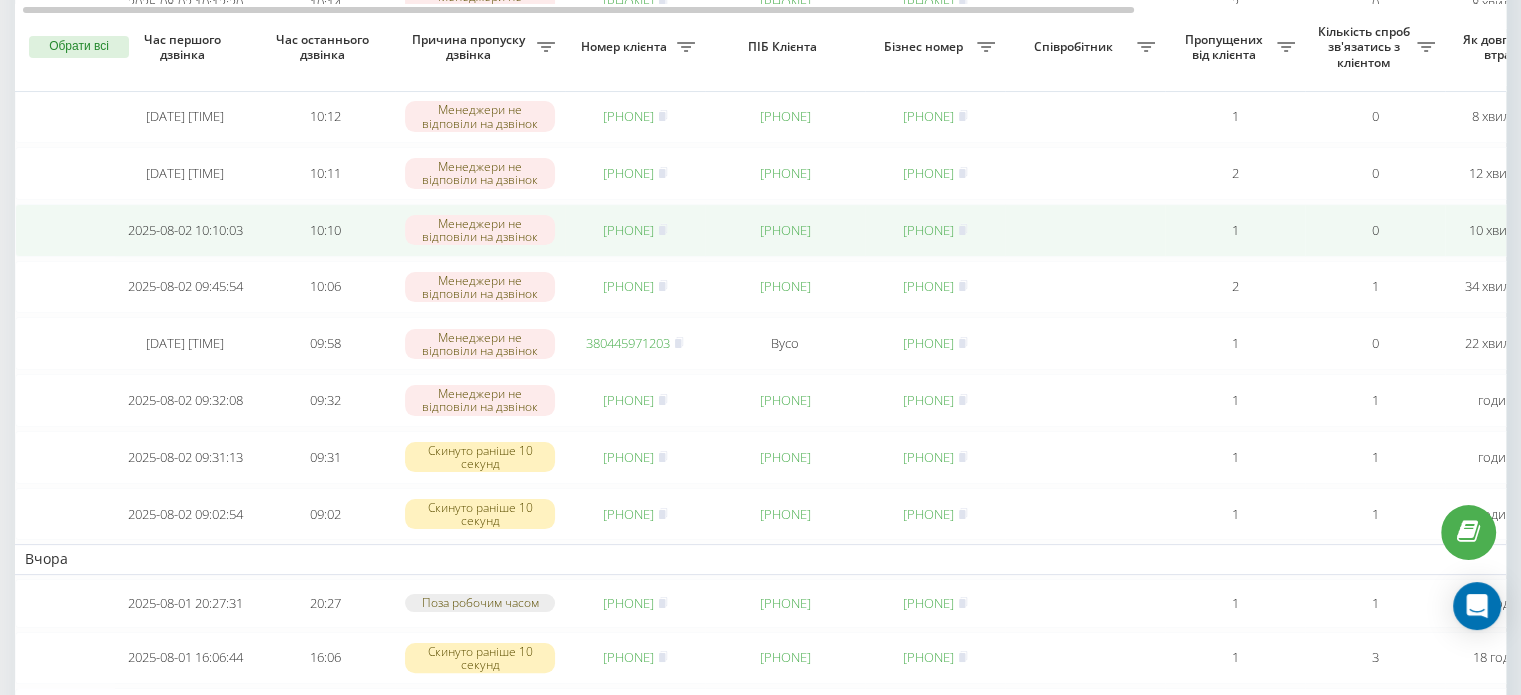 click on "[PHONE]" at bounding box center [628, 230] 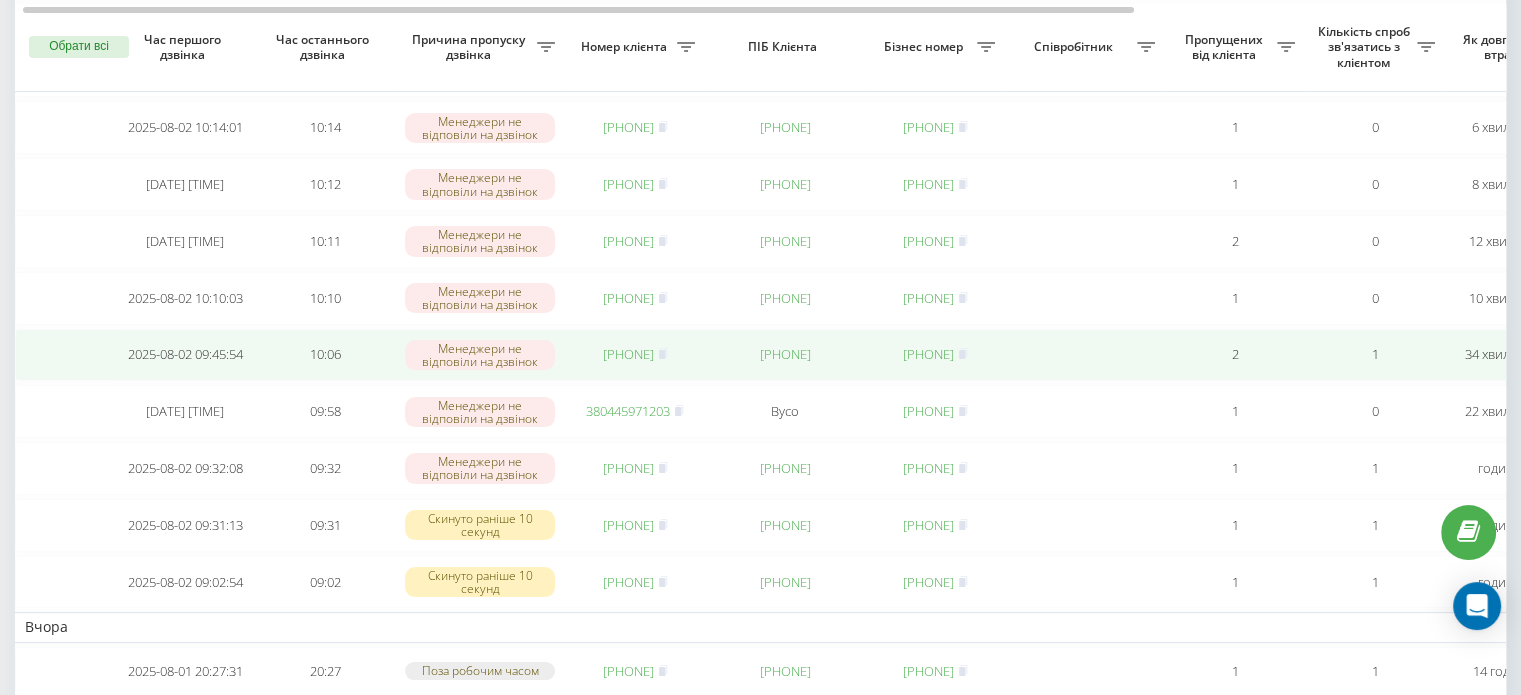 scroll, scrollTop: 200, scrollLeft: 0, axis: vertical 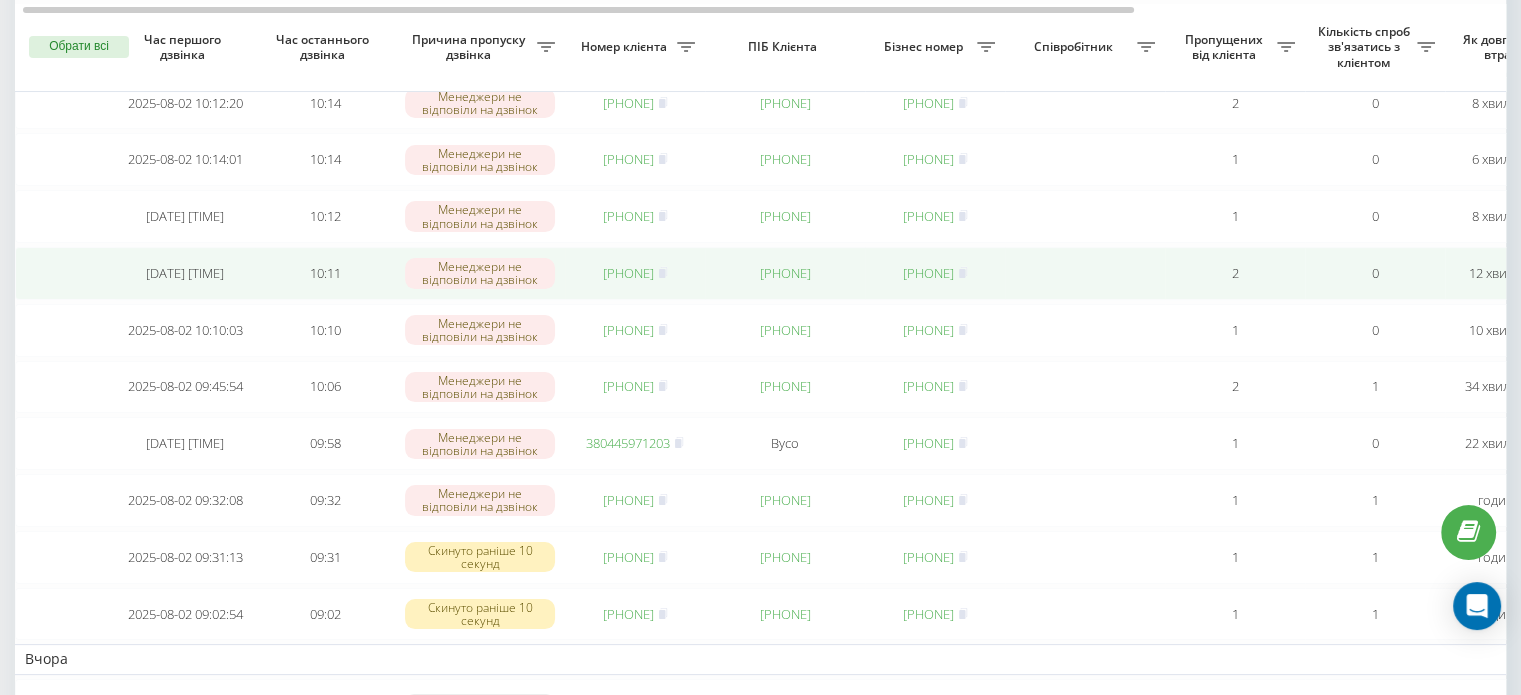 click on "[PHONE]" at bounding box center (628, 273) 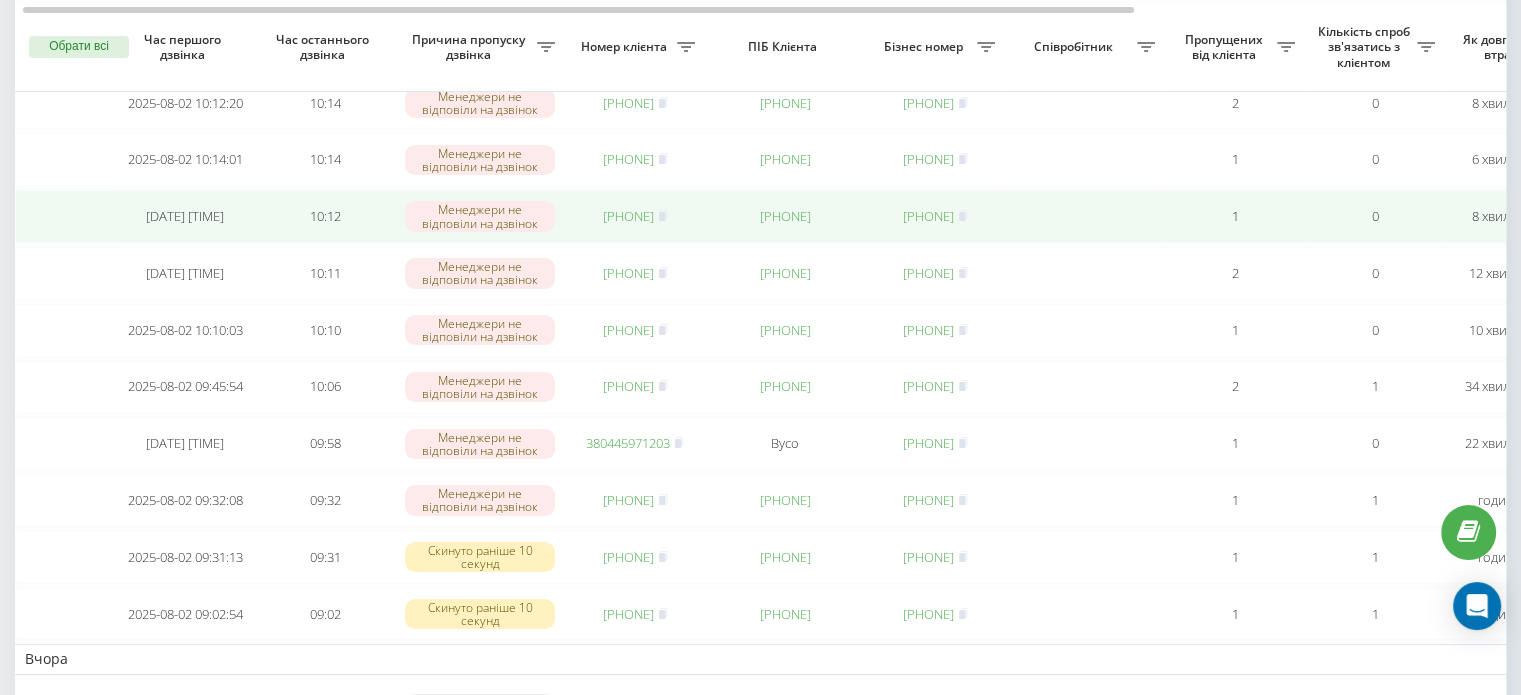 click on "380933870527" at bounding box center [628, 216] 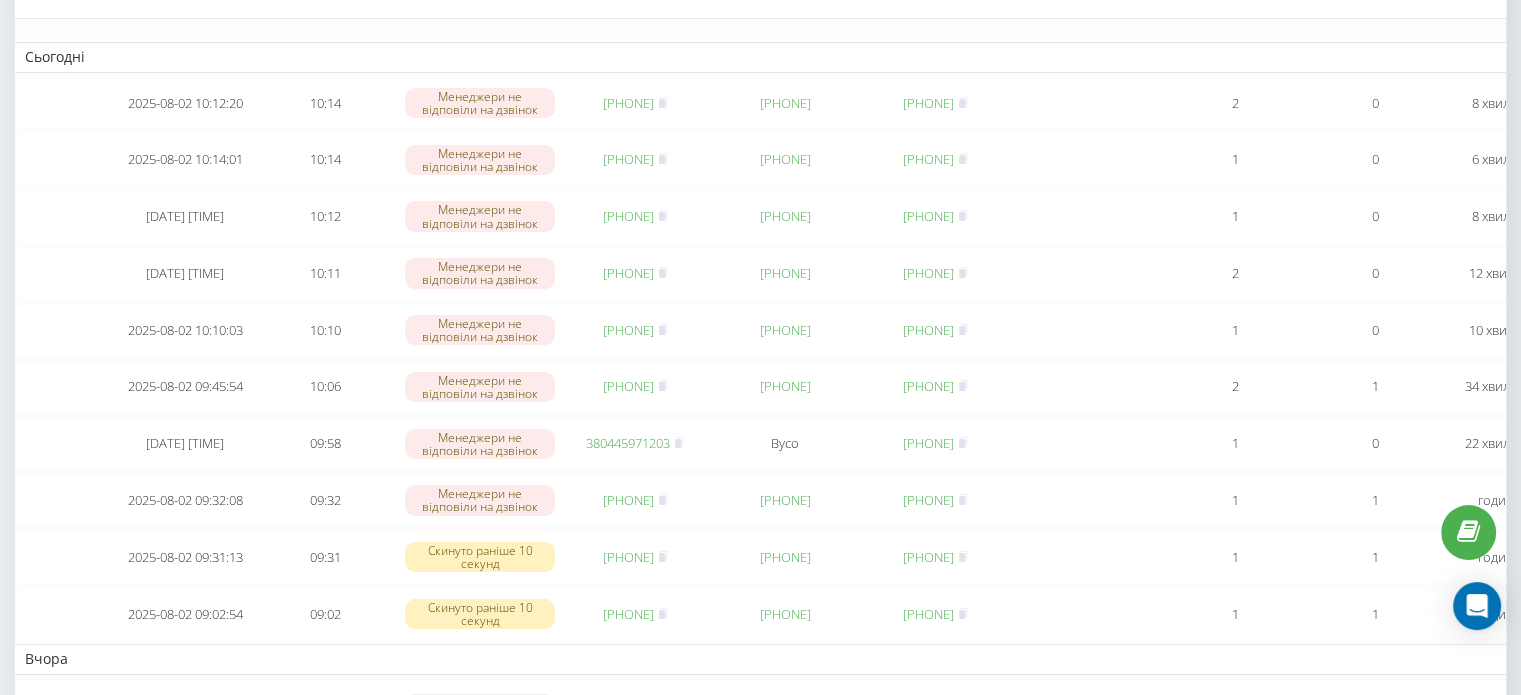 scroll, scrollTop: 0, scrollLeft: 0, axis: both 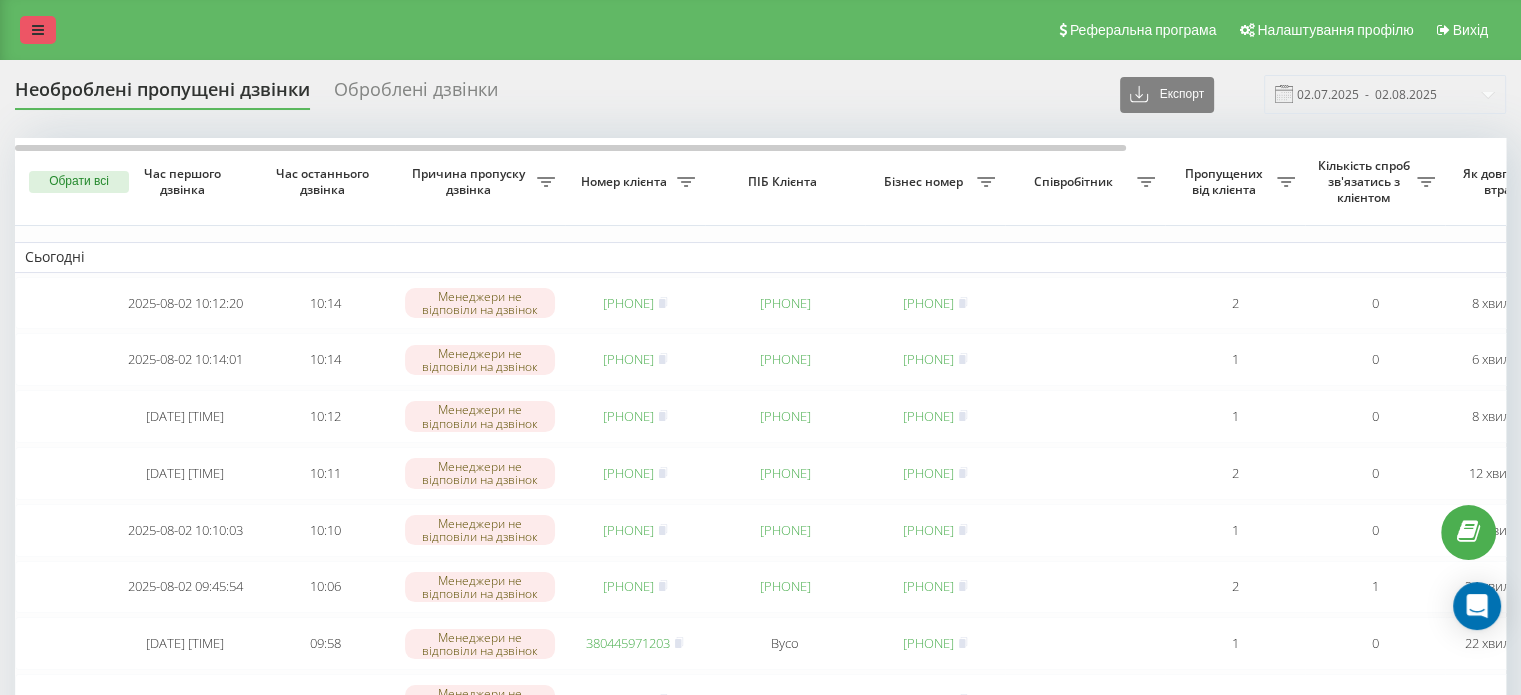click at bounding box center [38, 30] 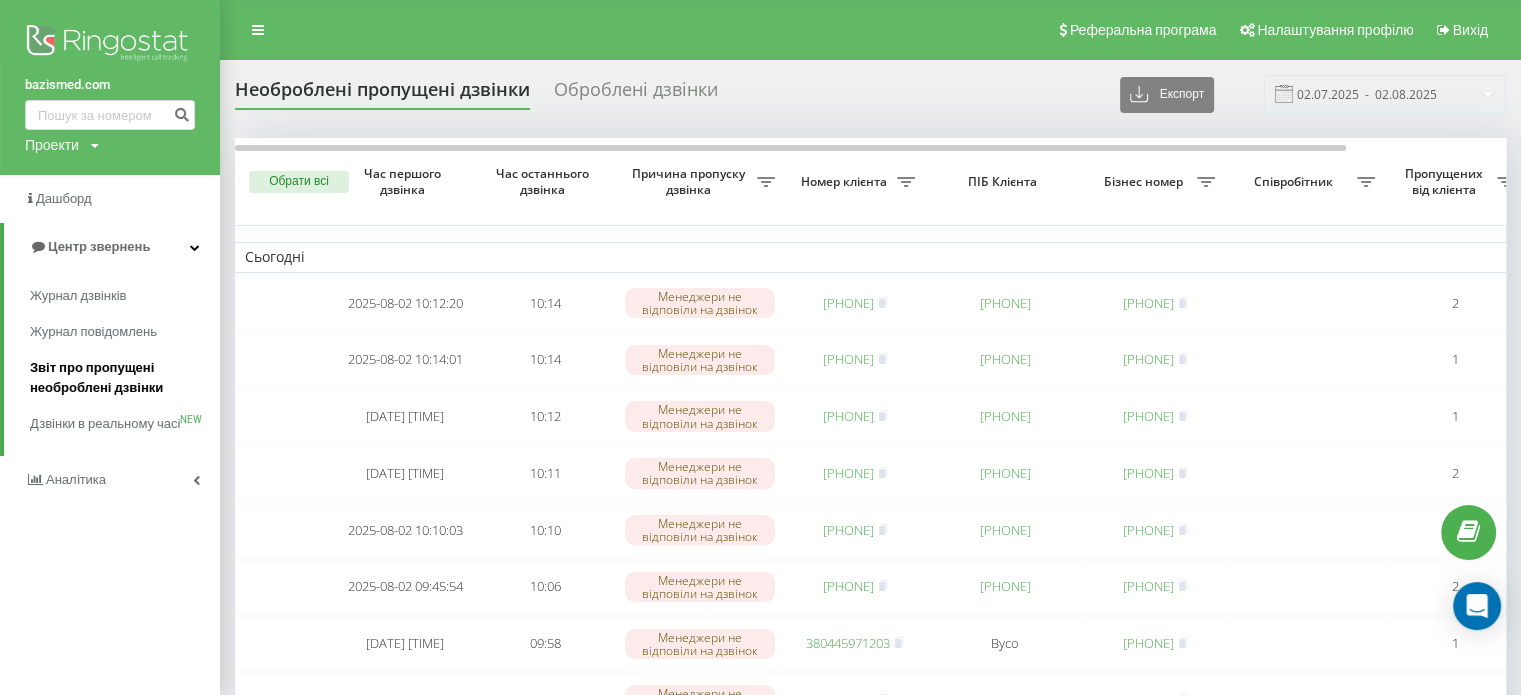click on "Звіт про пропущені необроблені дзвінки" at bounding box center (120, 378) 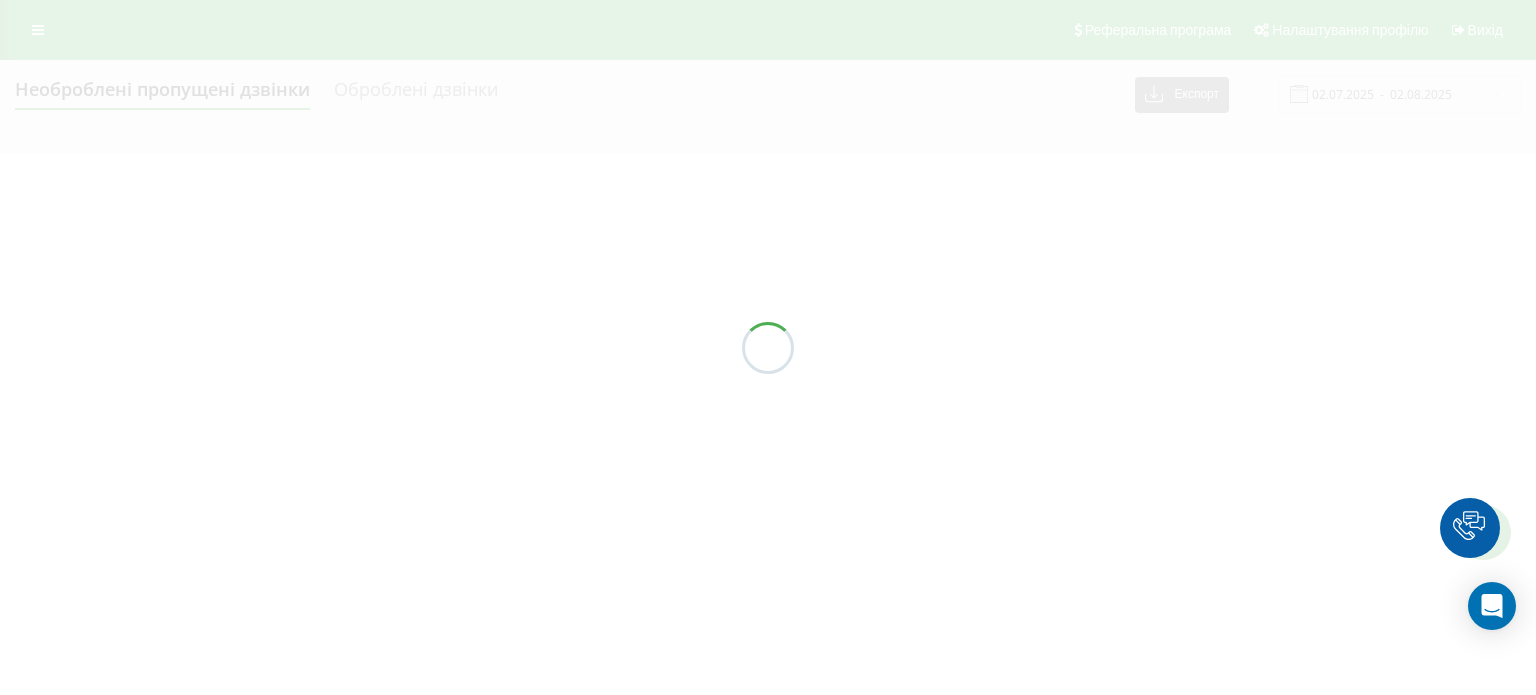 scroll, scrollTop: 0, scrollLeft: 0, axis: both 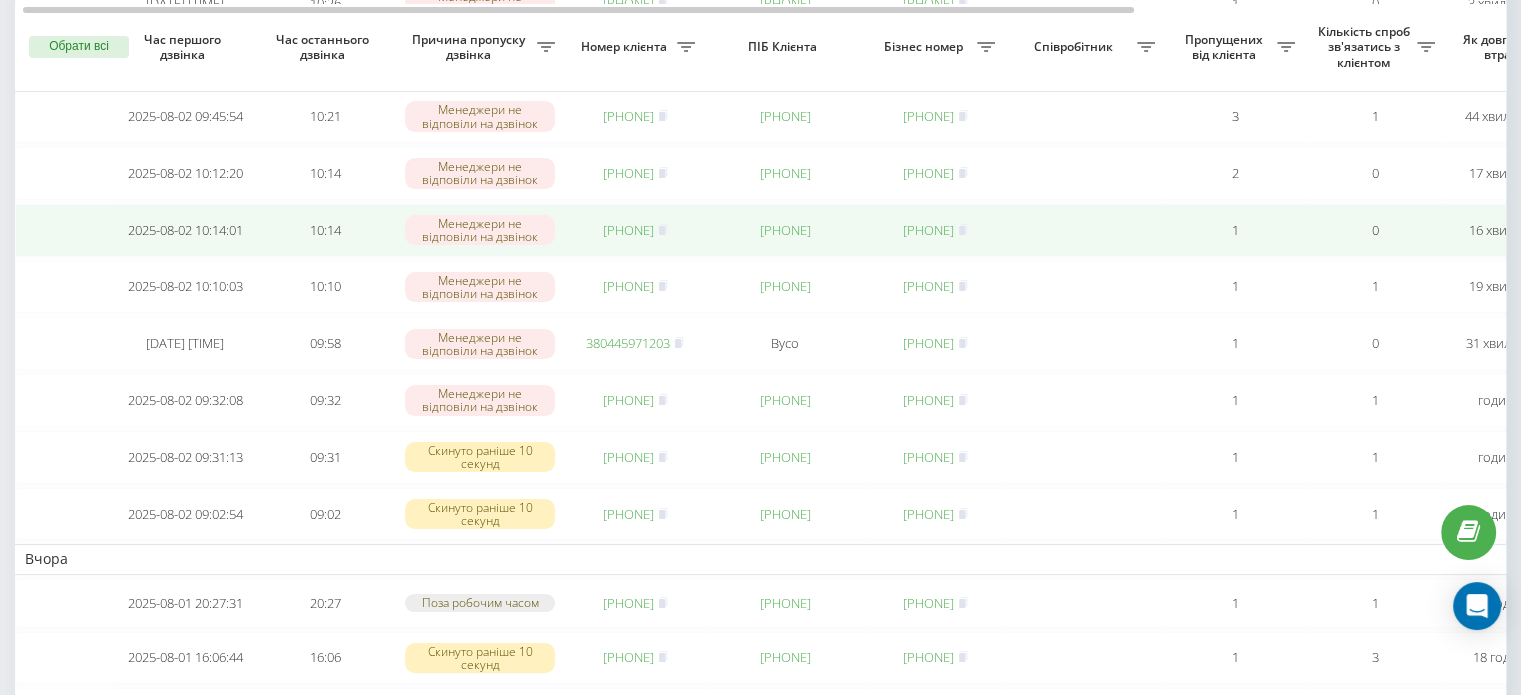 click on "[PHONE]" at bounding box center [628, 230] 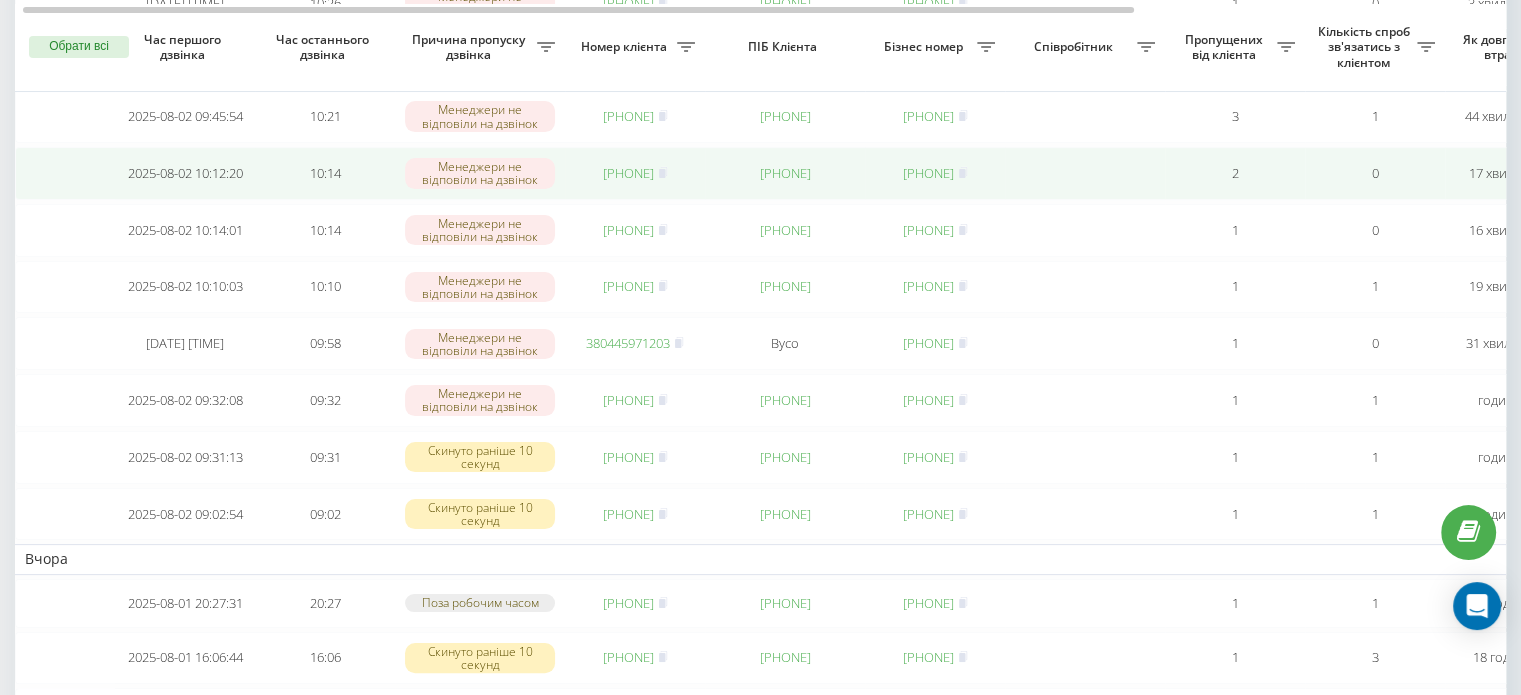 click on "[PHONE]" at bounding box center [628, 173] 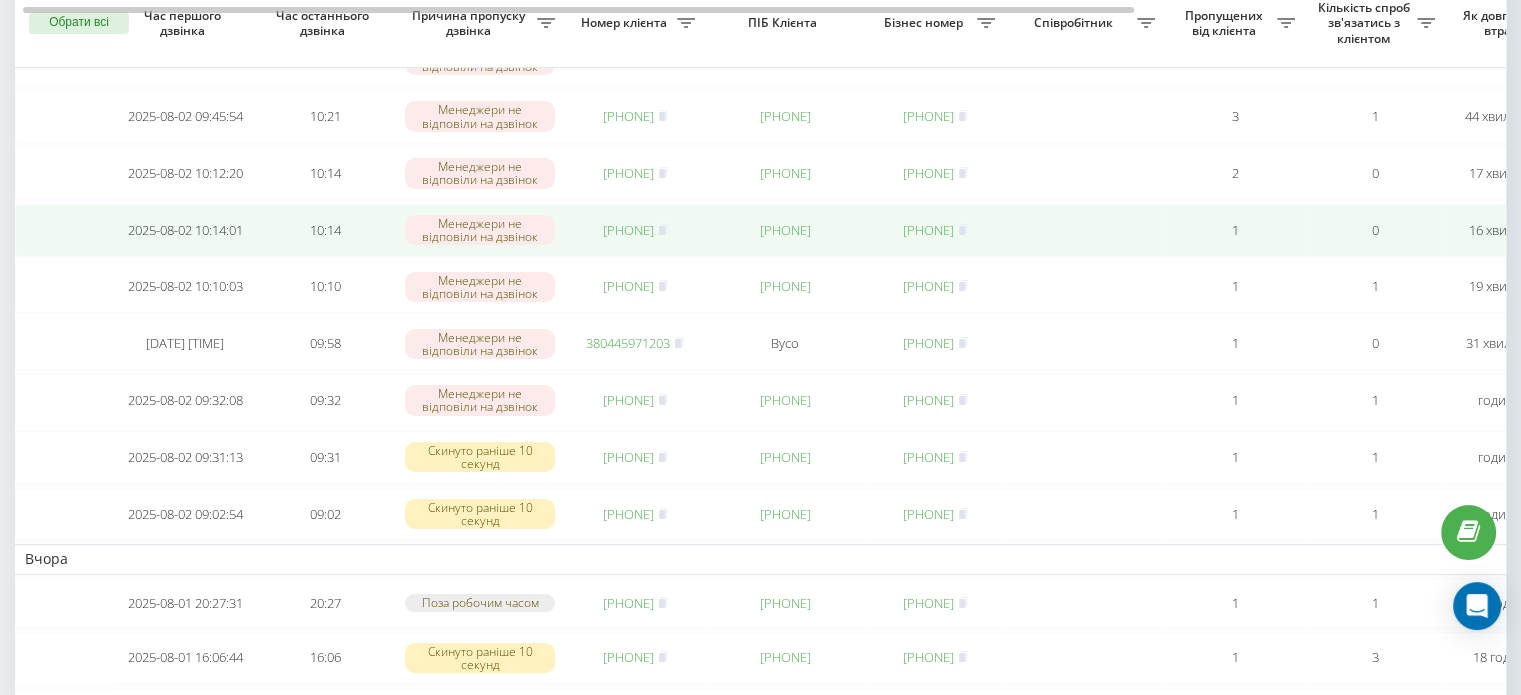 scroll, scrollTop: 200, scrollLeft: 0, axis: vertical 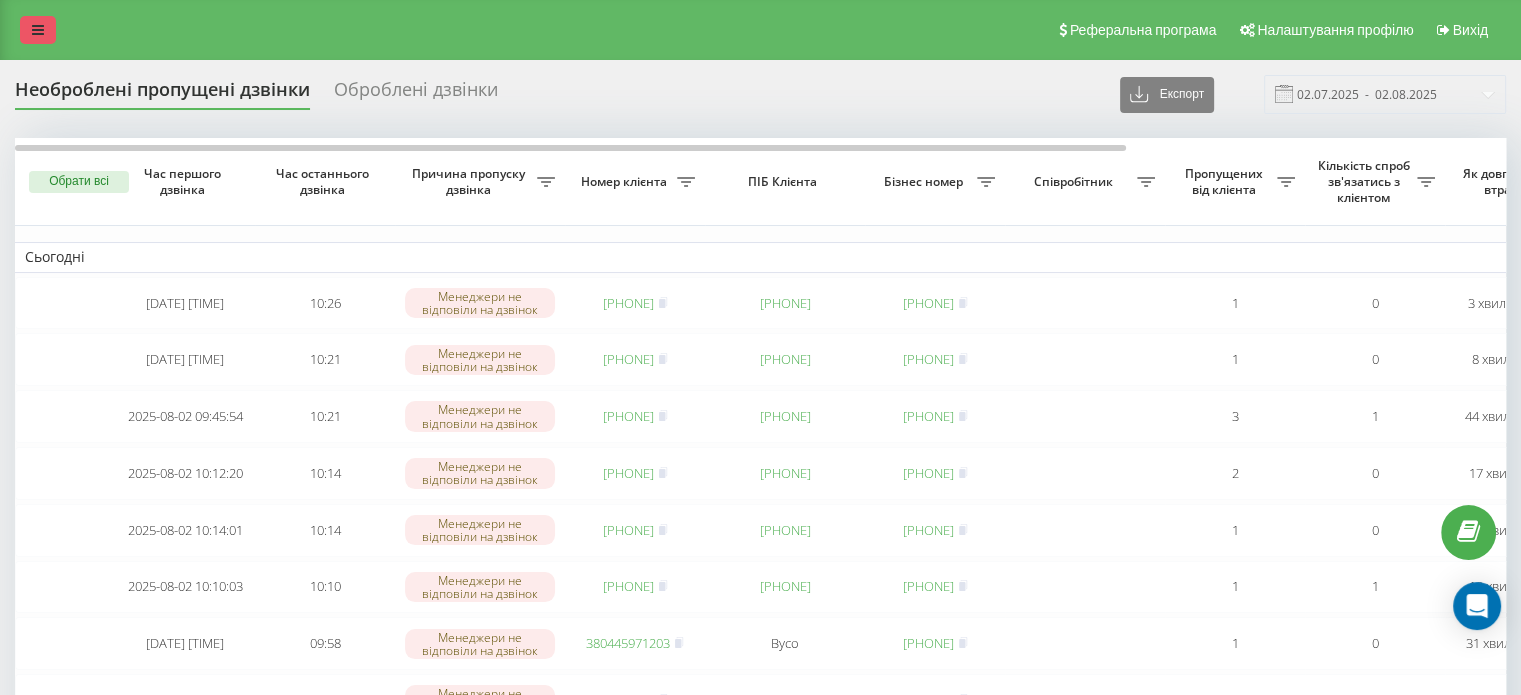click at bounding box center [38, 30] 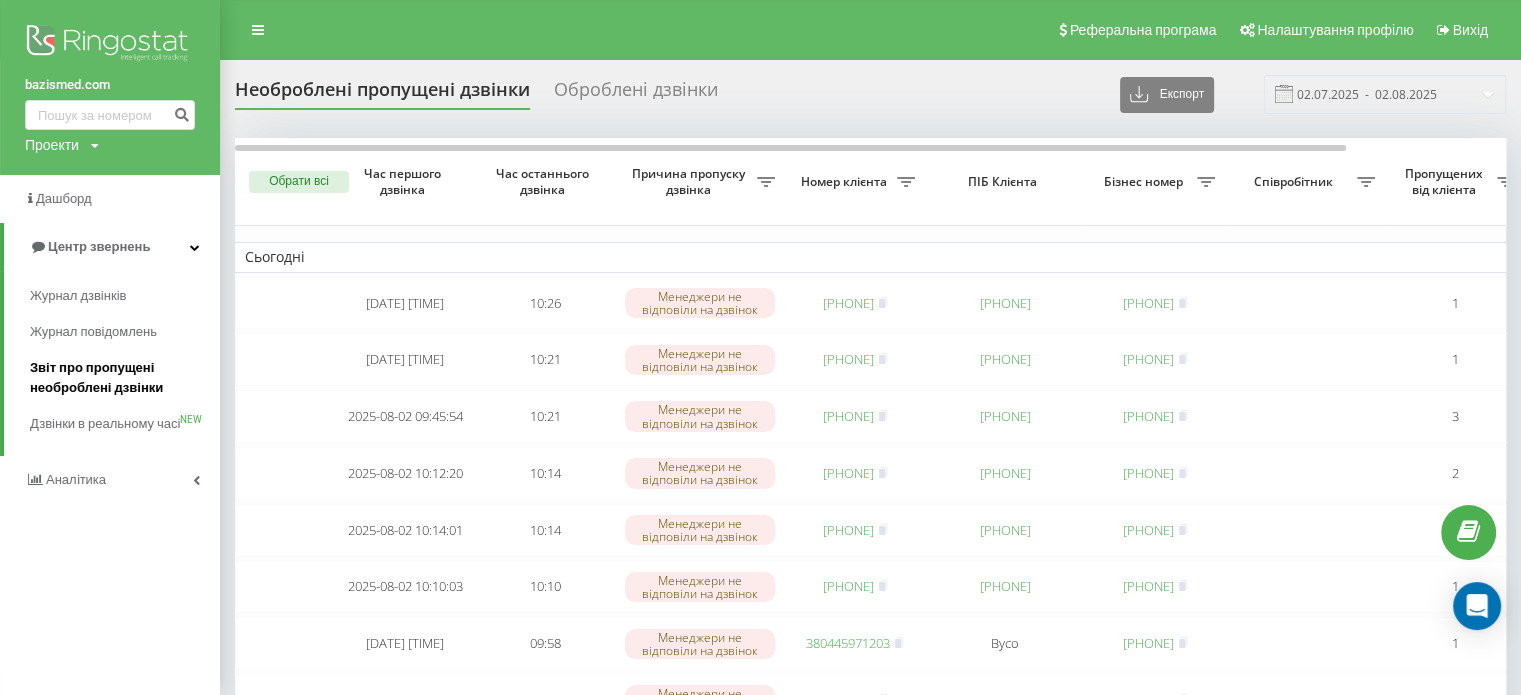 click on "Звіт про пропущені необроблені дзвінки" at bounding box center (120, 378) 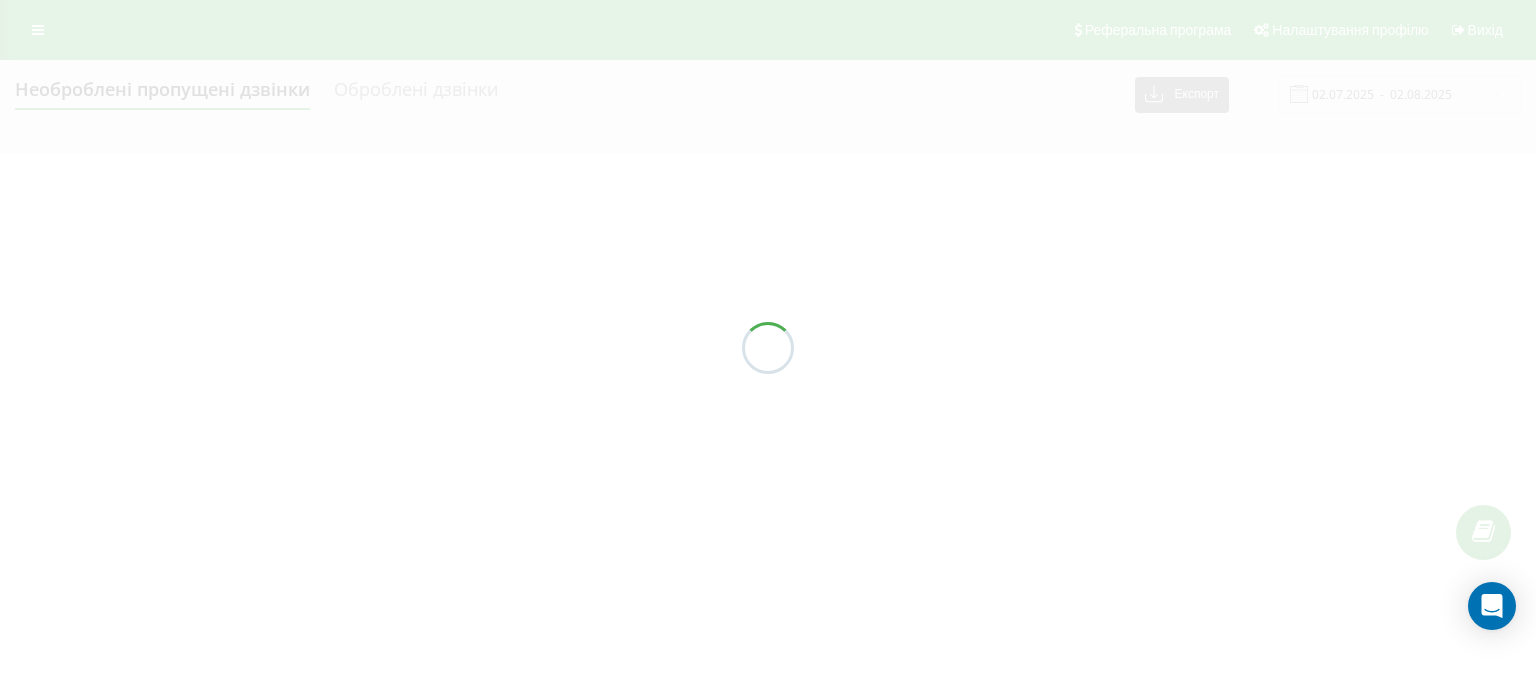 scroll, scrollTop: 0, scrollLeft: 0, axis: both 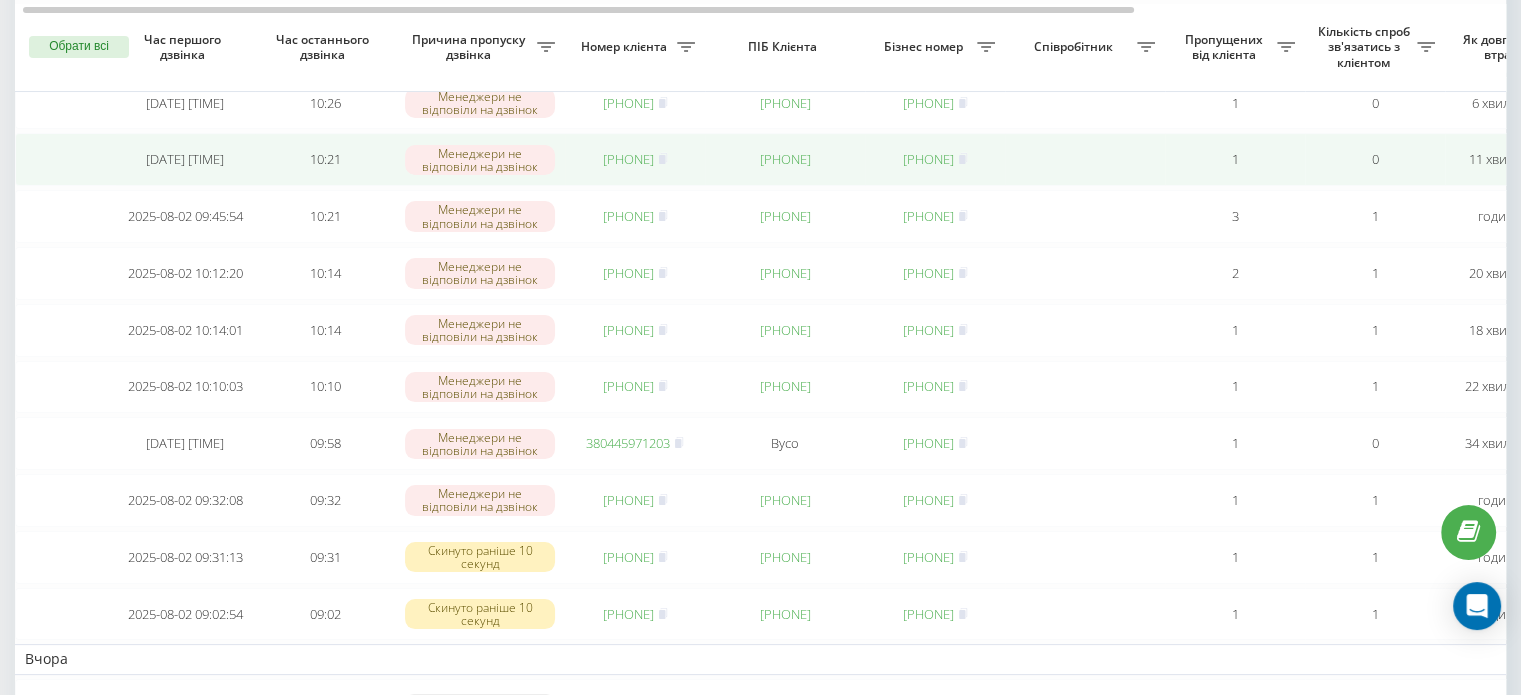 click on "380990733098" at bounding box center (628, 159) 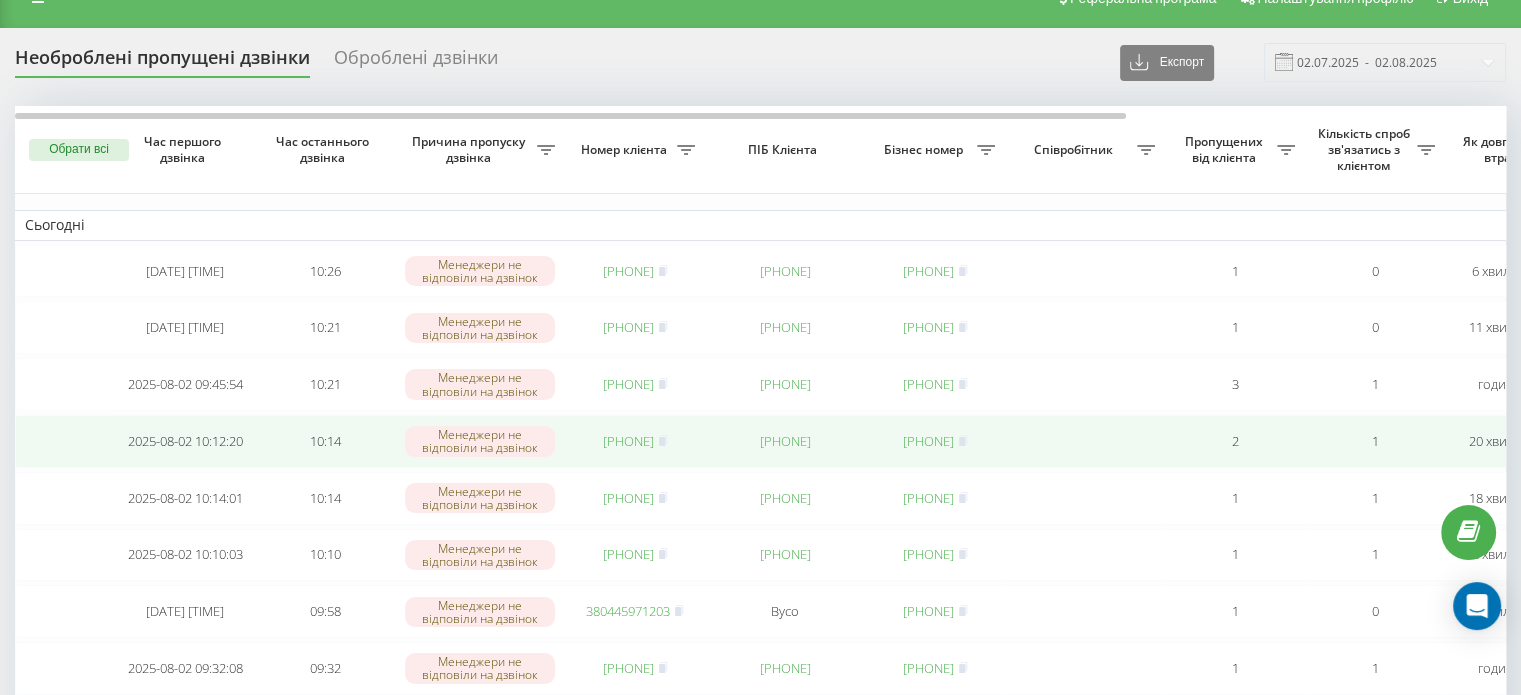 scroll, scrollTop: 0, scrollLeft: 0, axis: both 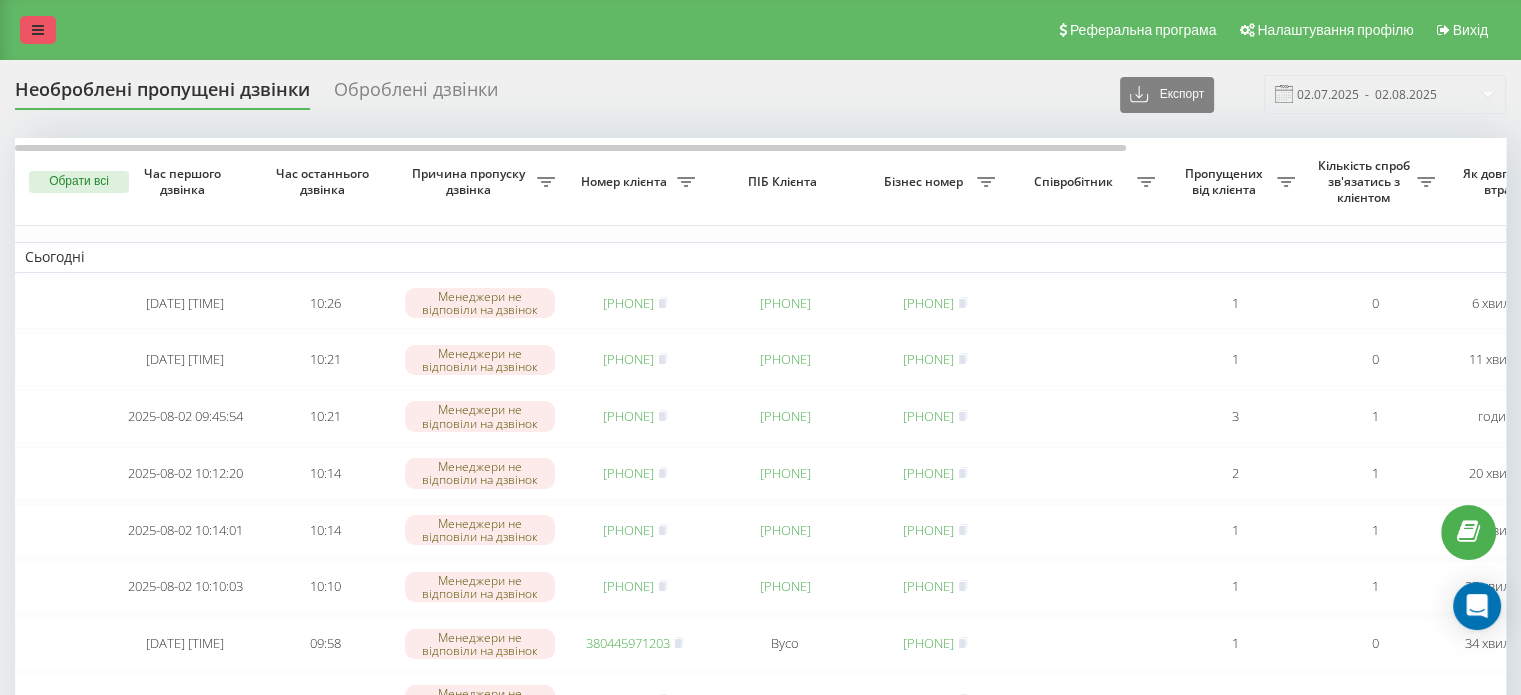 click at bounding box center (38, 30) 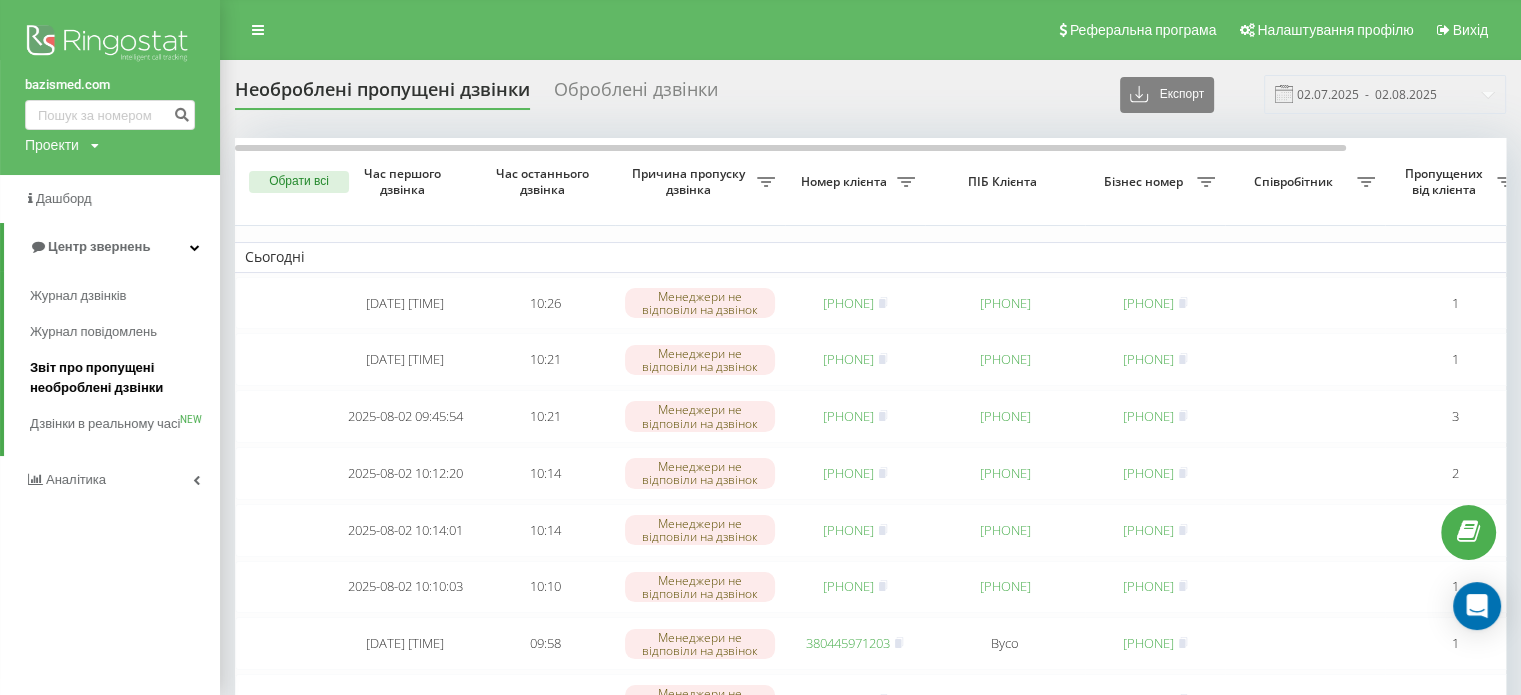 click on "Звіт про пропущені необроблені дзвінки" at bounding box center (120, 378) 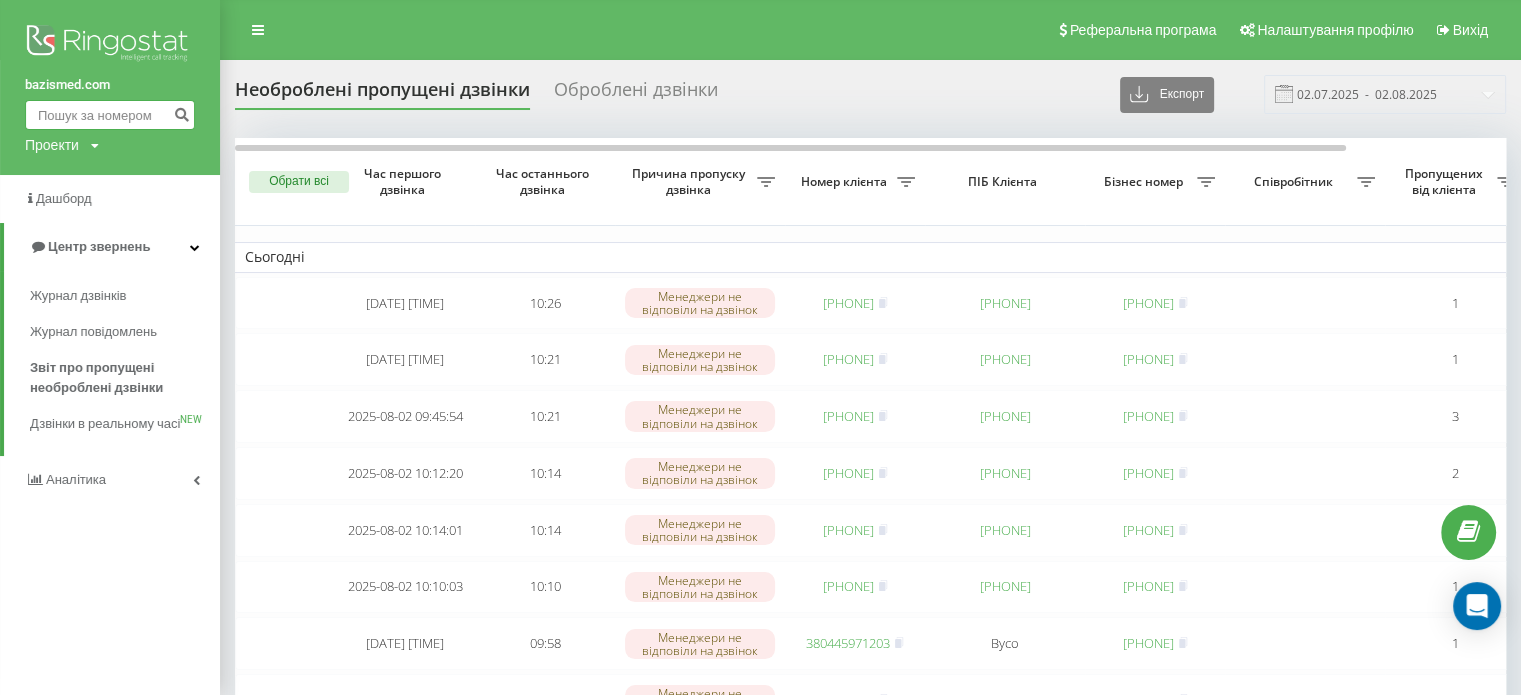 click at bounding box center [110, 115] 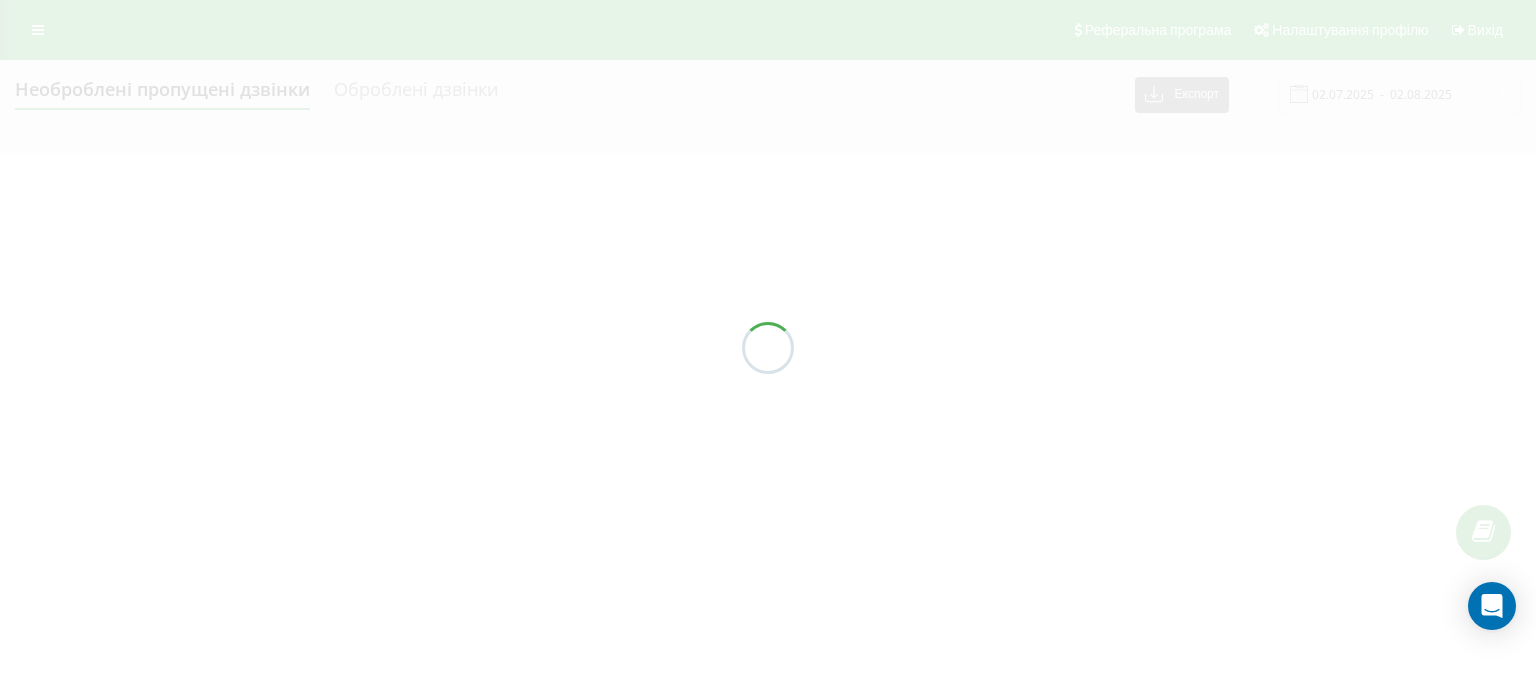 scroll, scrollTop: 0, scrollLeft: 0, axis: both 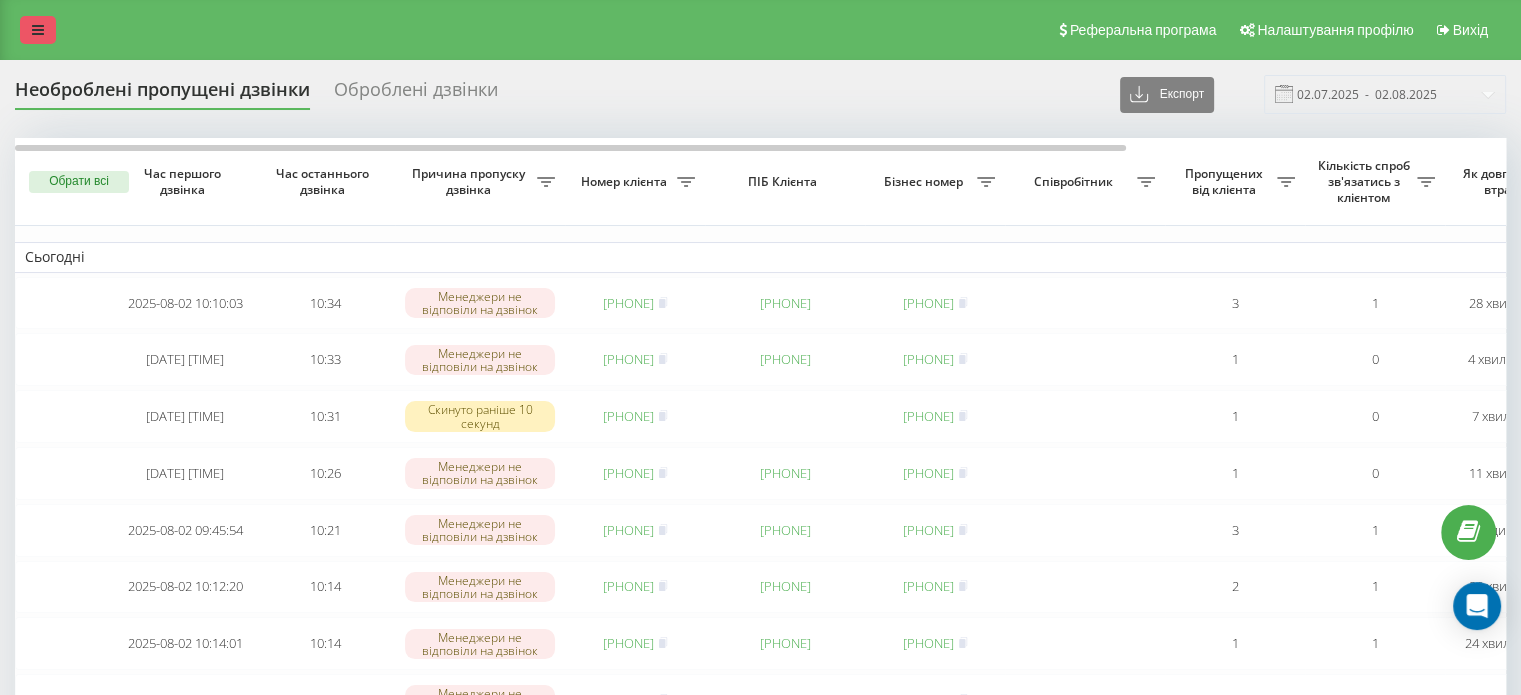 click at bounding box center (38, 30) 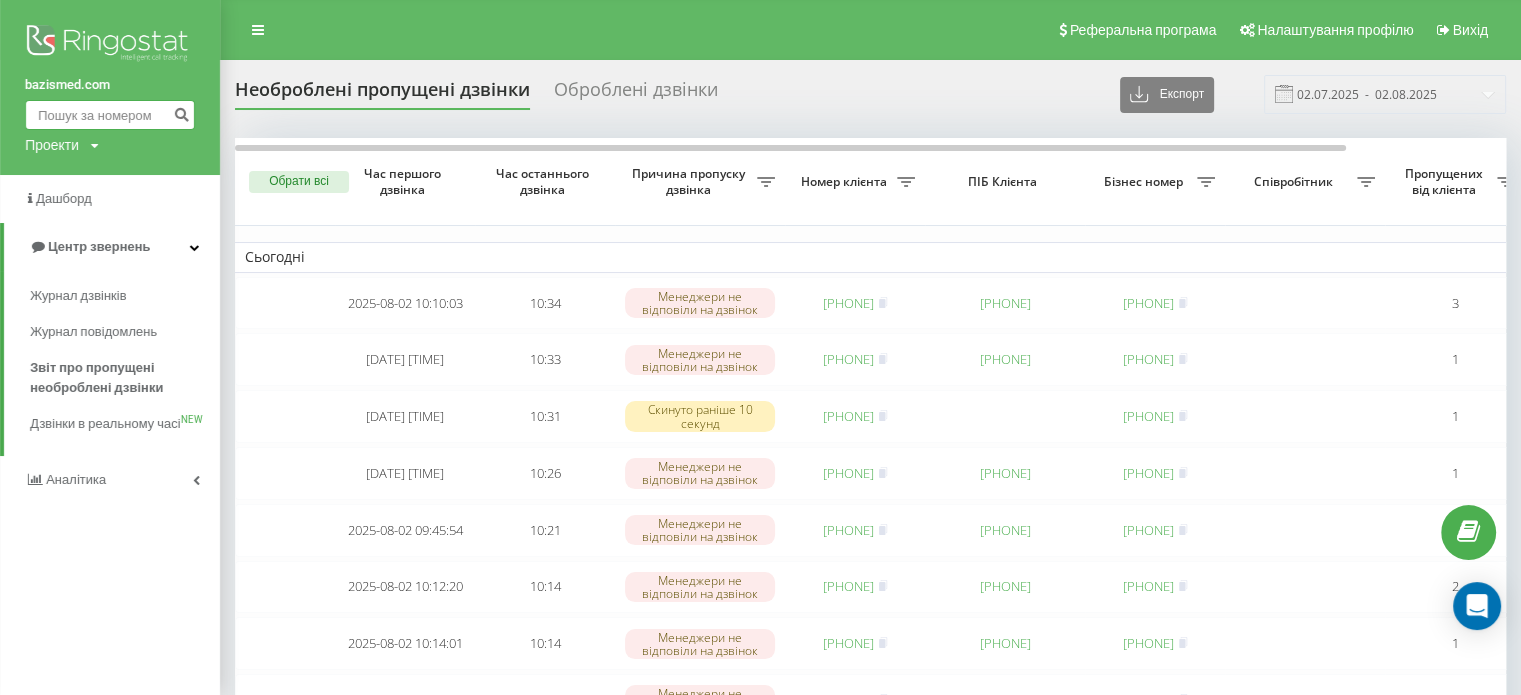 click at bounding box center [110, 115] 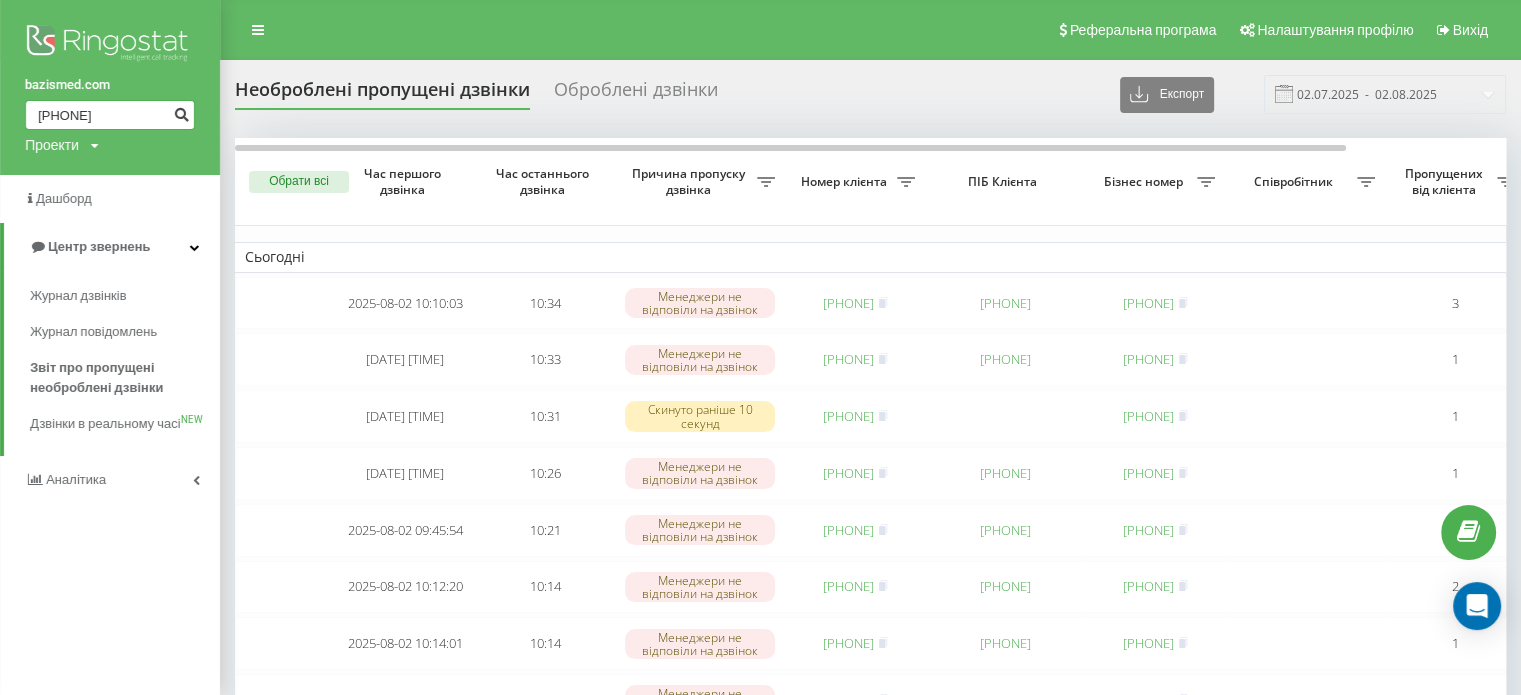 type on "[PHONE]" 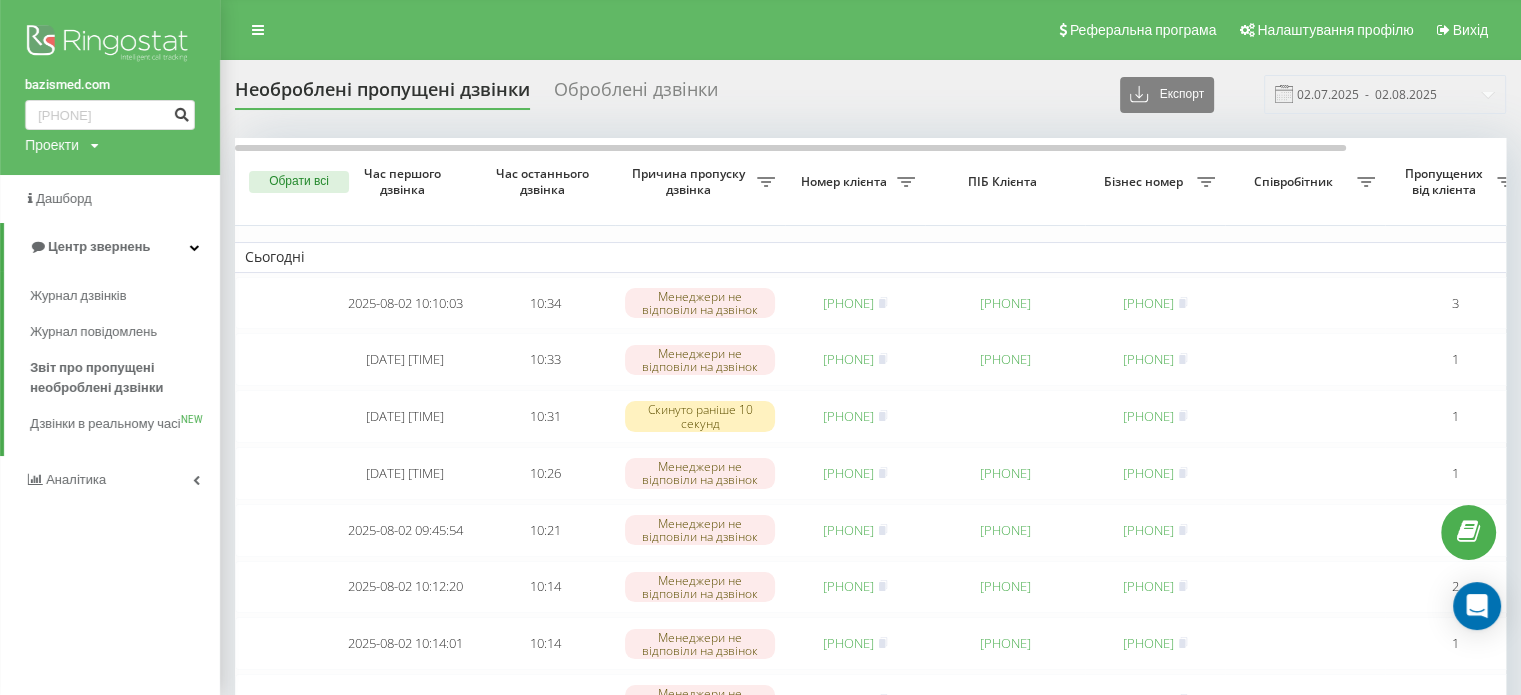 click at bounding box center [181, 112] 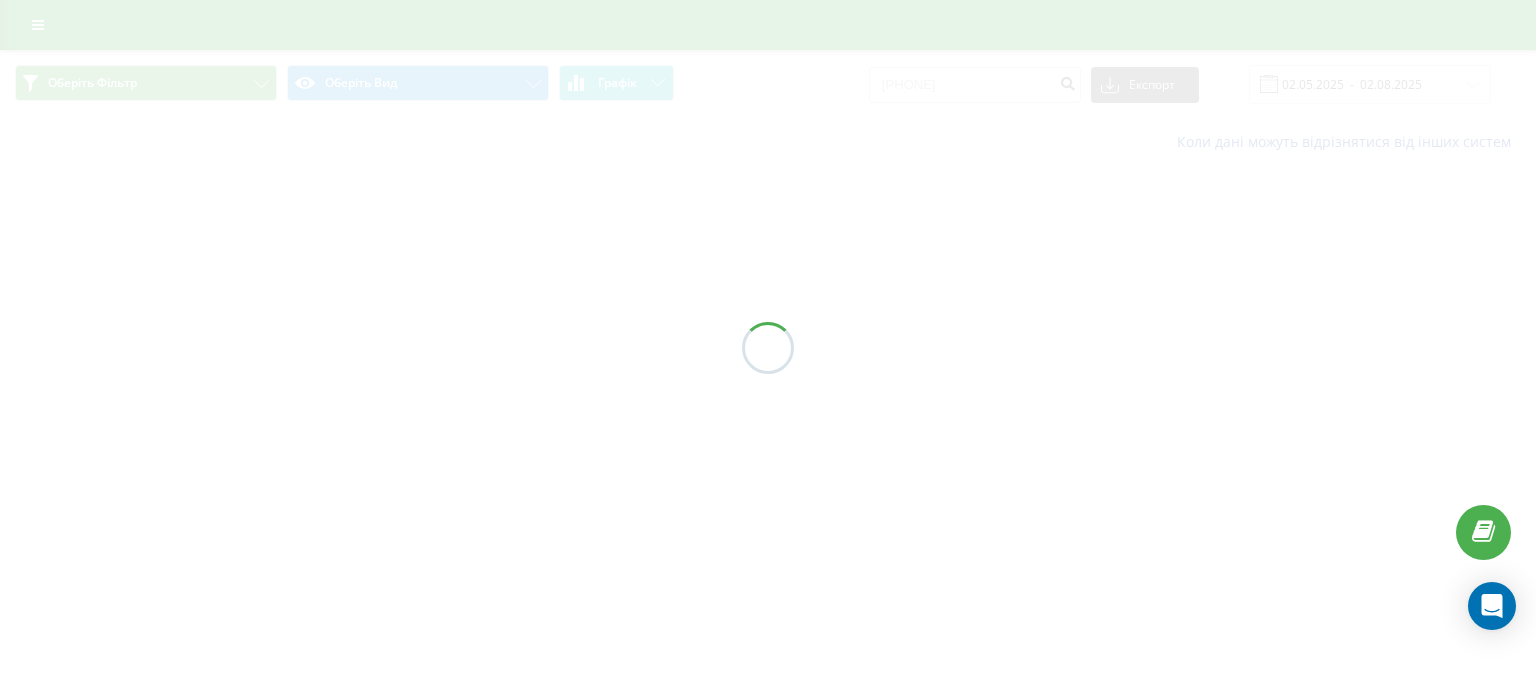 scroll, scrollTop: 0, scrollLeft: 0, axis: both 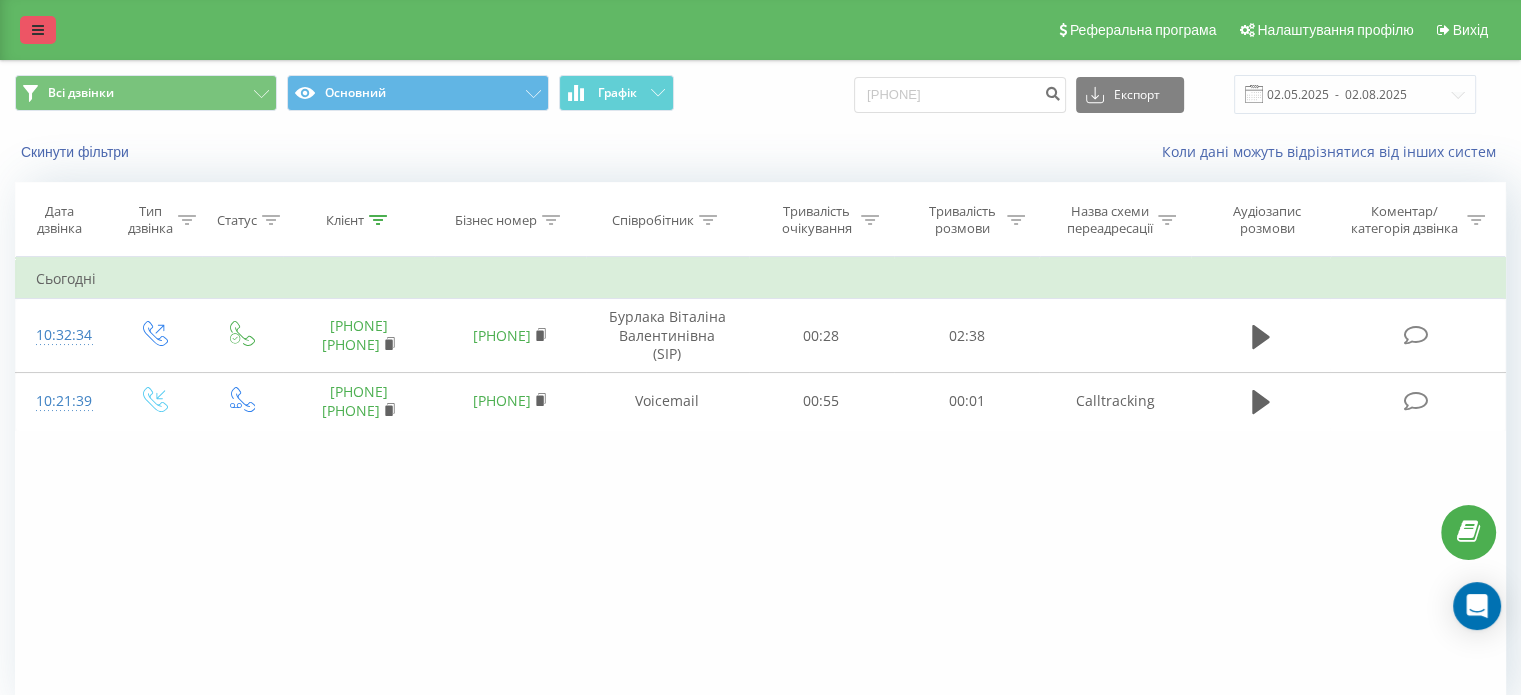 click at bounding box center [38, 30] 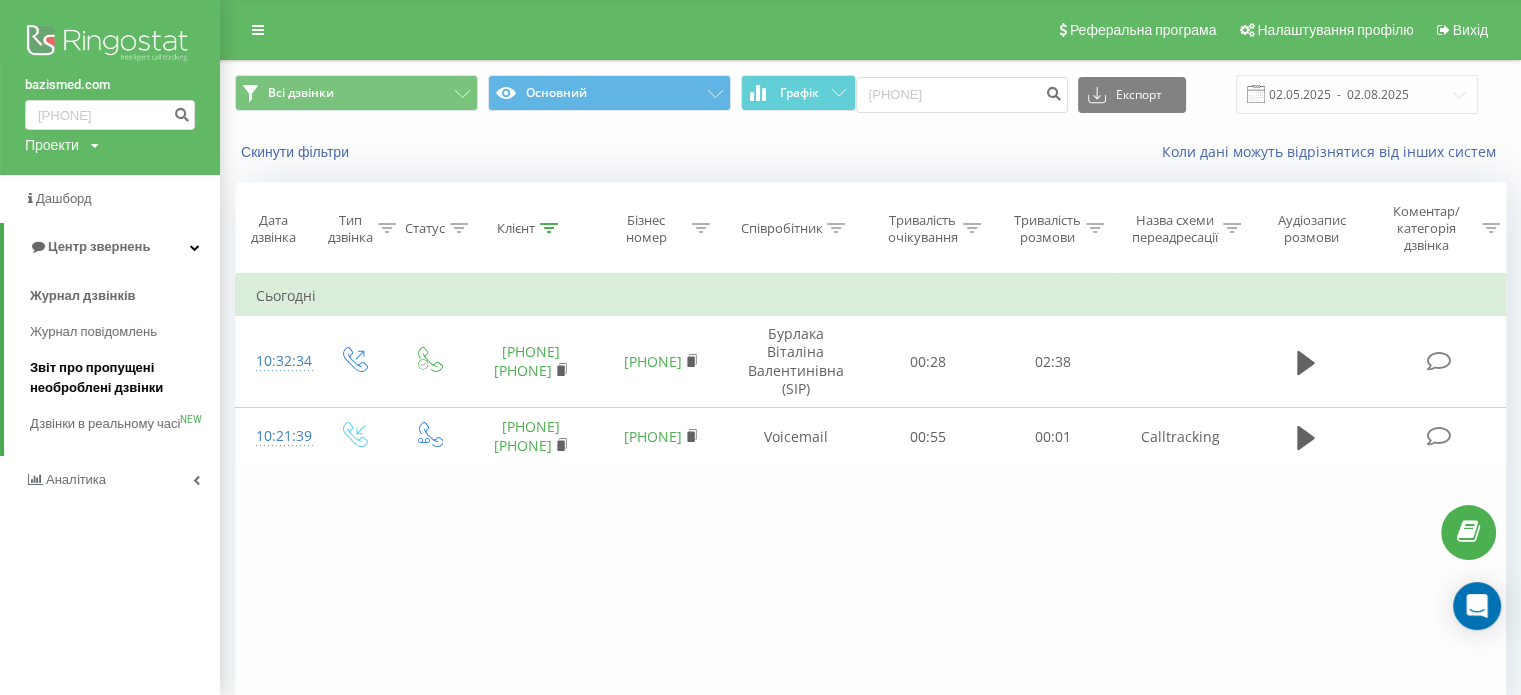 click on "Звіт про пропущені необроблені дзвінки" at bounding box center [120, 378] 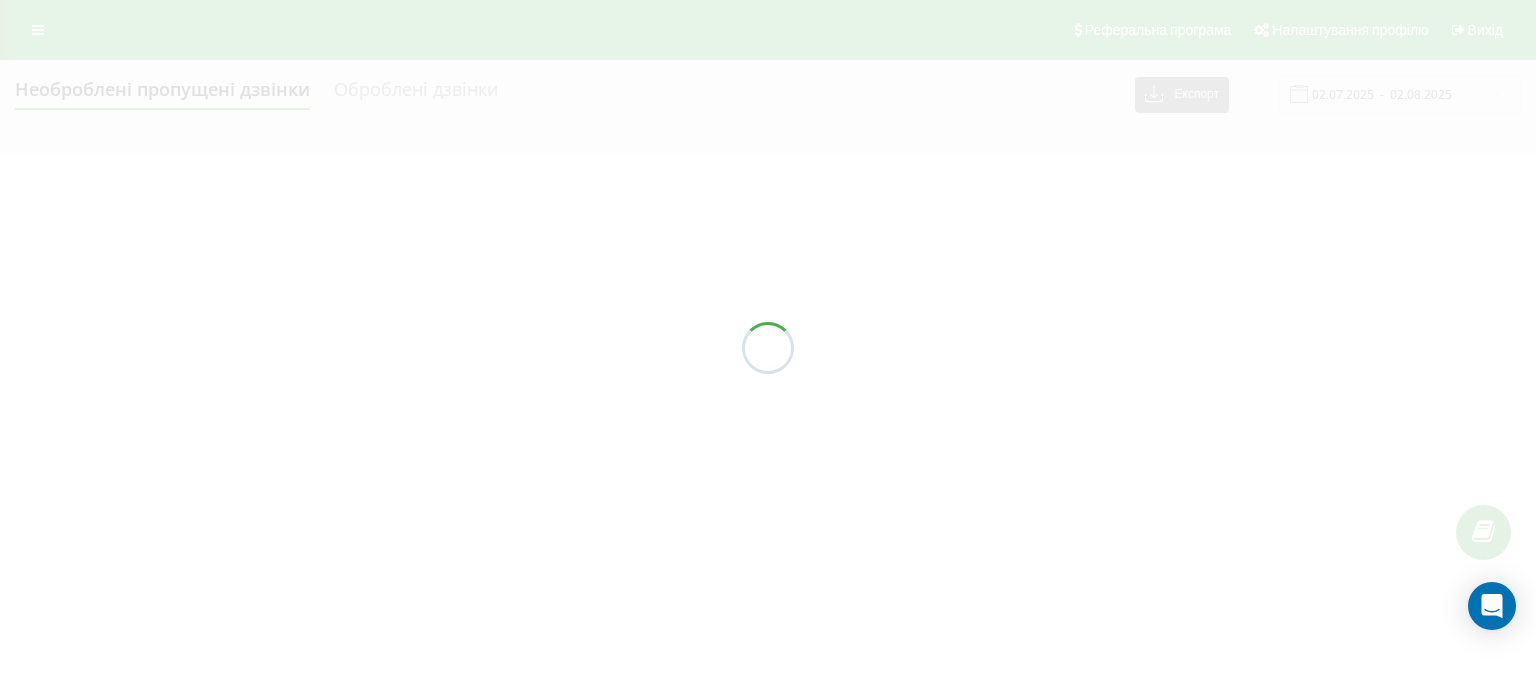 scroll, scrollTop: 0, scrollLeft: 0, axis: both 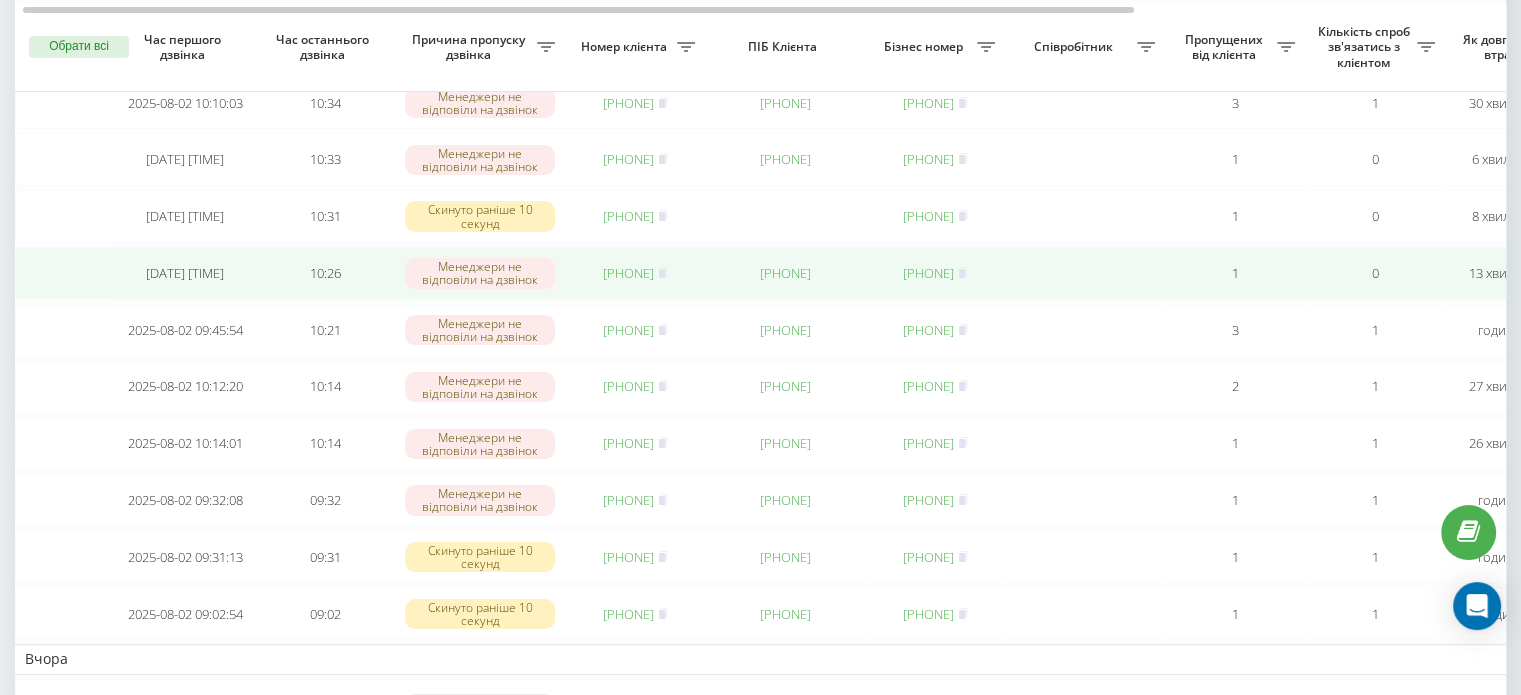 click on "380665316530" at bounding box center (628, 273) 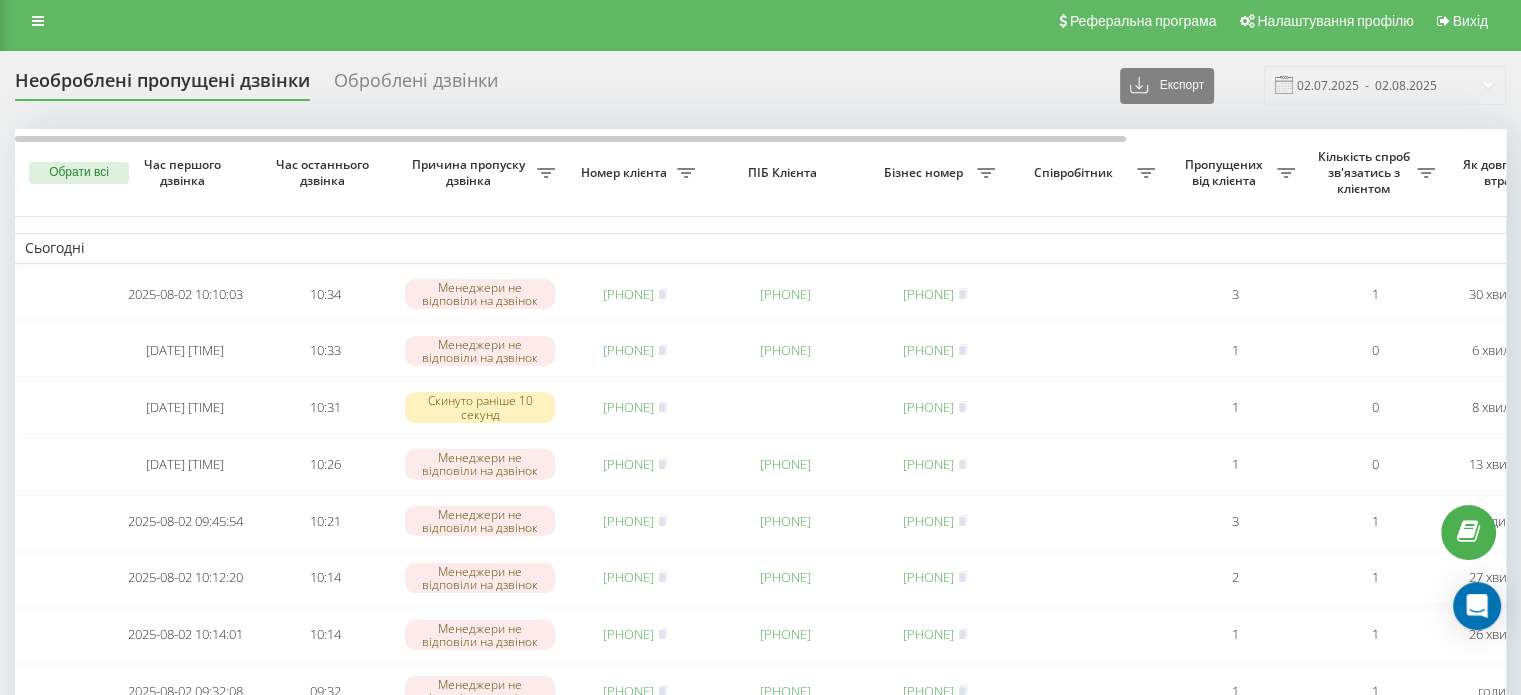 scroll, scrollTop: 0, scrollLeft: 0, axis: both 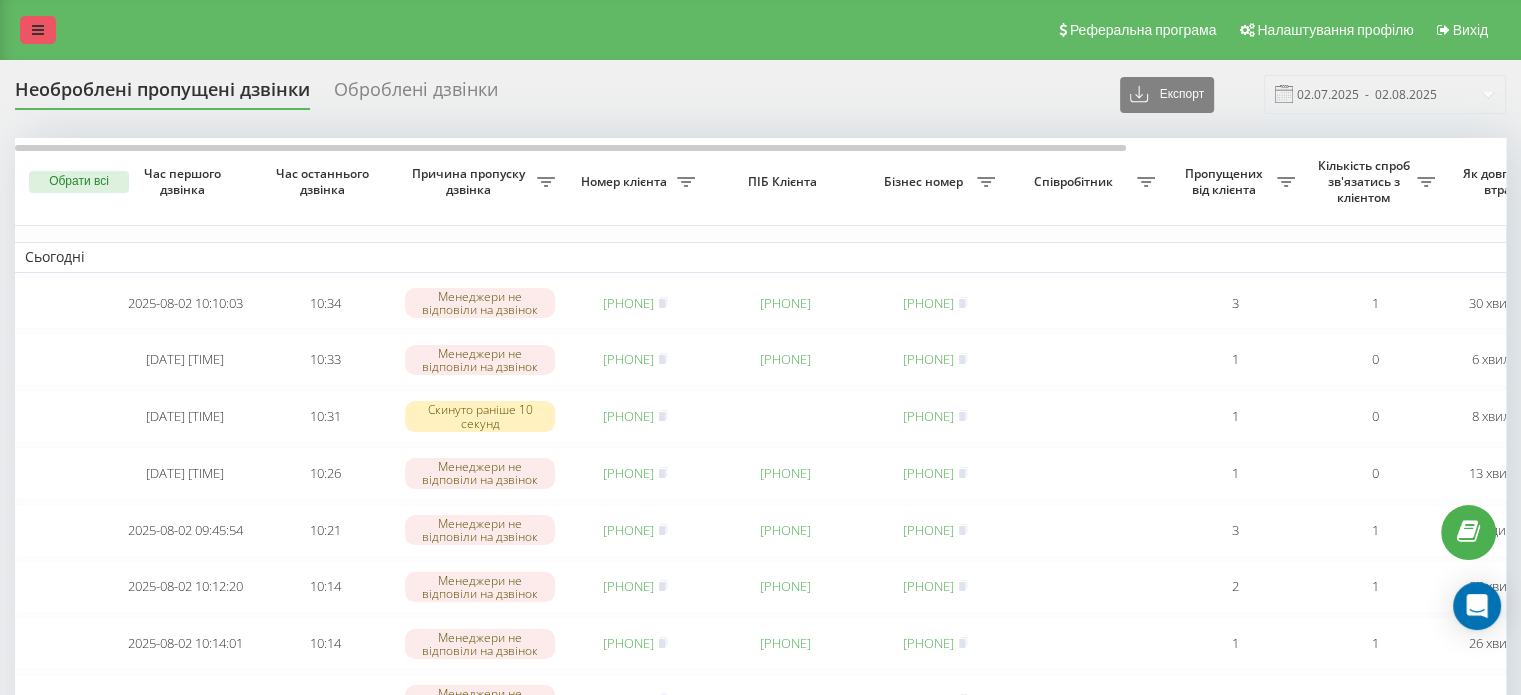 click at bounding box center [38, 30] 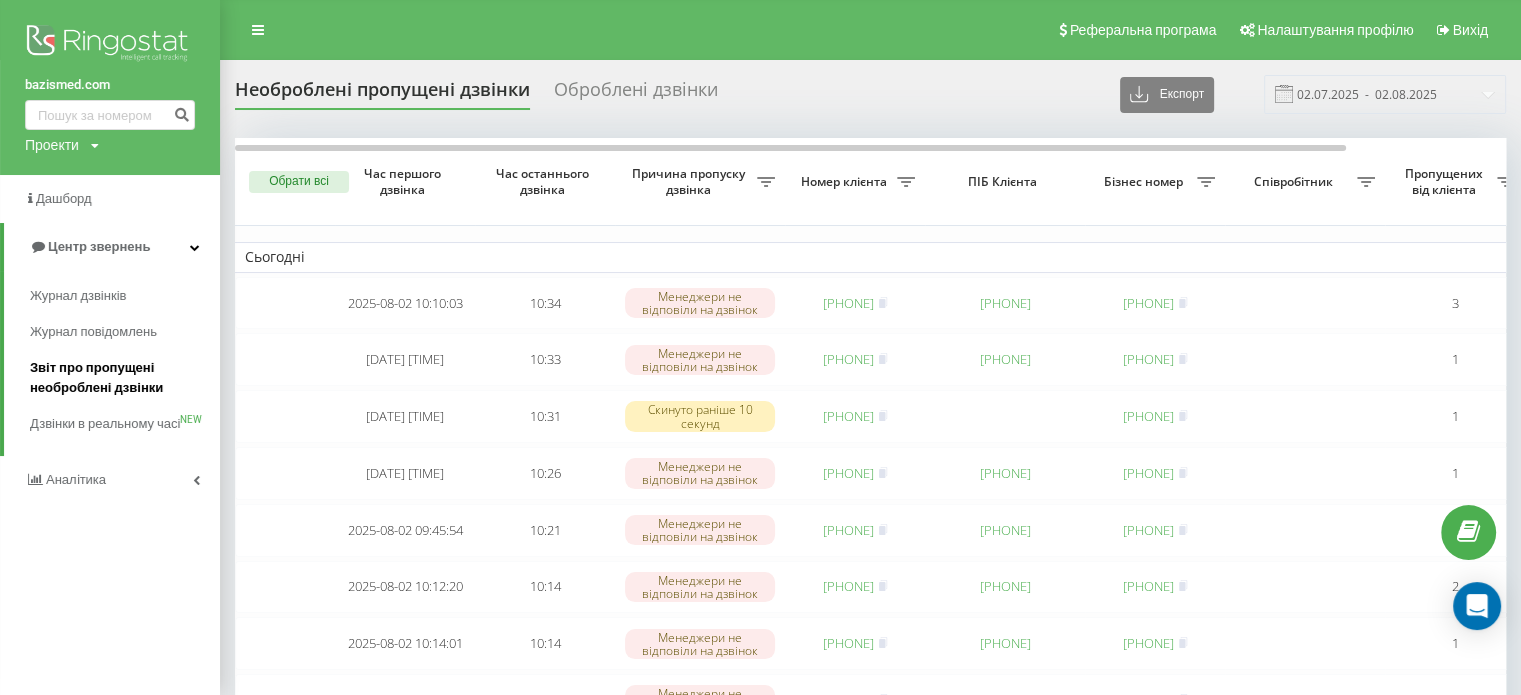 click on "Звіт про пропущені необроблені дзвінки" at bounding box center (120, 378) 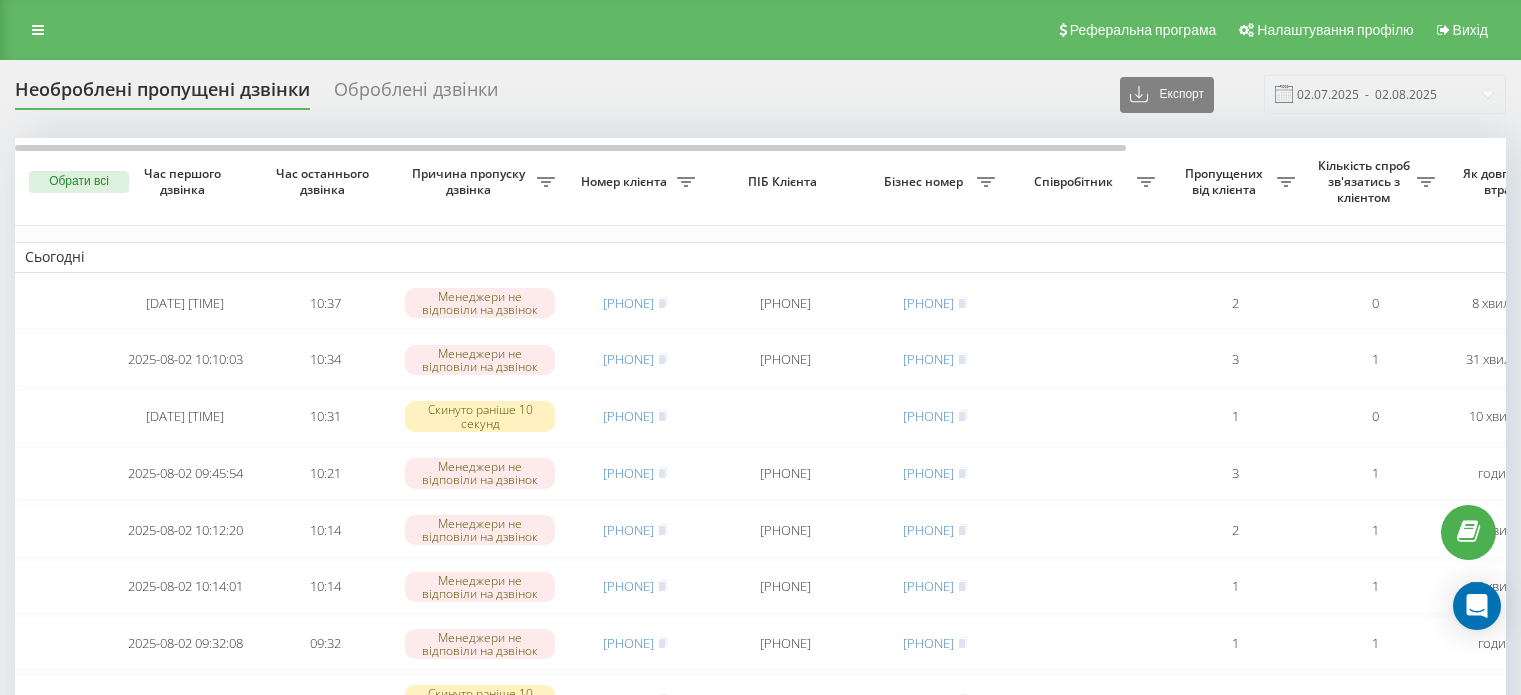 scroll, scrollTop: 0, scrollLeft: 0, axis: both 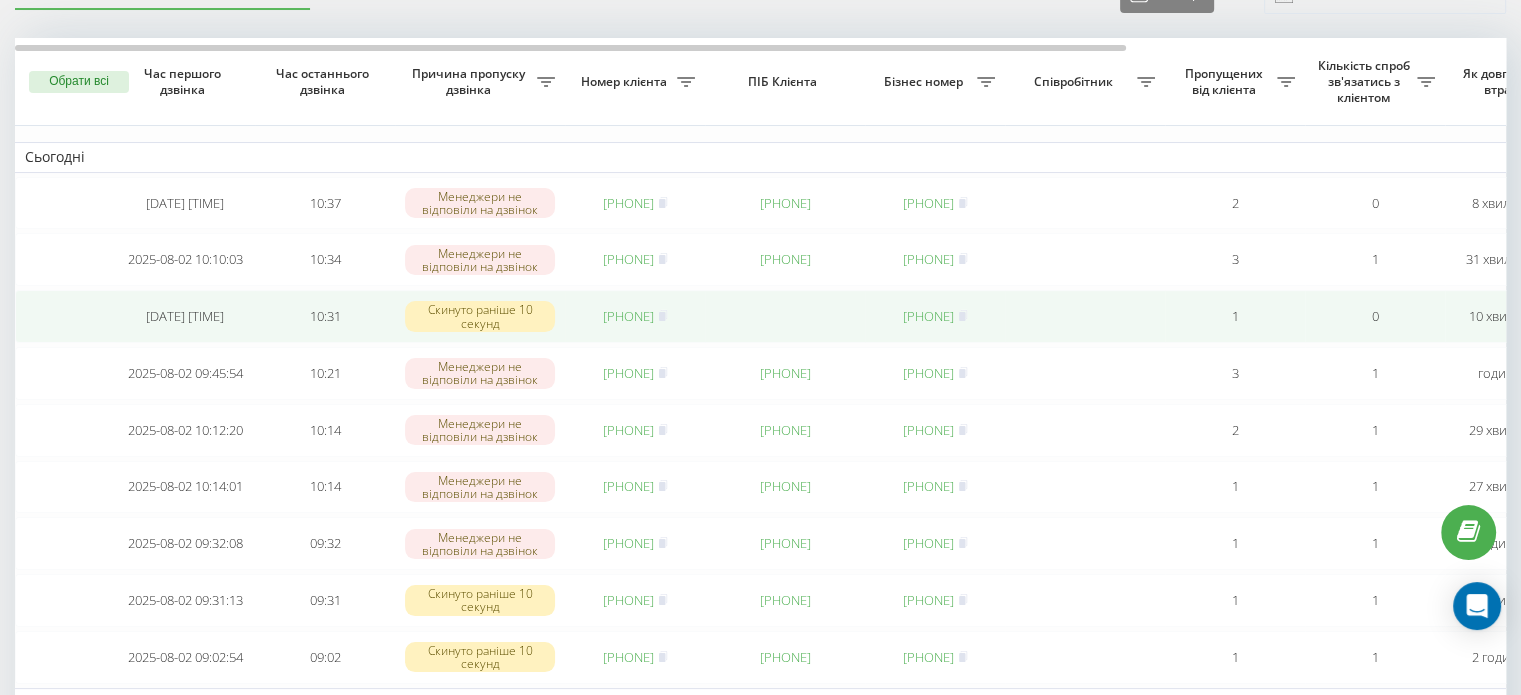 click on "[PHONE]" at bounding box center [628, 316] 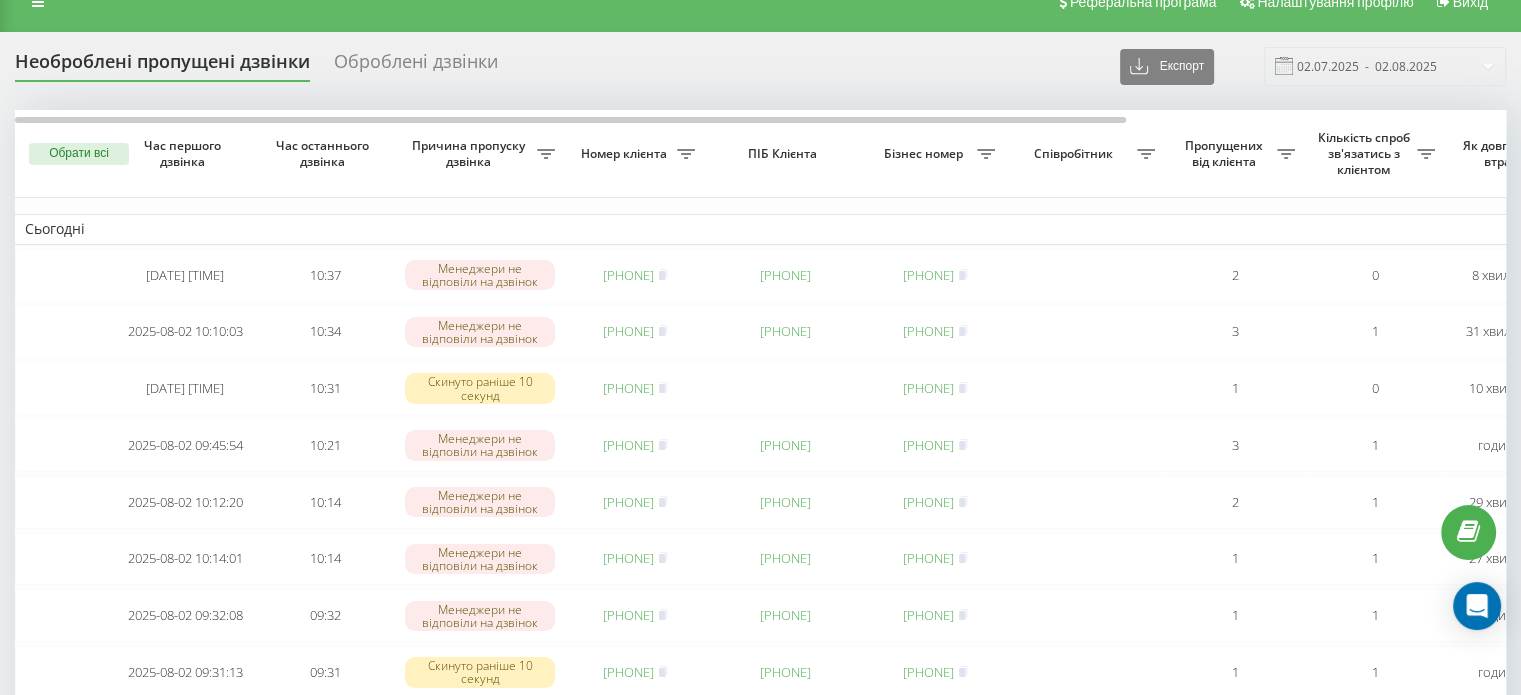 scroll, scrollTop: 0, scrollLeft: 0, axis: both 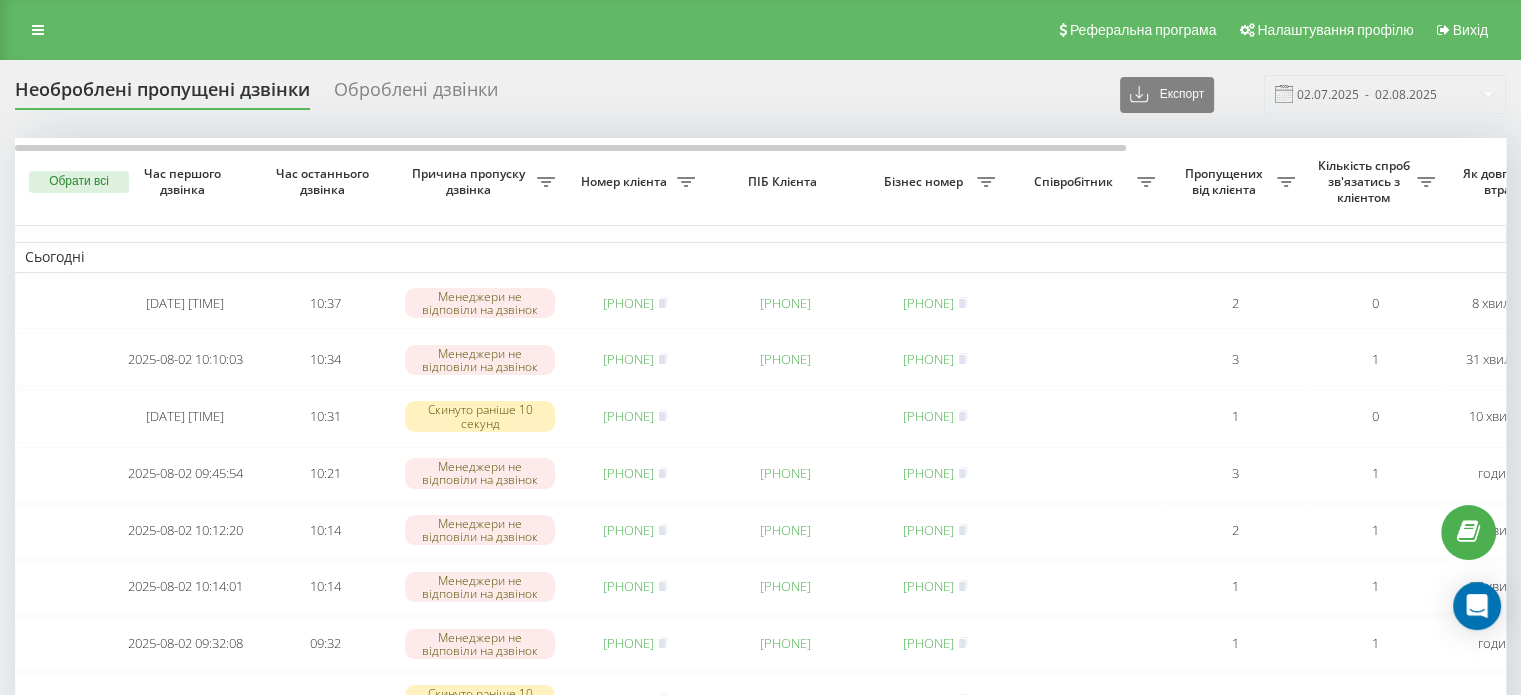 click on "Реферальна програма Налаштування профілю Вихід" at bounding box center [760, 30] 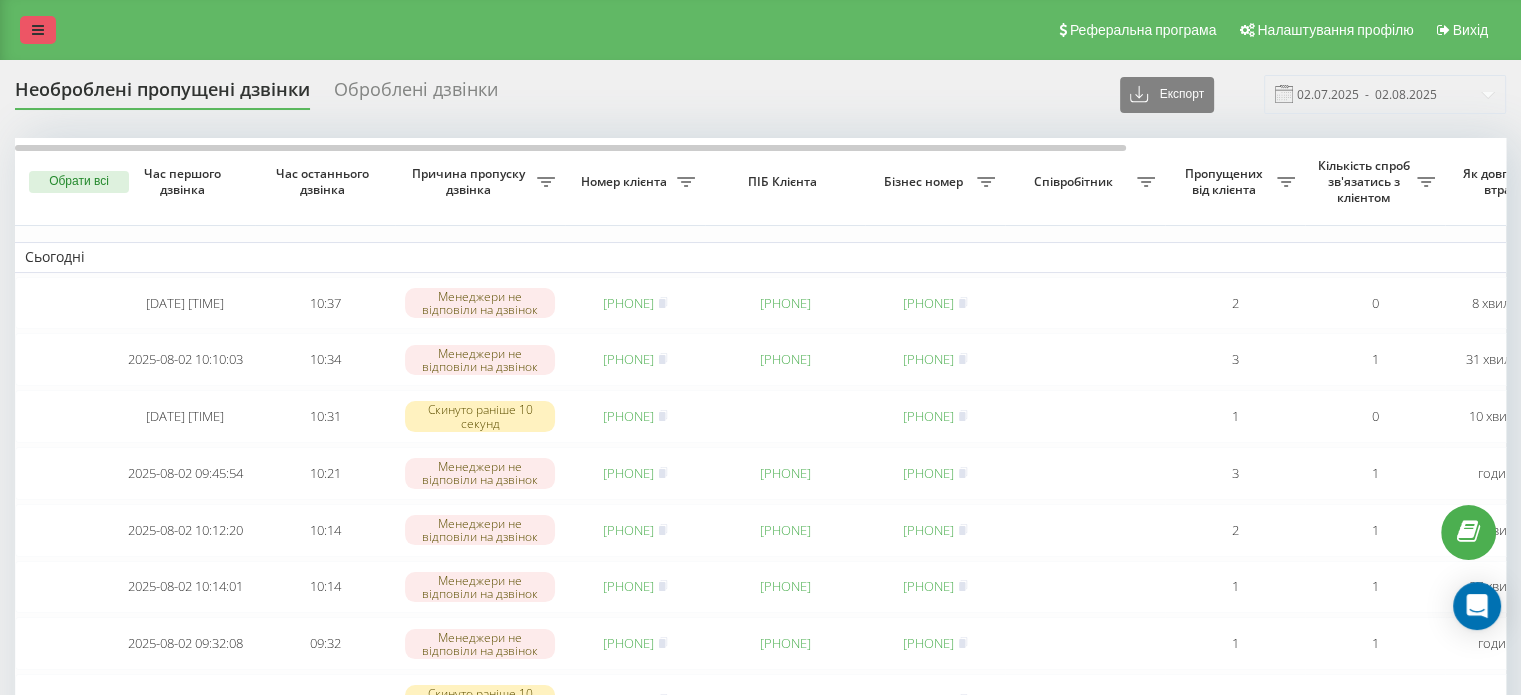 click at bounding box center (38, 30) 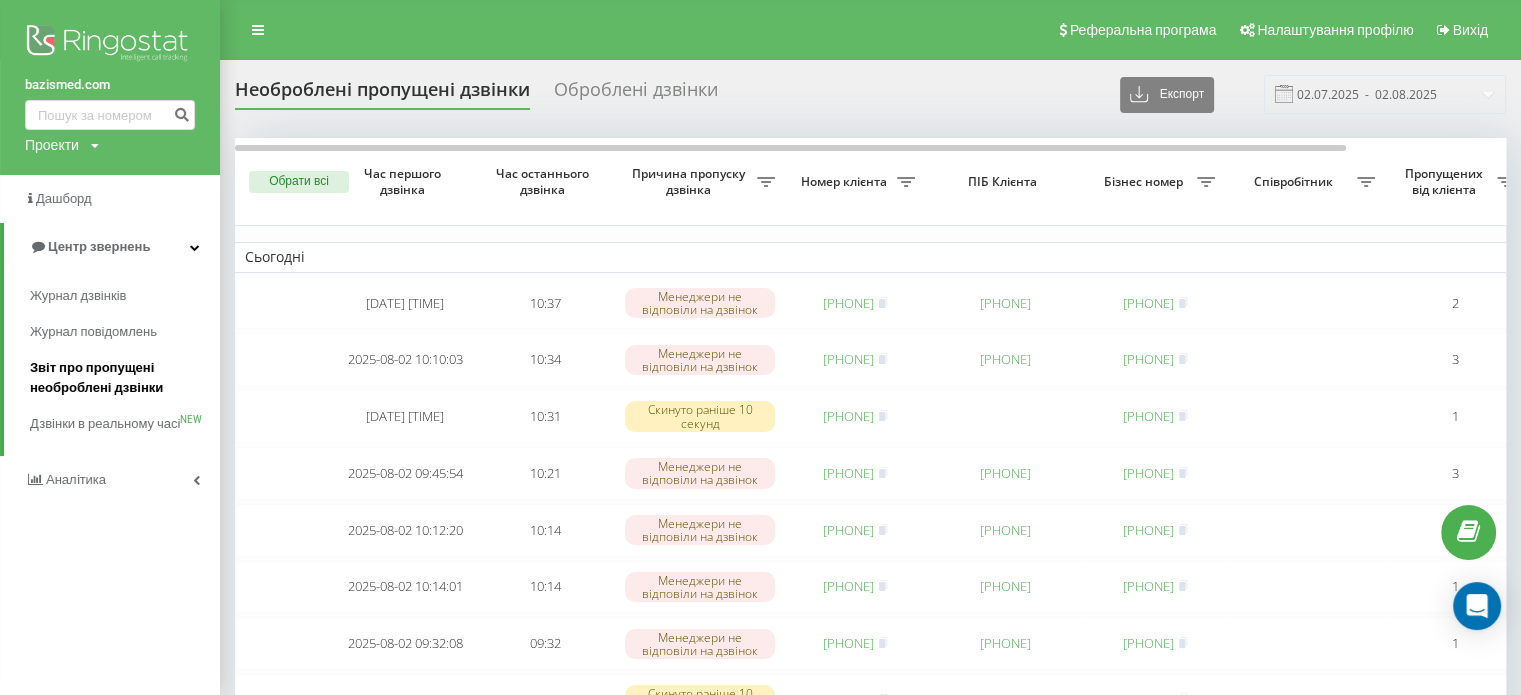 click on "Звіт про пропущені необроблені дзвінки" at bounding box center (120, 378) 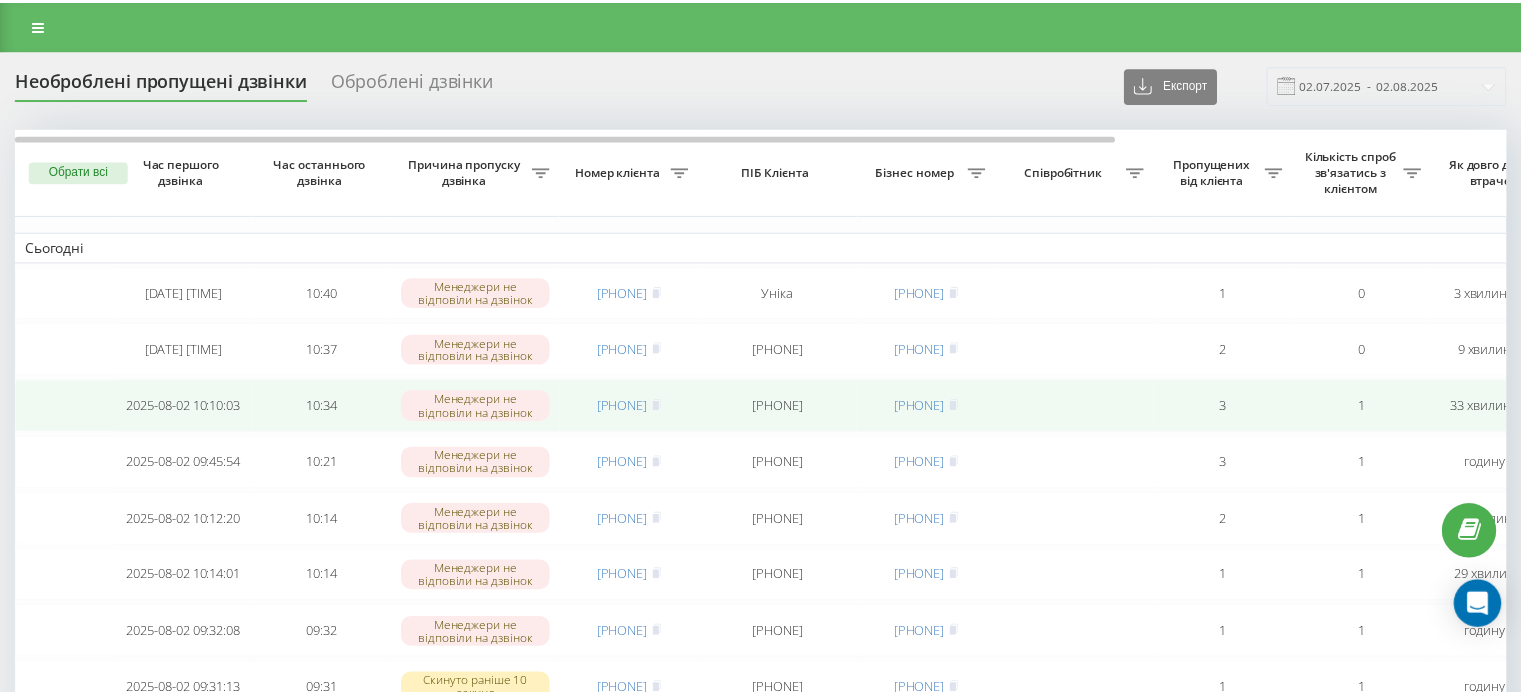scroll, scrollTop: 0, scrollLeft: 0, axis: both 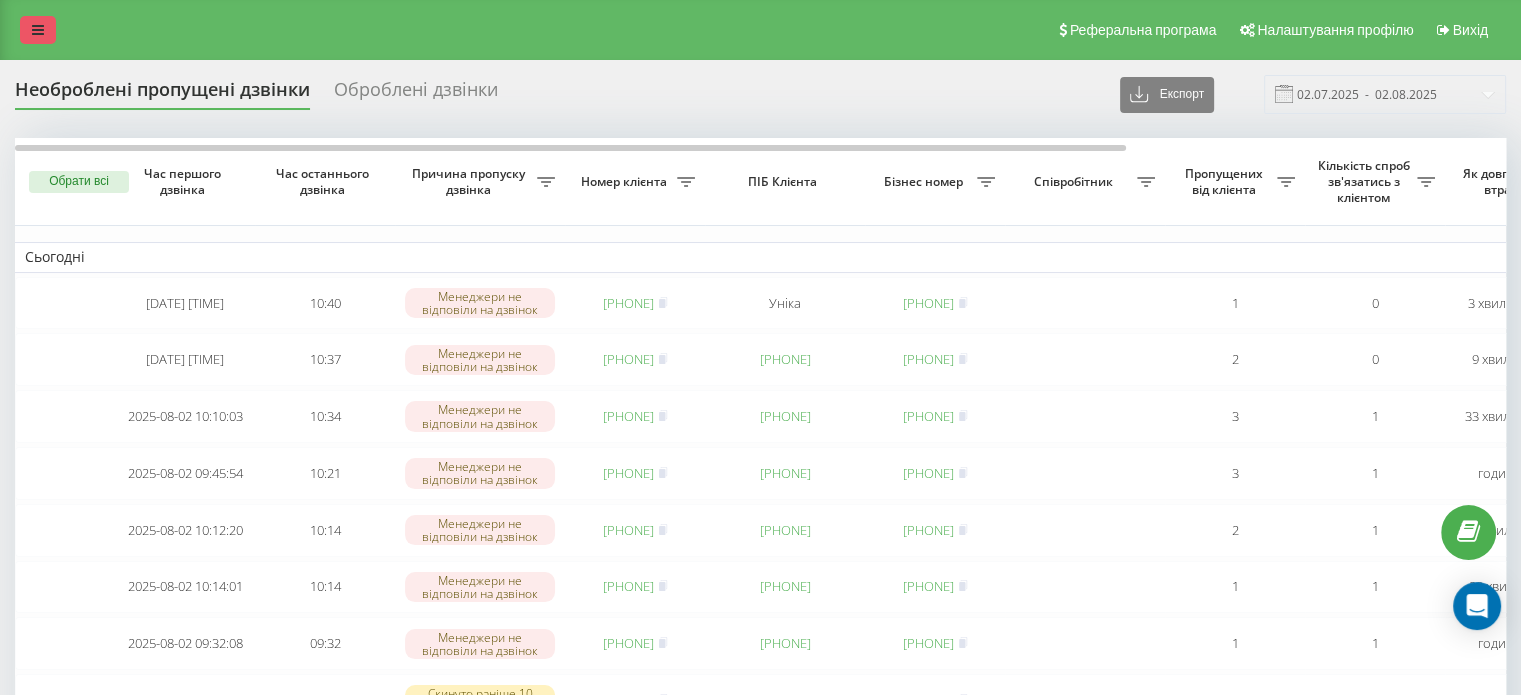 click at bounding box center [38, 30] 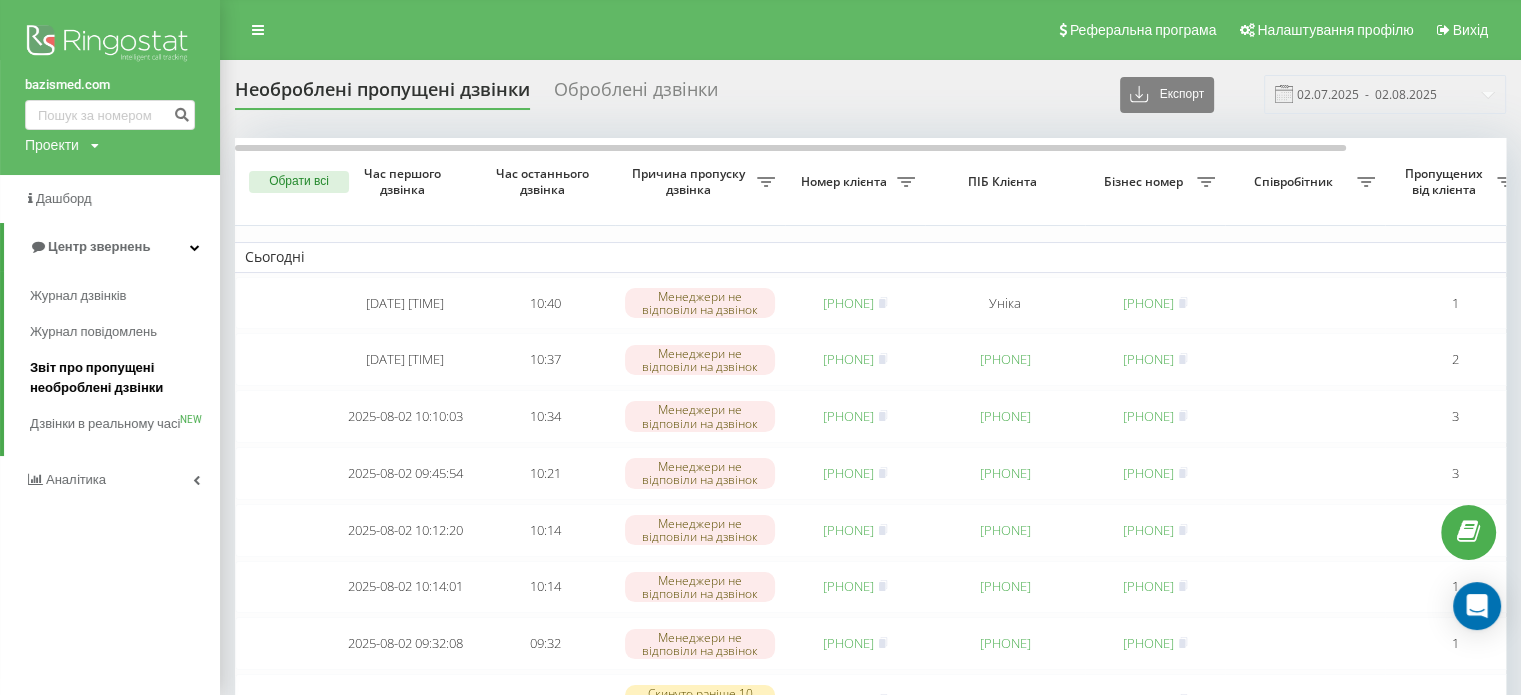 click on "Звіт про пропущені необроблені дзвінки" at bounding box center (120, 378) 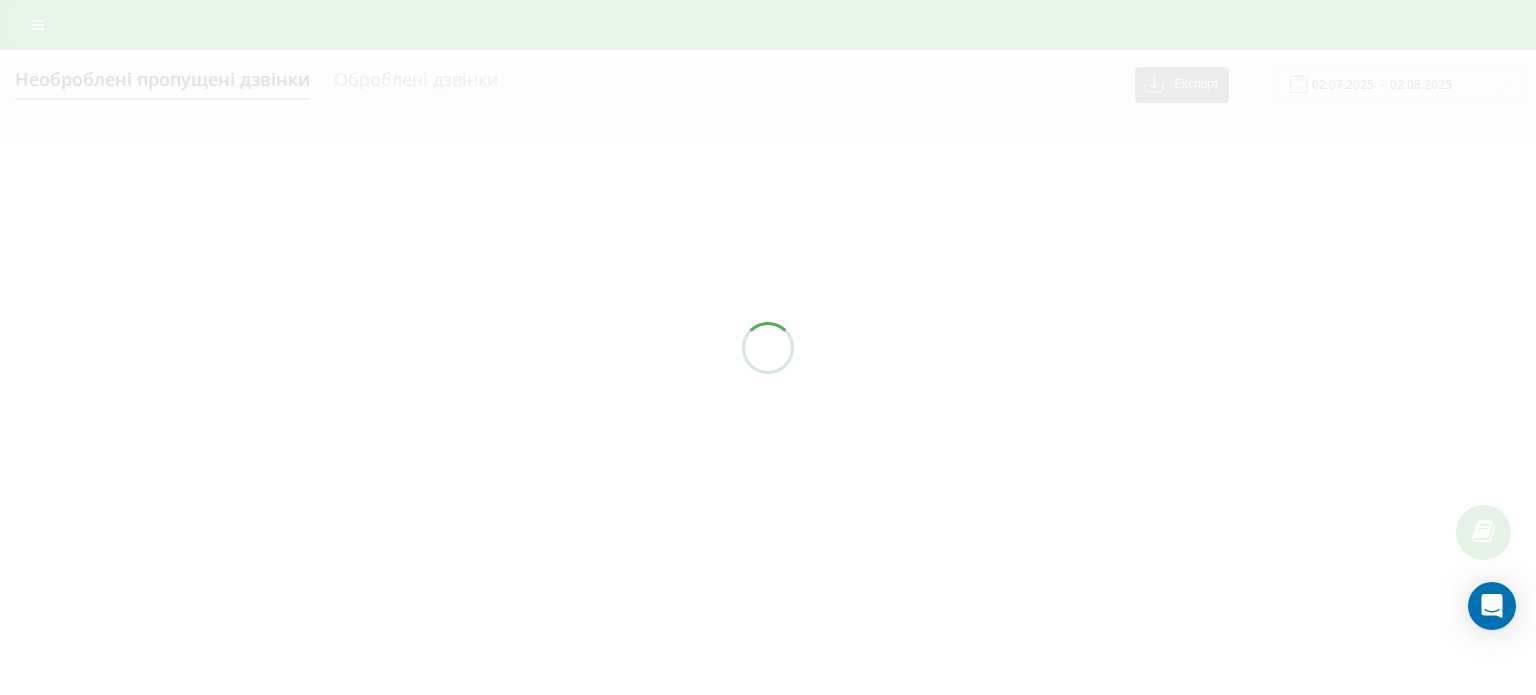 scroll, scrollTop: 0, scrollLeft: 0, axis: both 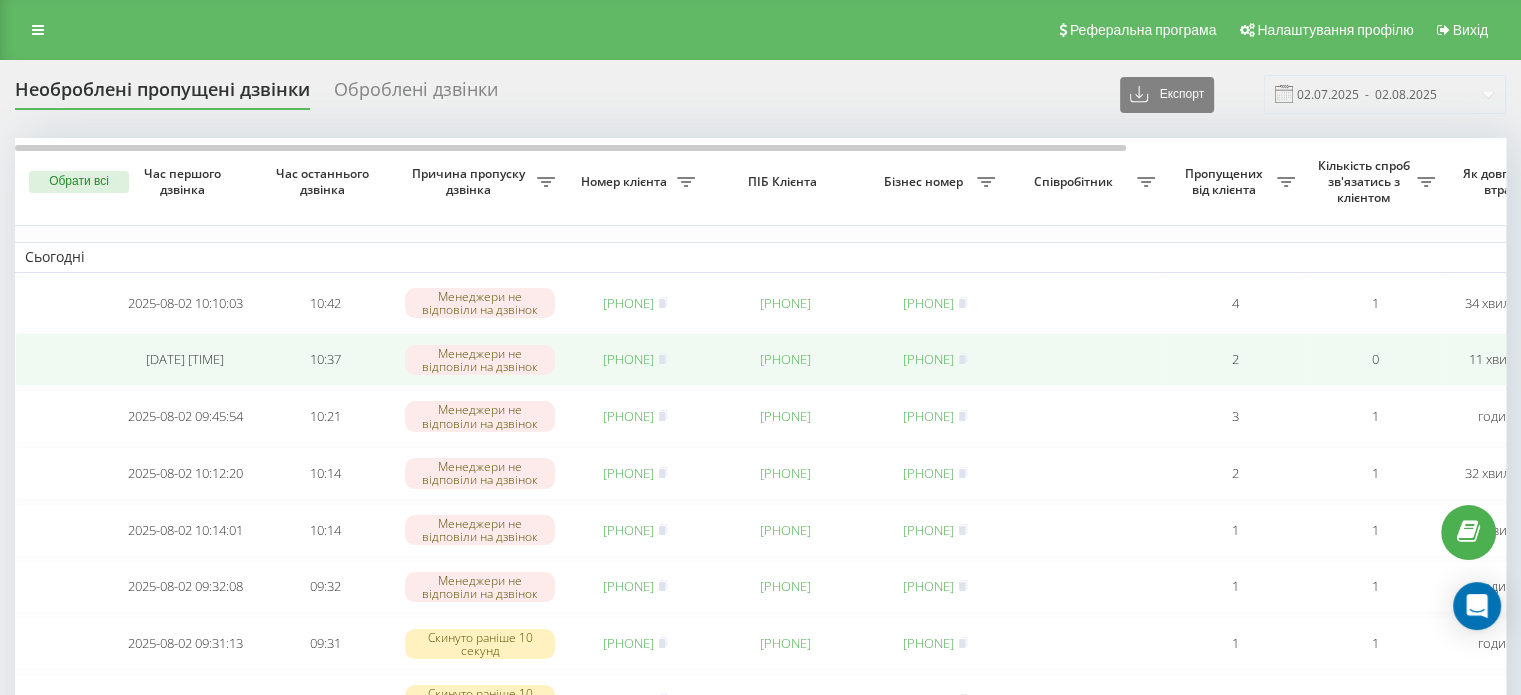 click on "380665636581" at bounding box center (628, 359) 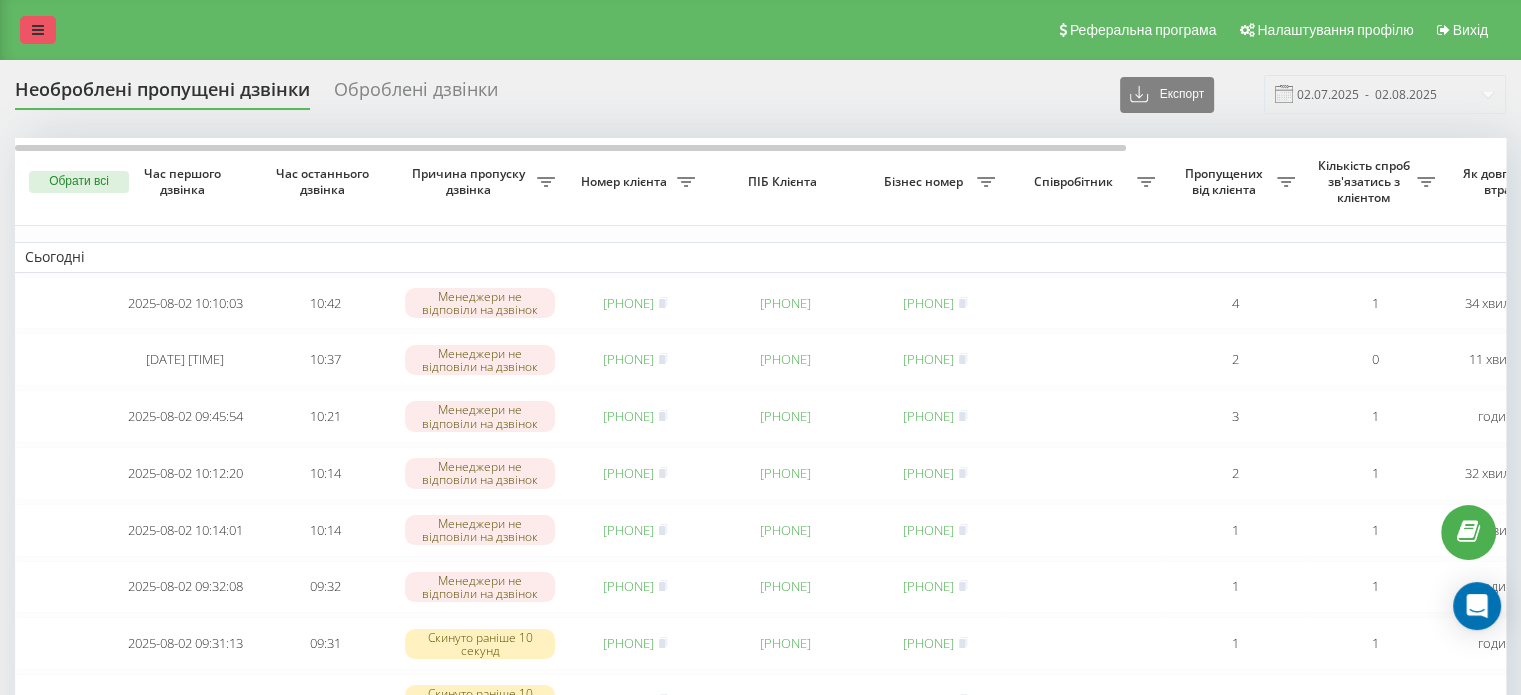 click at bounding box center (38, 30) 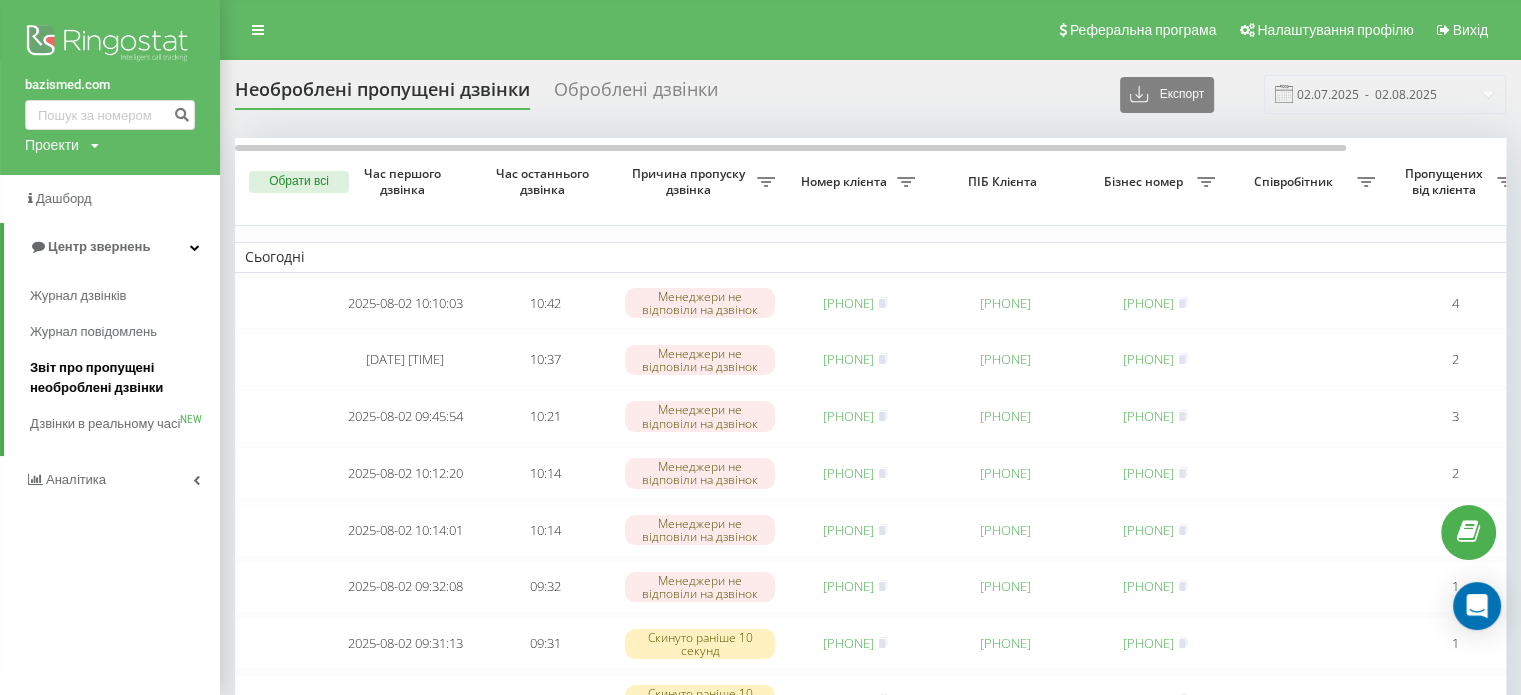 click on "Звіт про пропущені необроблені дзвінки" at bounding box center [120, 378] 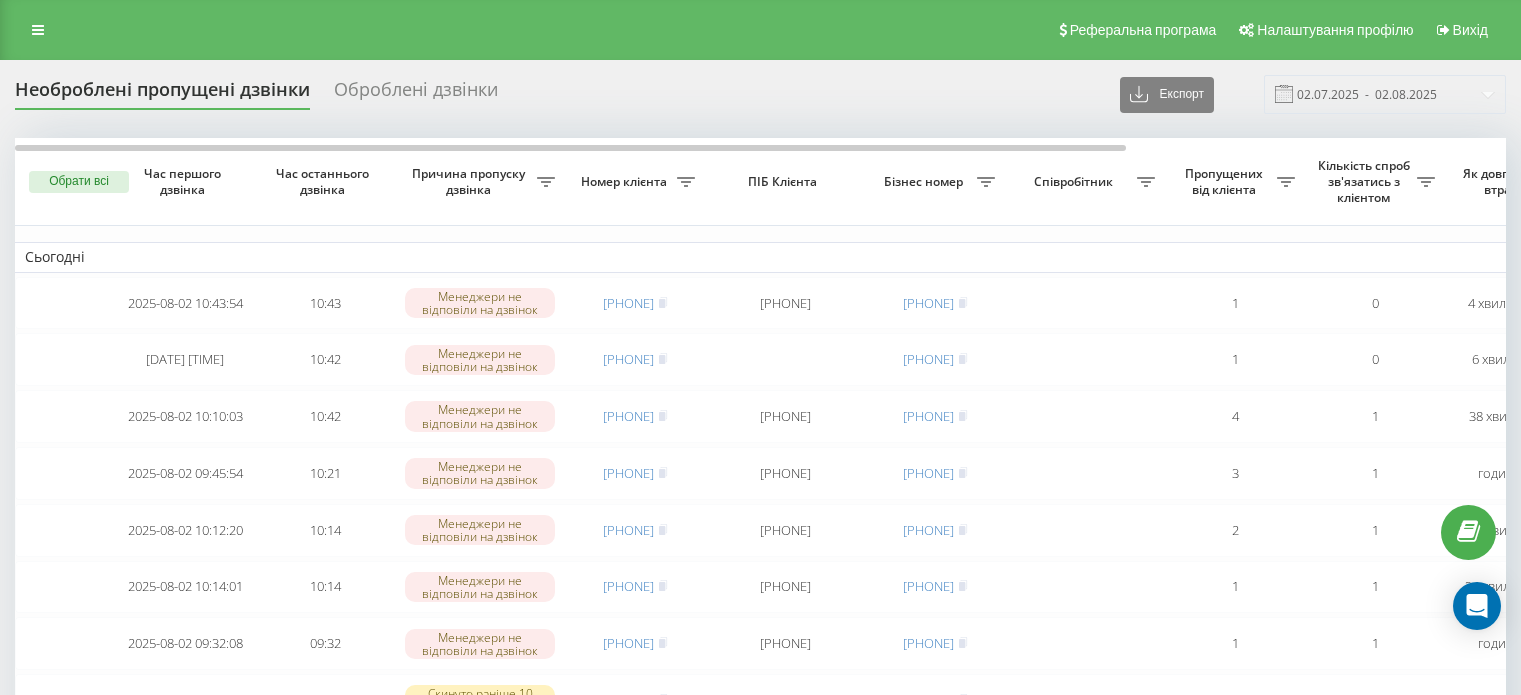 scroll, scrollTop: 0, scrollLeft: 0, axis: both 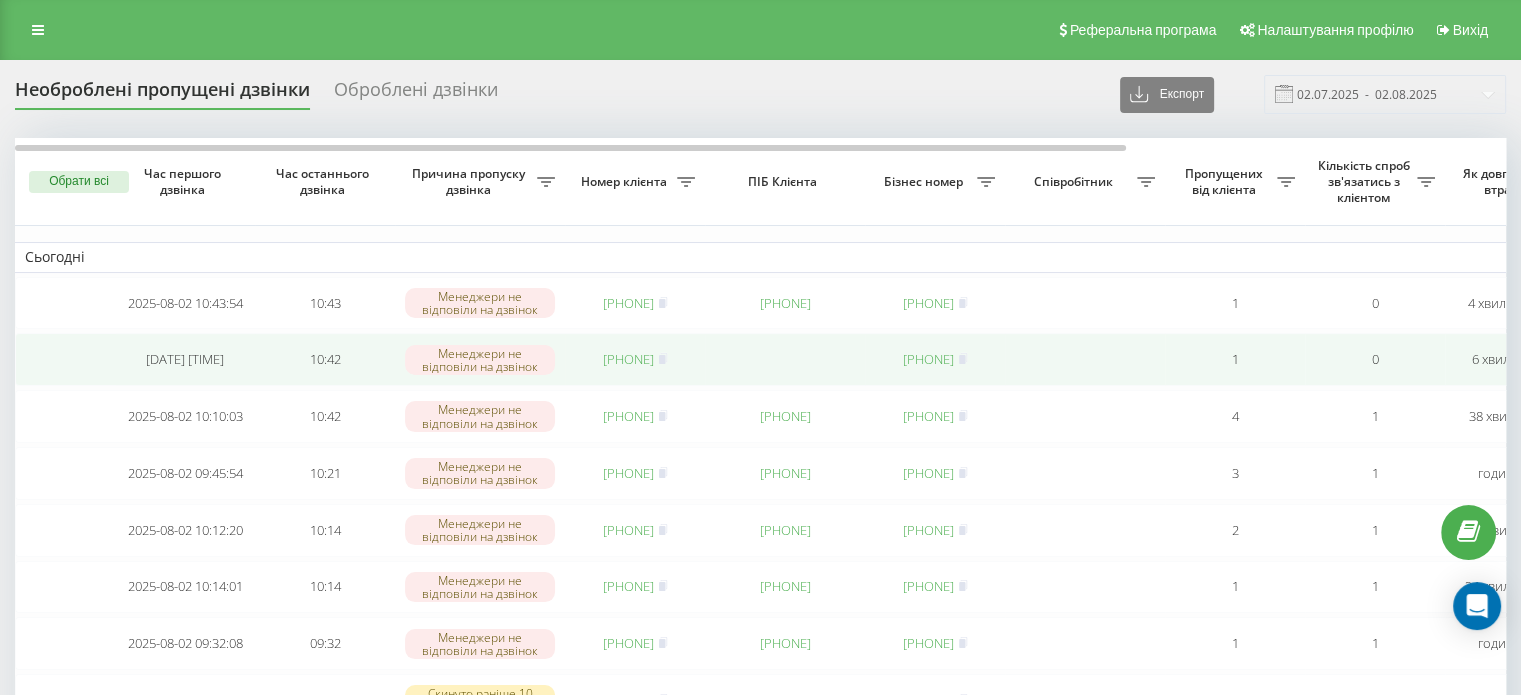 click on "[PHONE]" at bounding box center [628, 359] 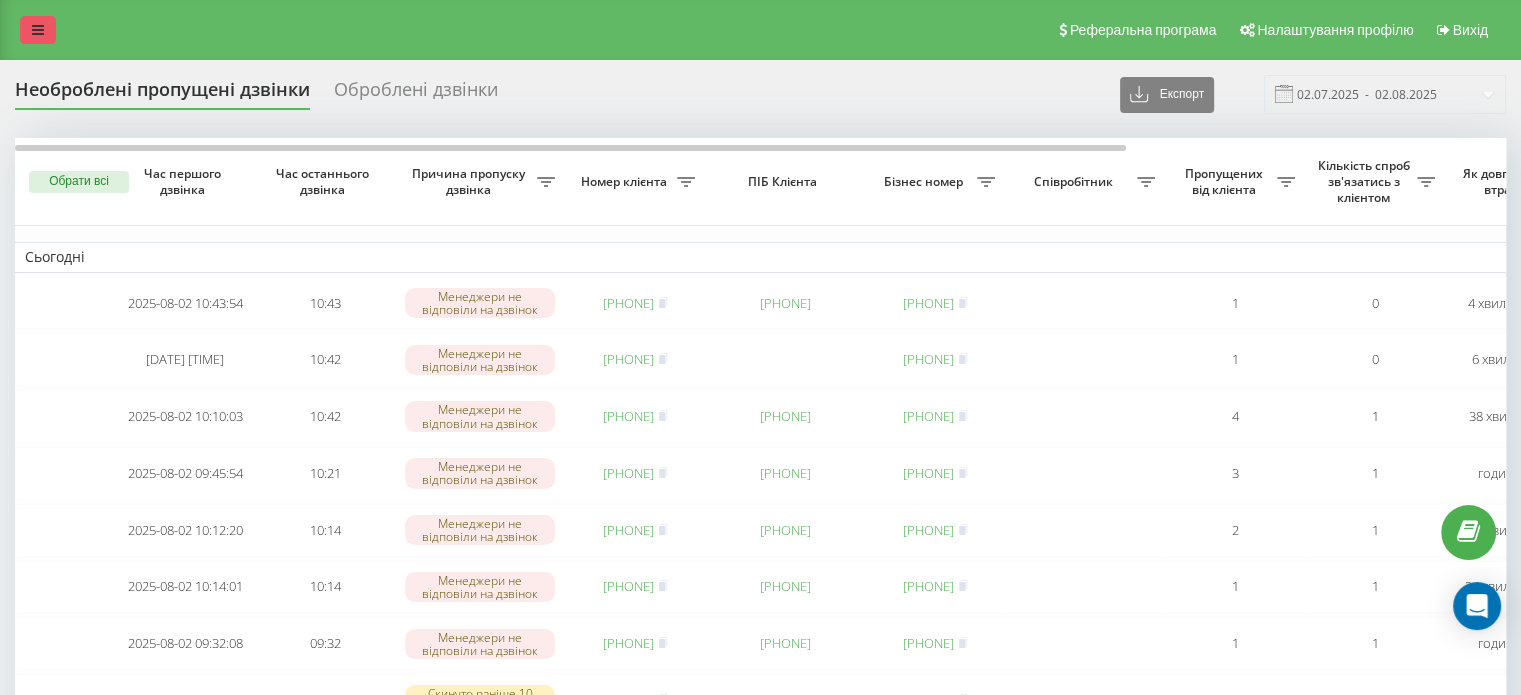click at bounding box center (38, 30) 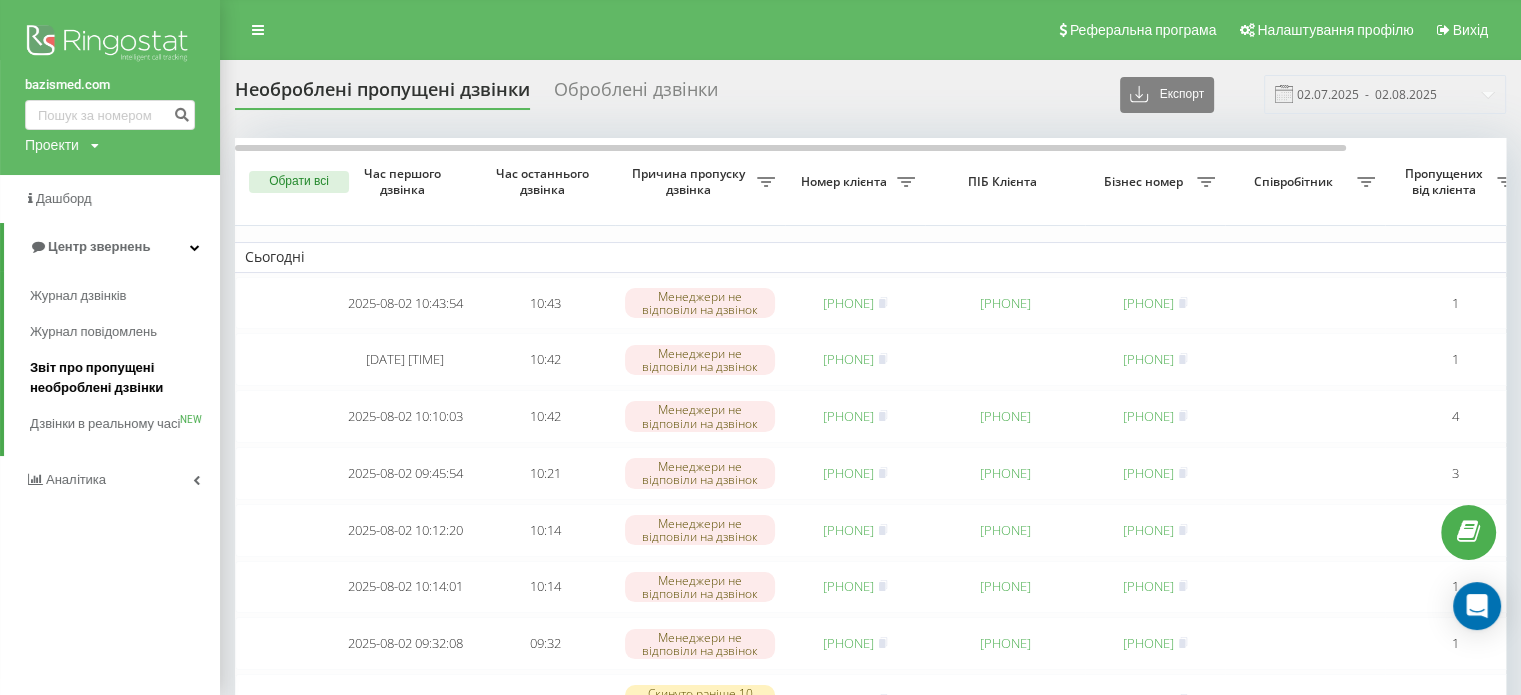 click on "Звіт про пропущені необроблені дзвінки" at bounding box center [120, 378] 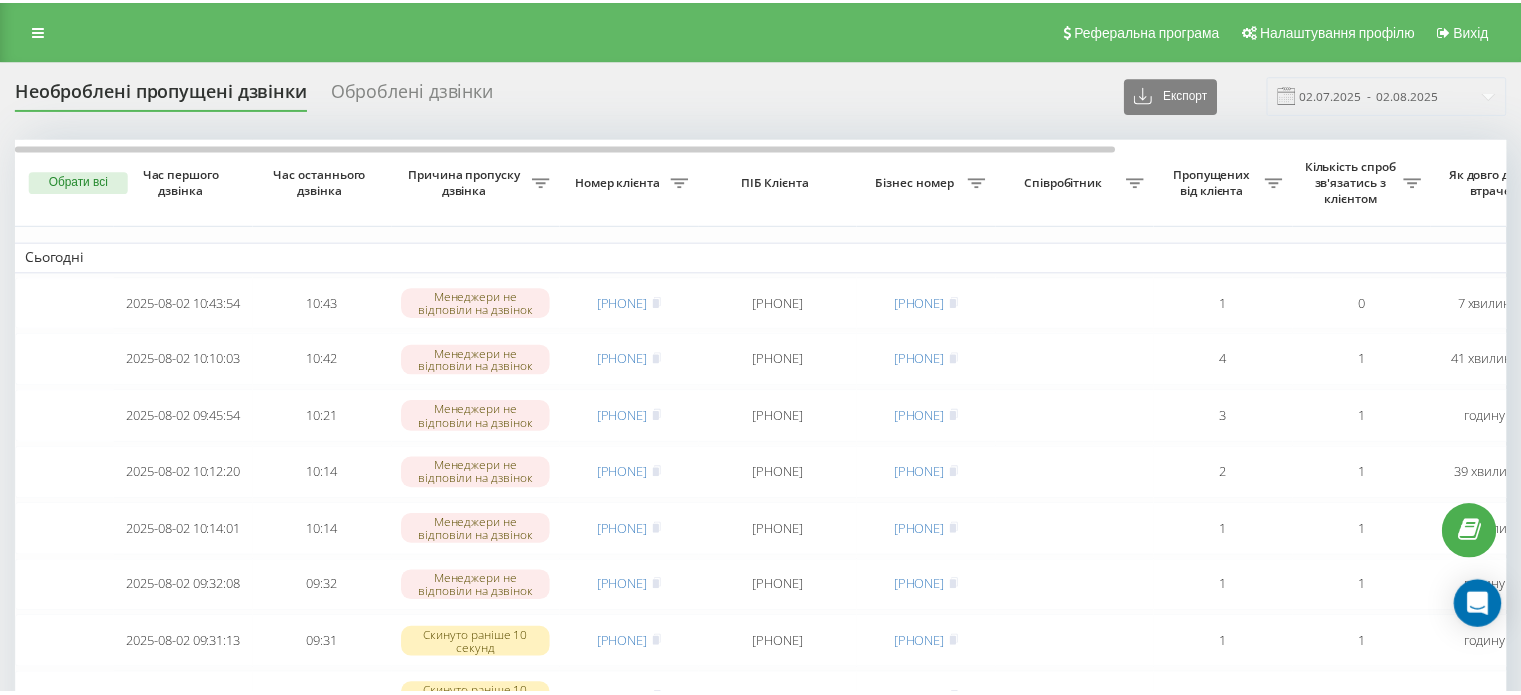 scroll, scrollTop: 0, scrollLeft: 0, axis: both 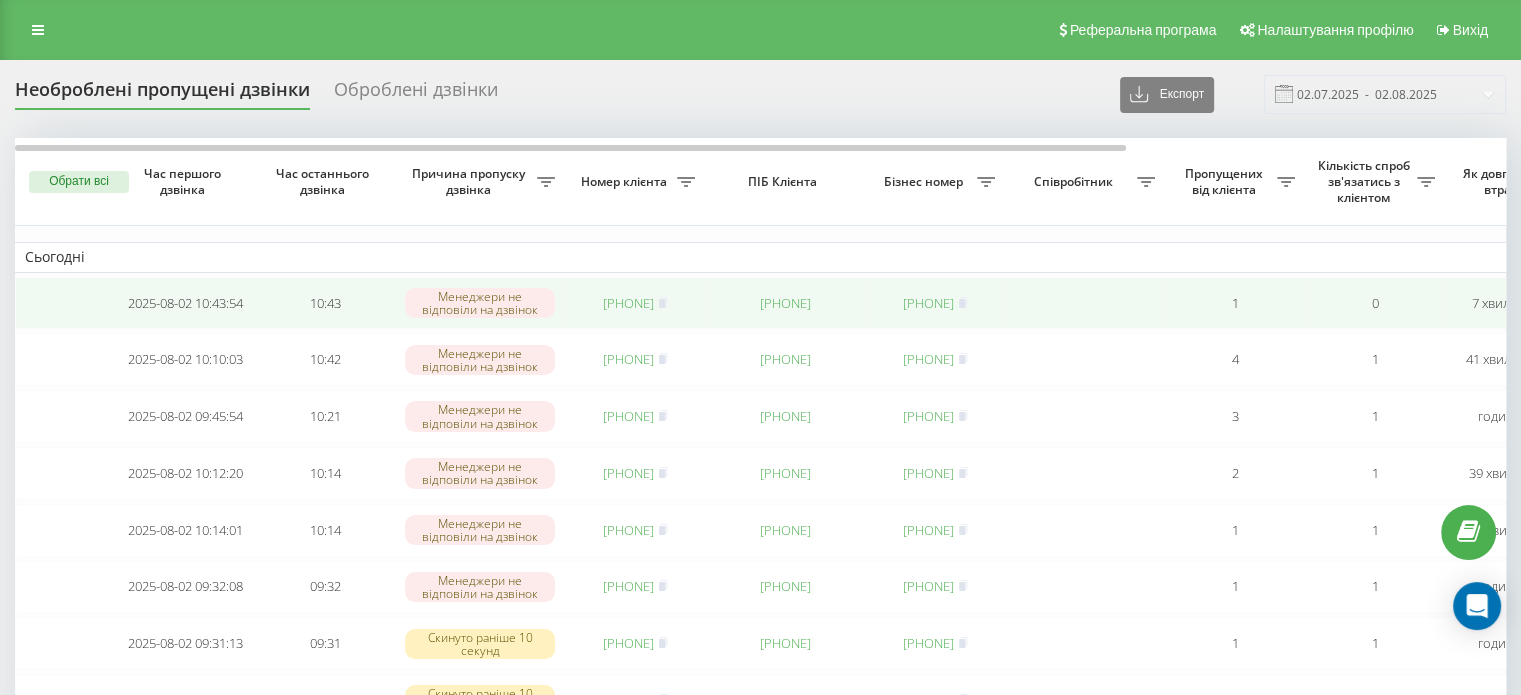 click on "[PHONE]" at bounding box center (628, 303) 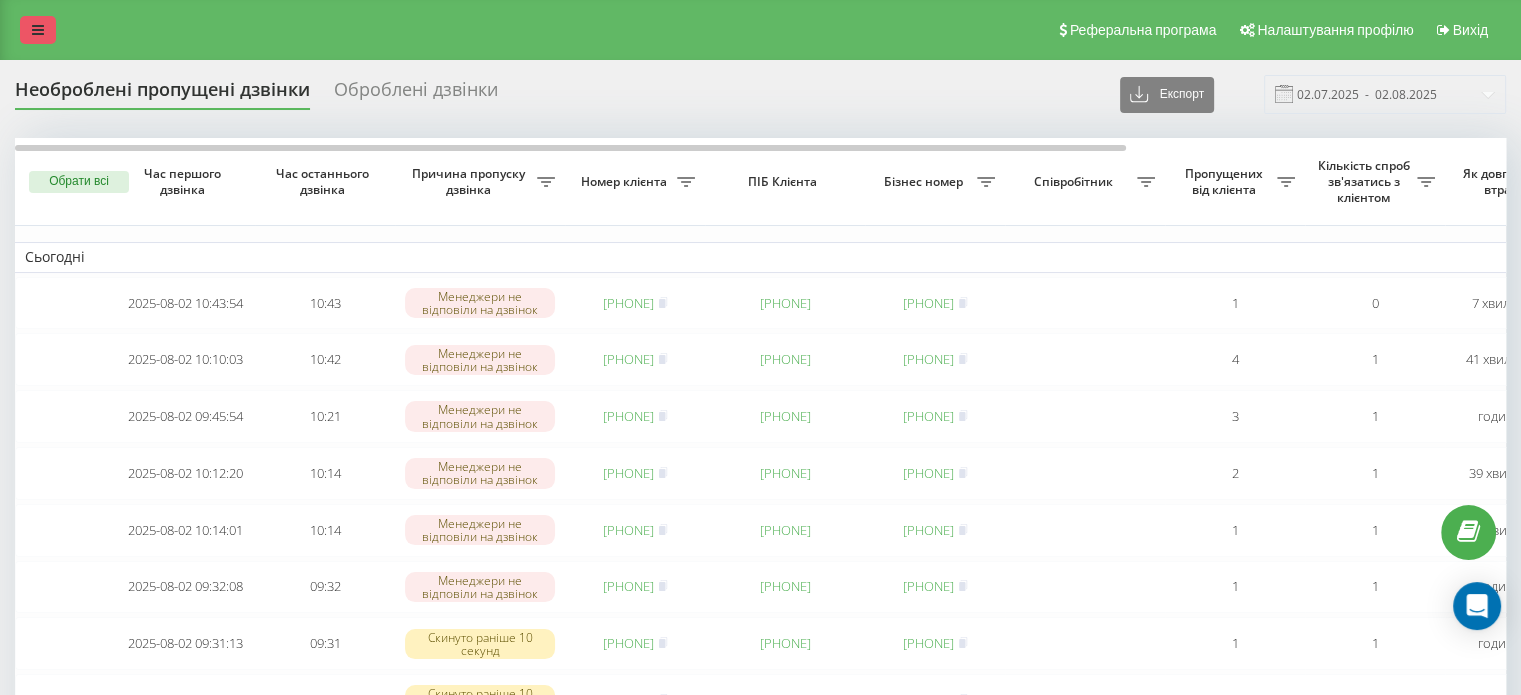 click at bounding box center [38, 30] 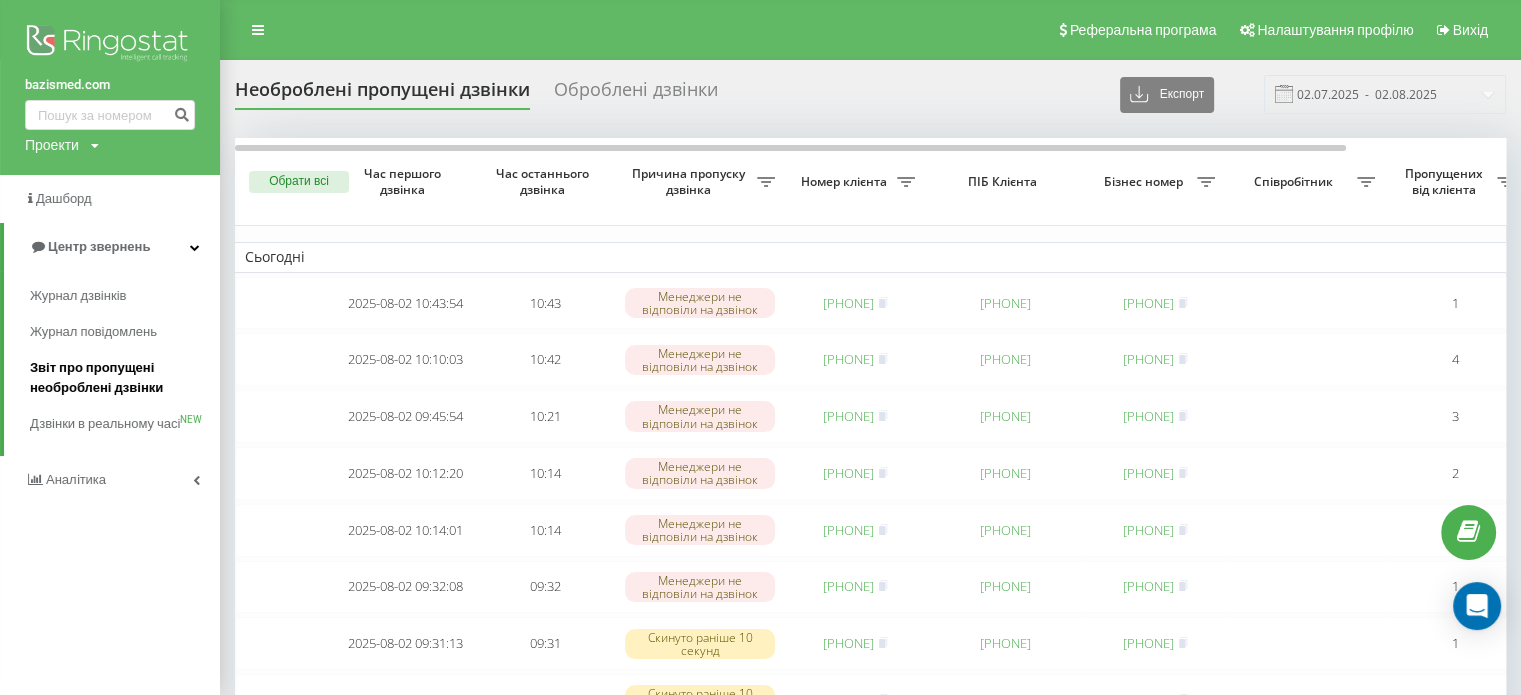 click on "Звіт про пропущені необроблені дзвінки" at bounding box center [120, 378] 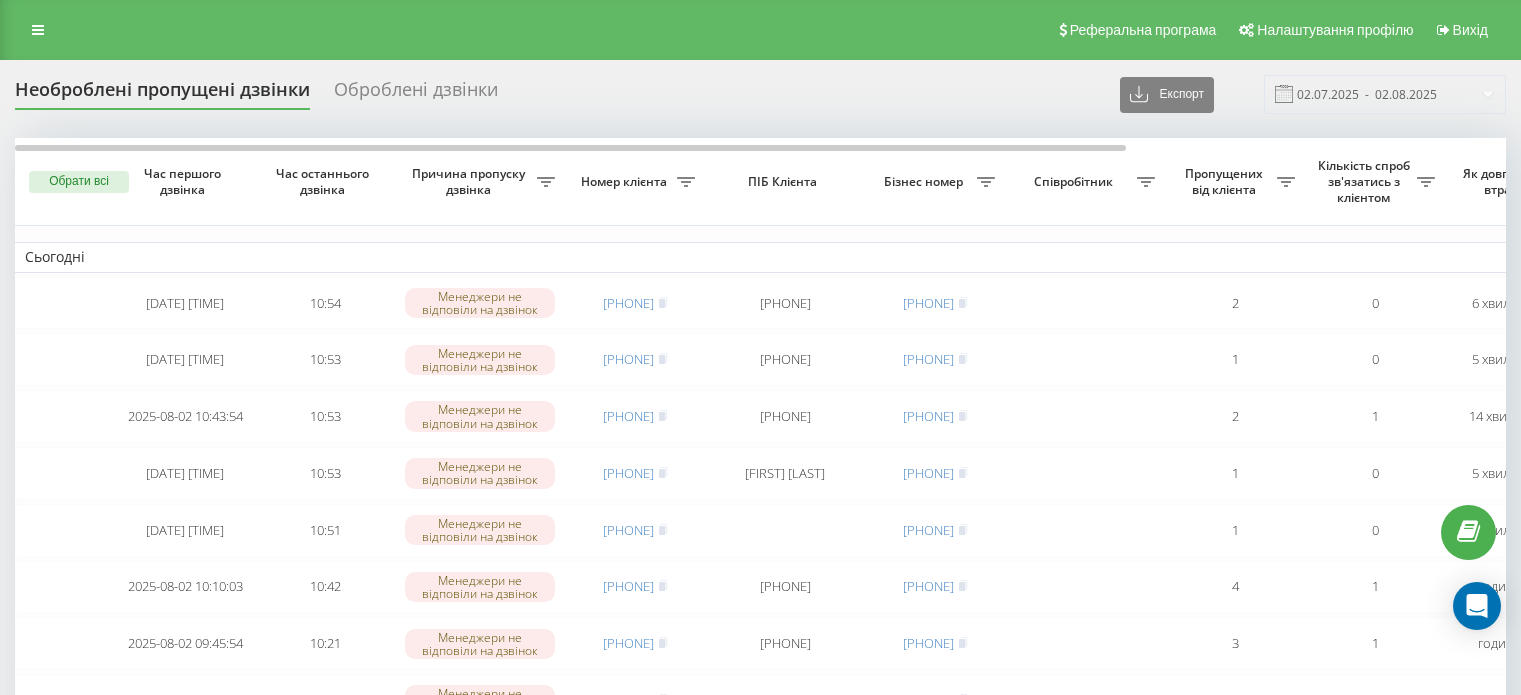 scroll, scrollTop: 0, scrollLeft: 0, axis: both 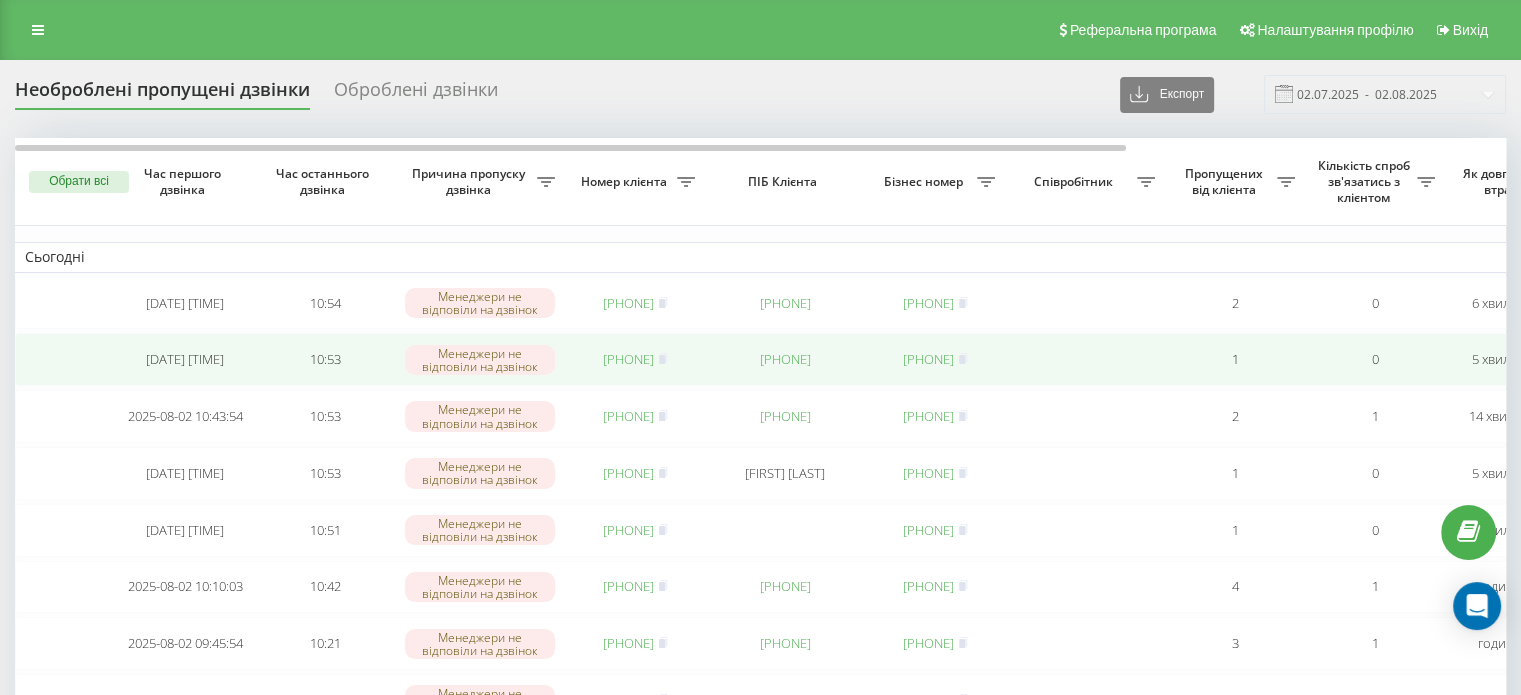 click on "380509416550" at bounding box center [628, 359] 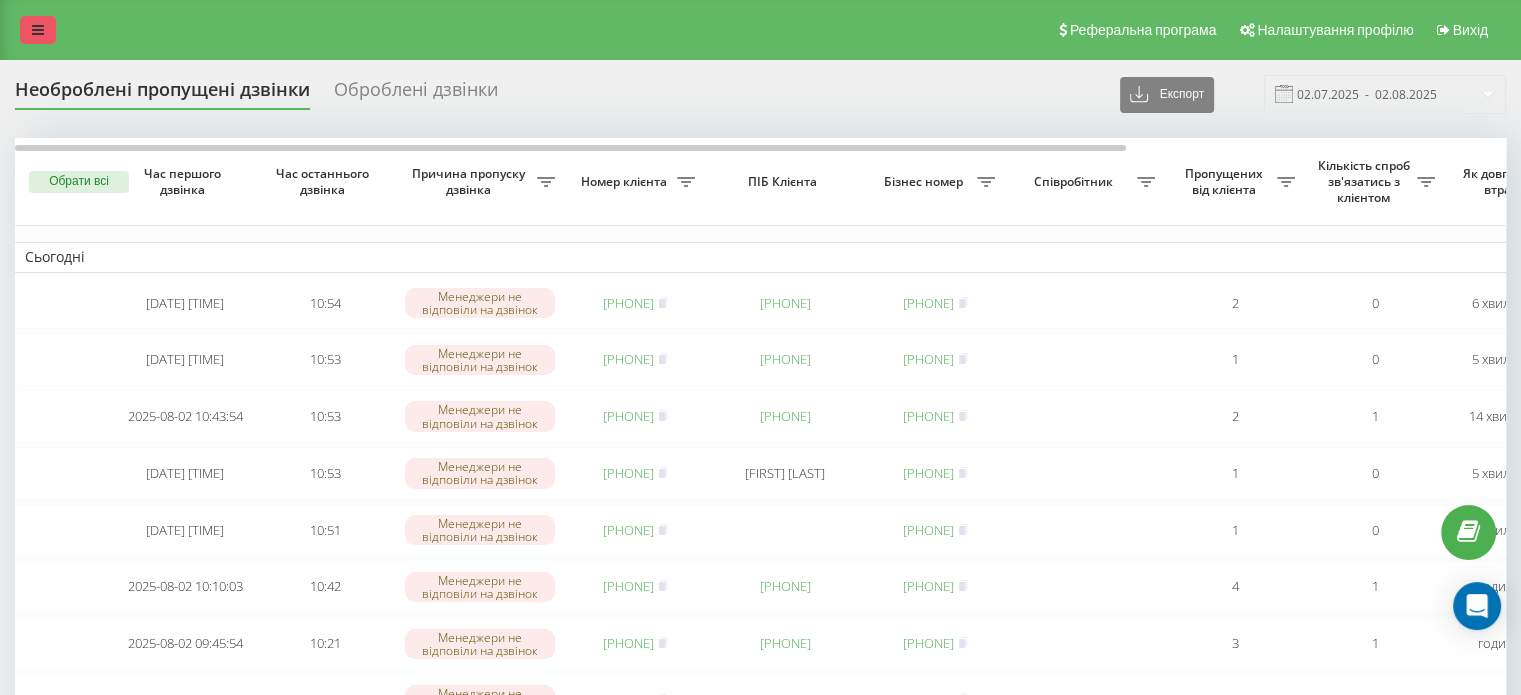 click at bounding box center [38, 30] 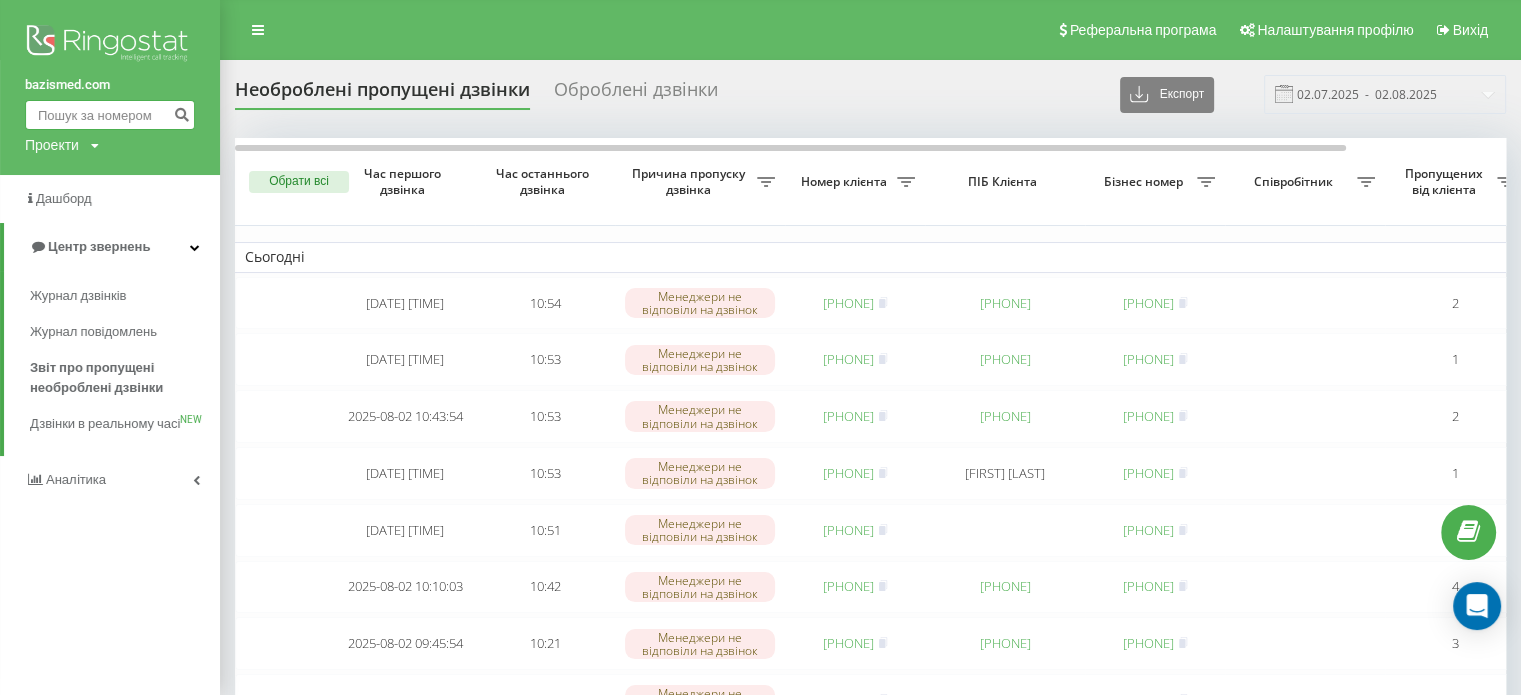 click at bounding box center (110, 115) 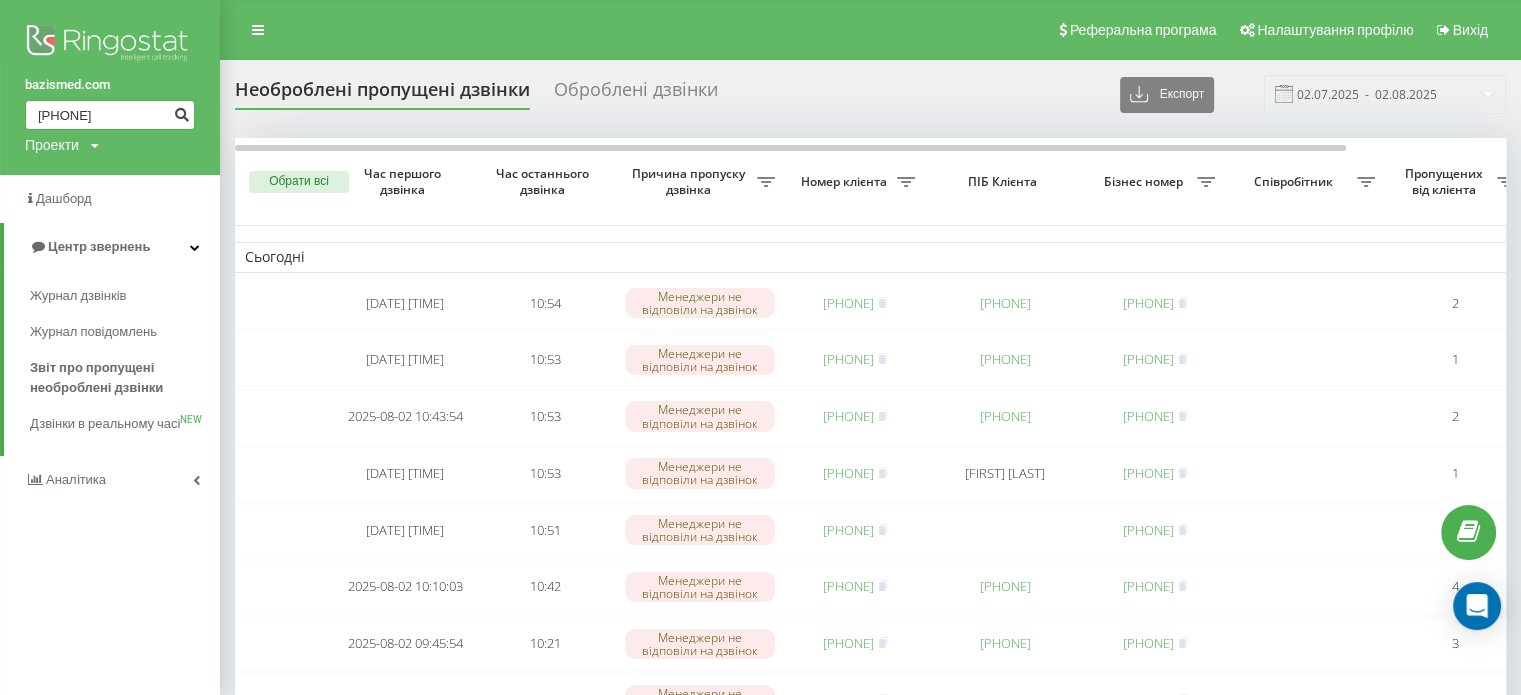 type on "[PHONE]" 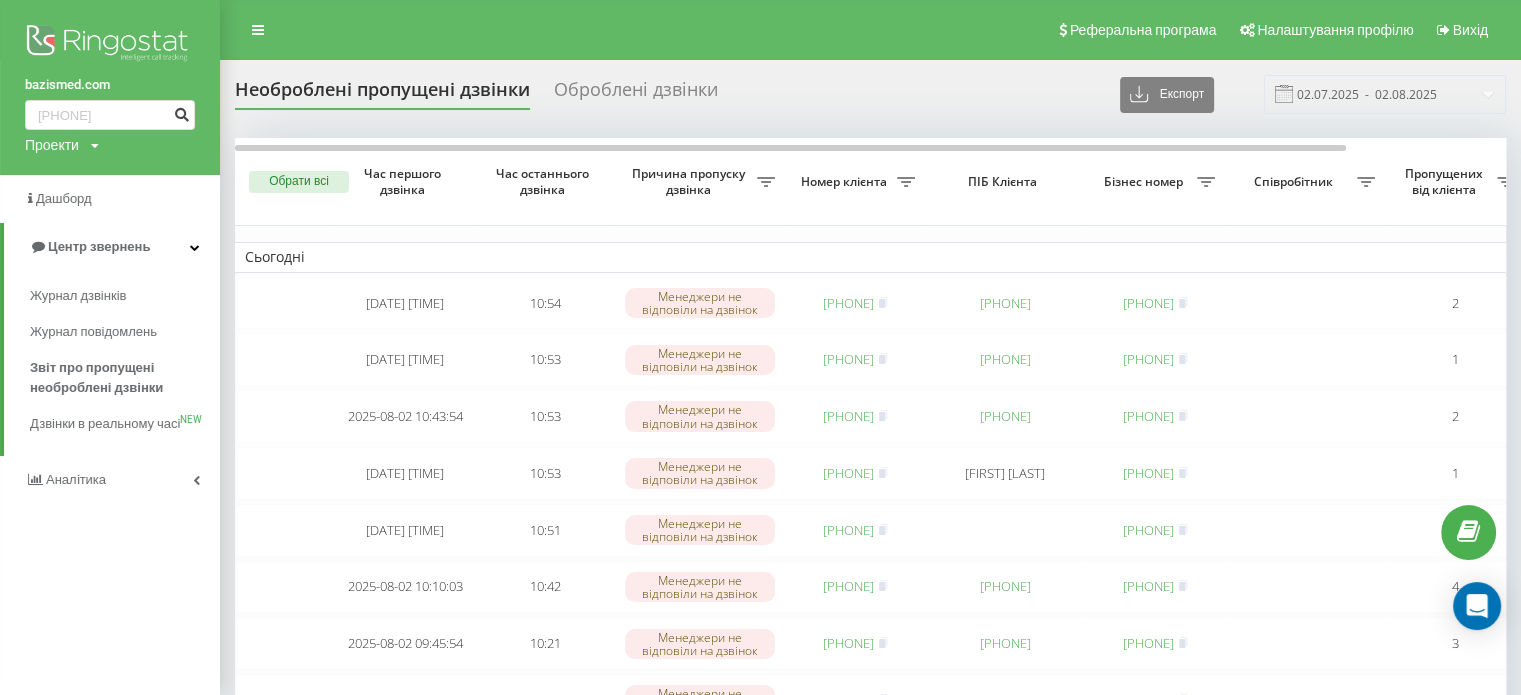 click at bounding box center (181, 112) 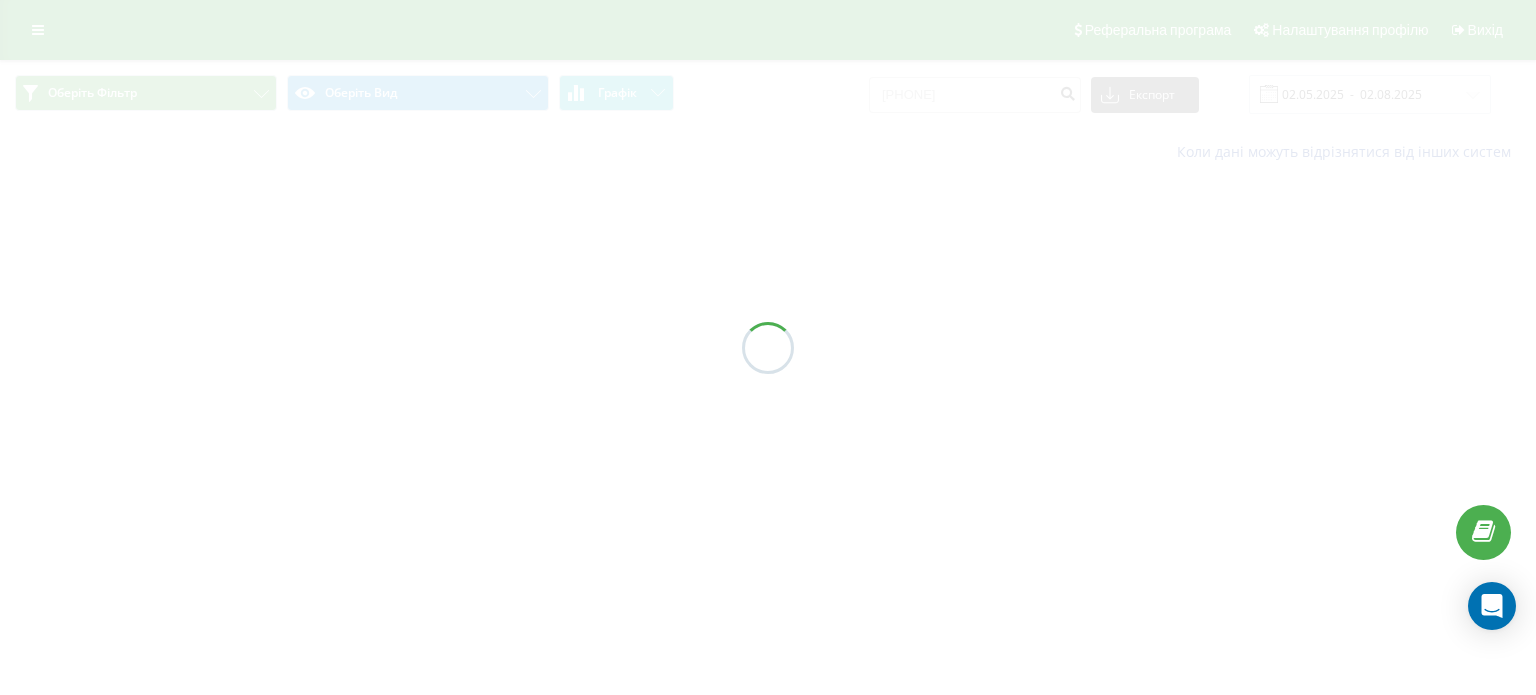 scroll, scrollTop: 0, scrollLeft: 0, axis: both 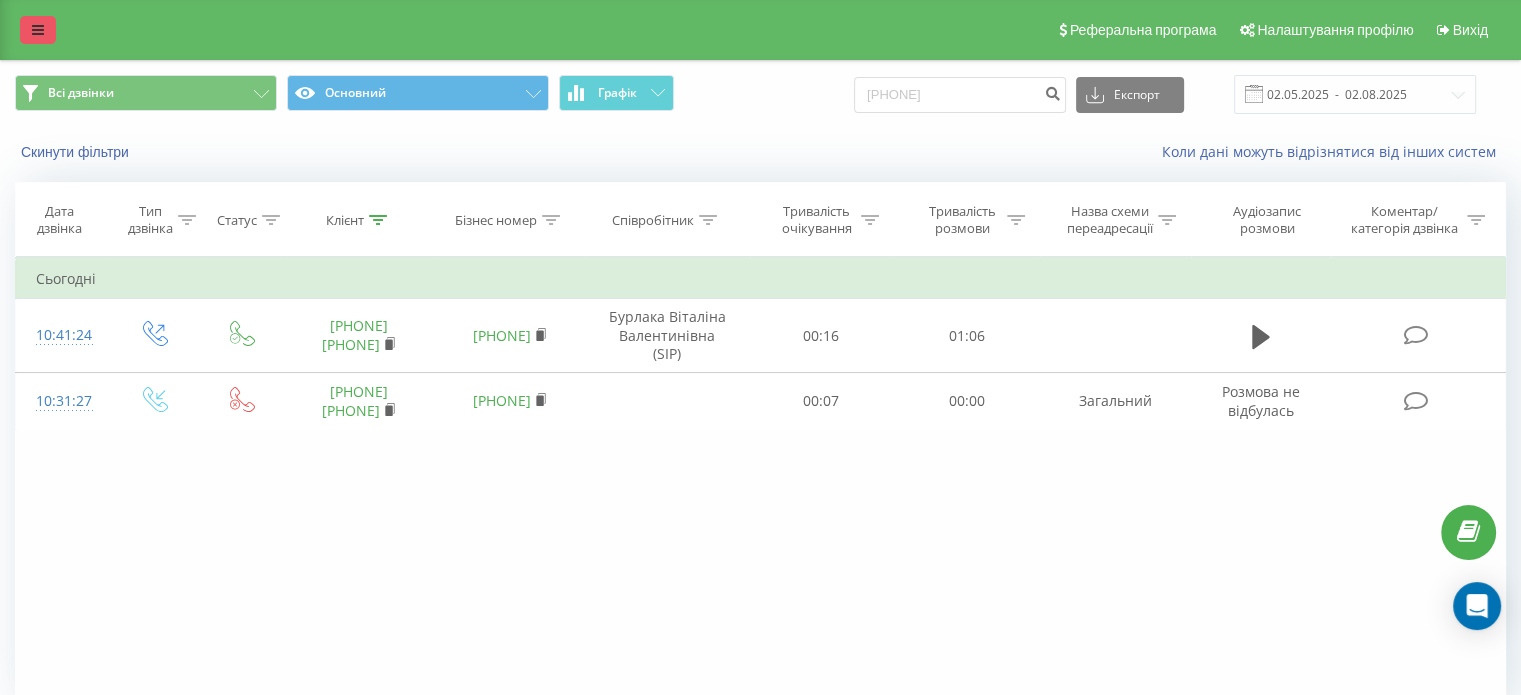 click at bounding box center [38, 30] 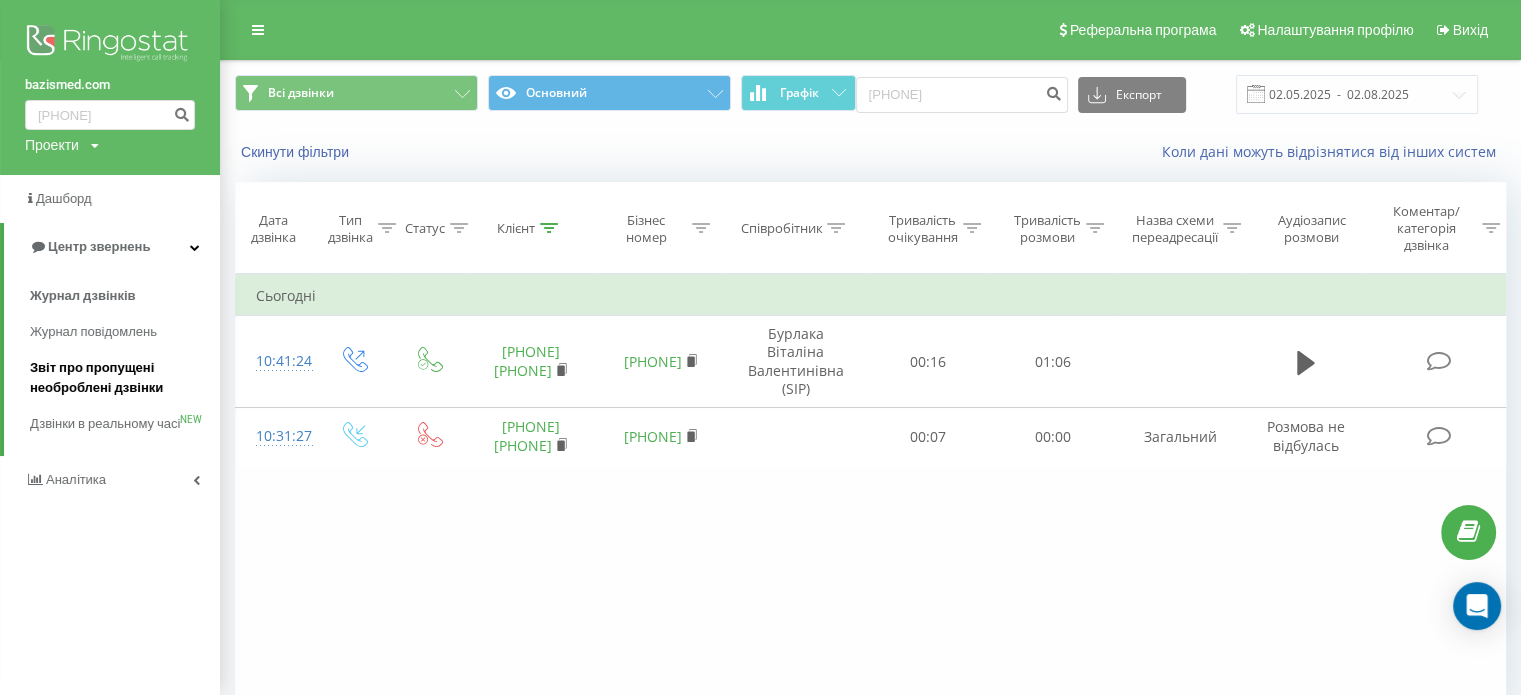 click on "Звіт про пропущені необроблені дзвінки" at bounding box center [120, 378] 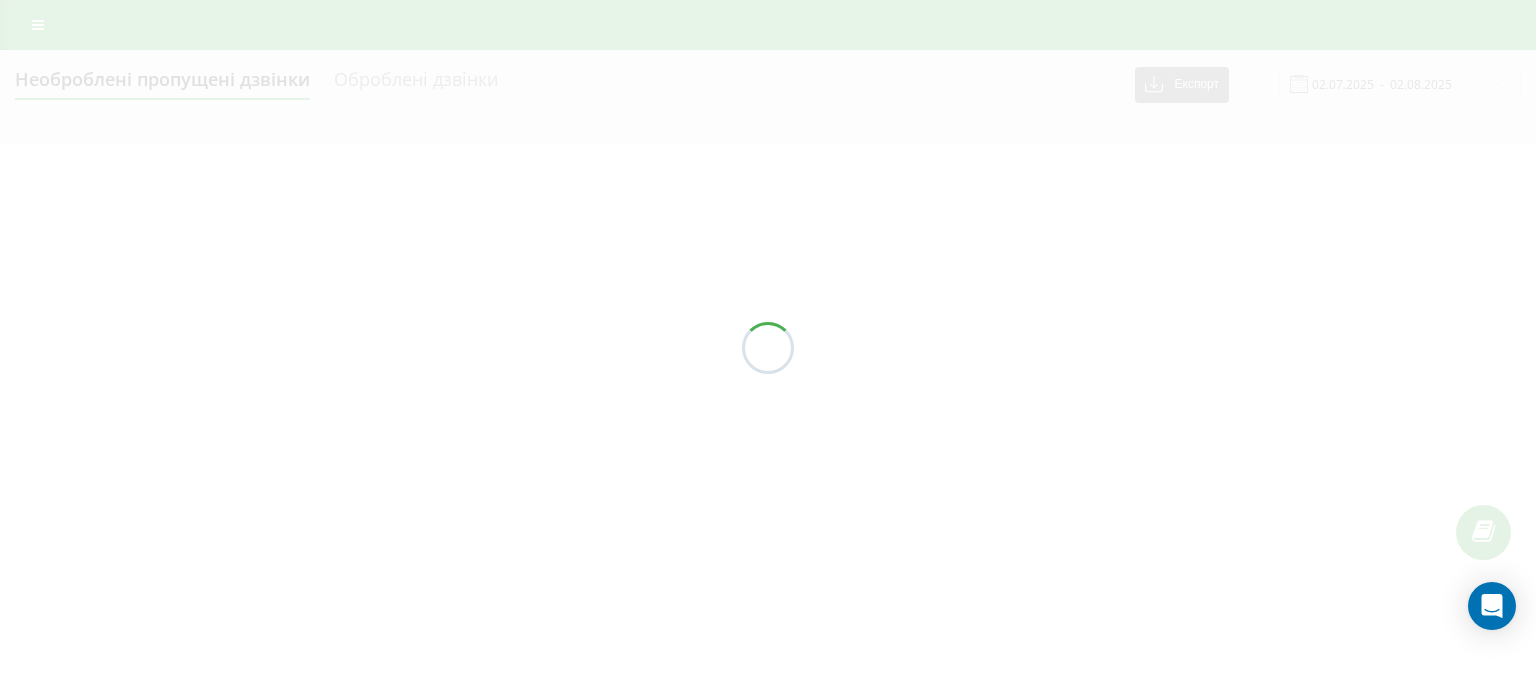 scroll, scrollTop: 0, scrollLeft: 0, axis: both 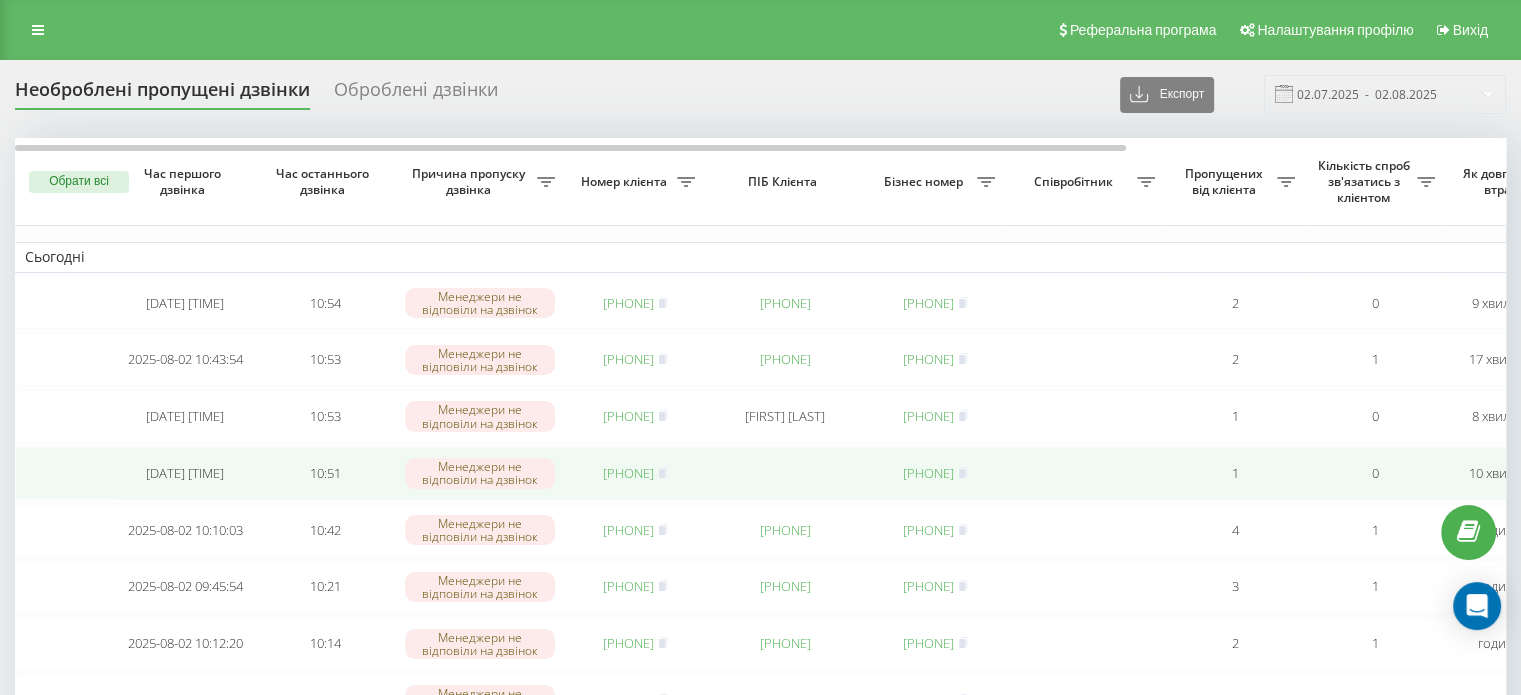 click on "380938387026" at bounding box center (628, 473) 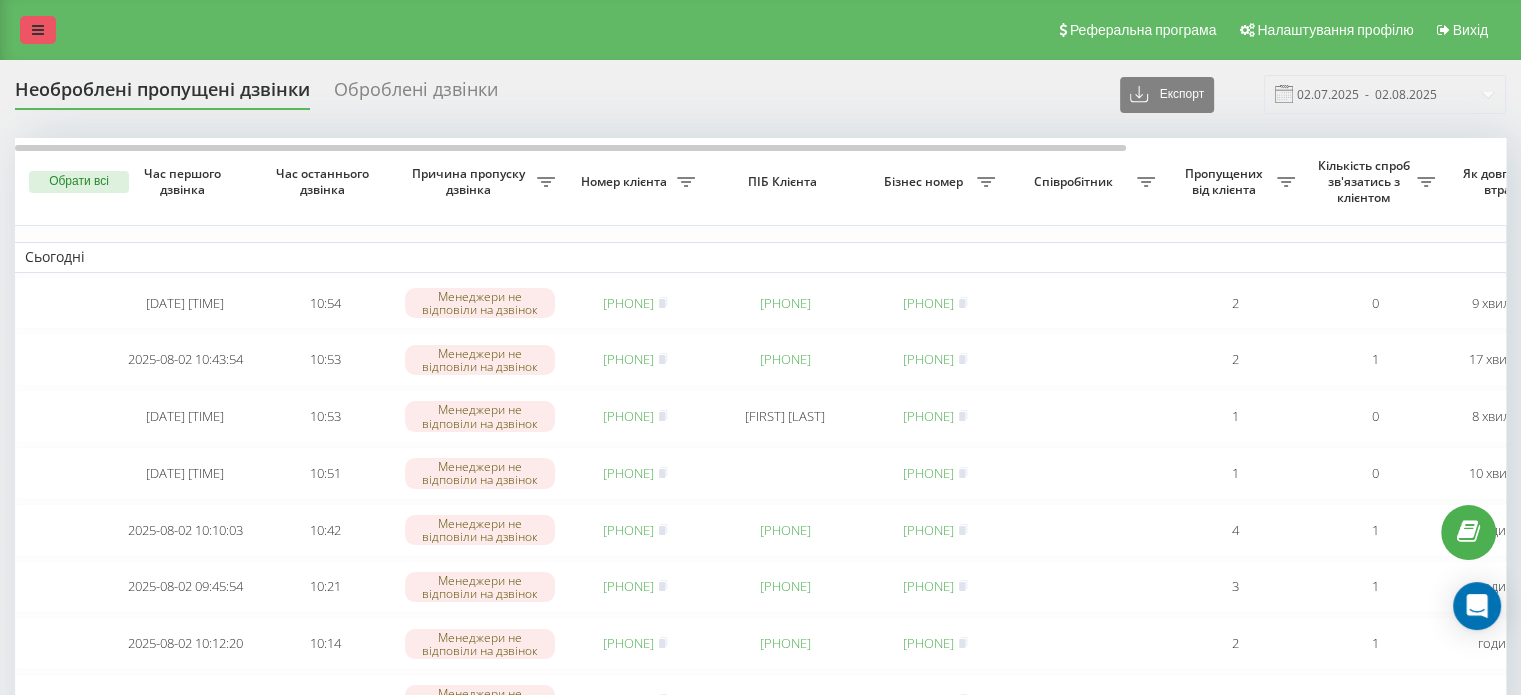 click at bounding box center (38, 30) 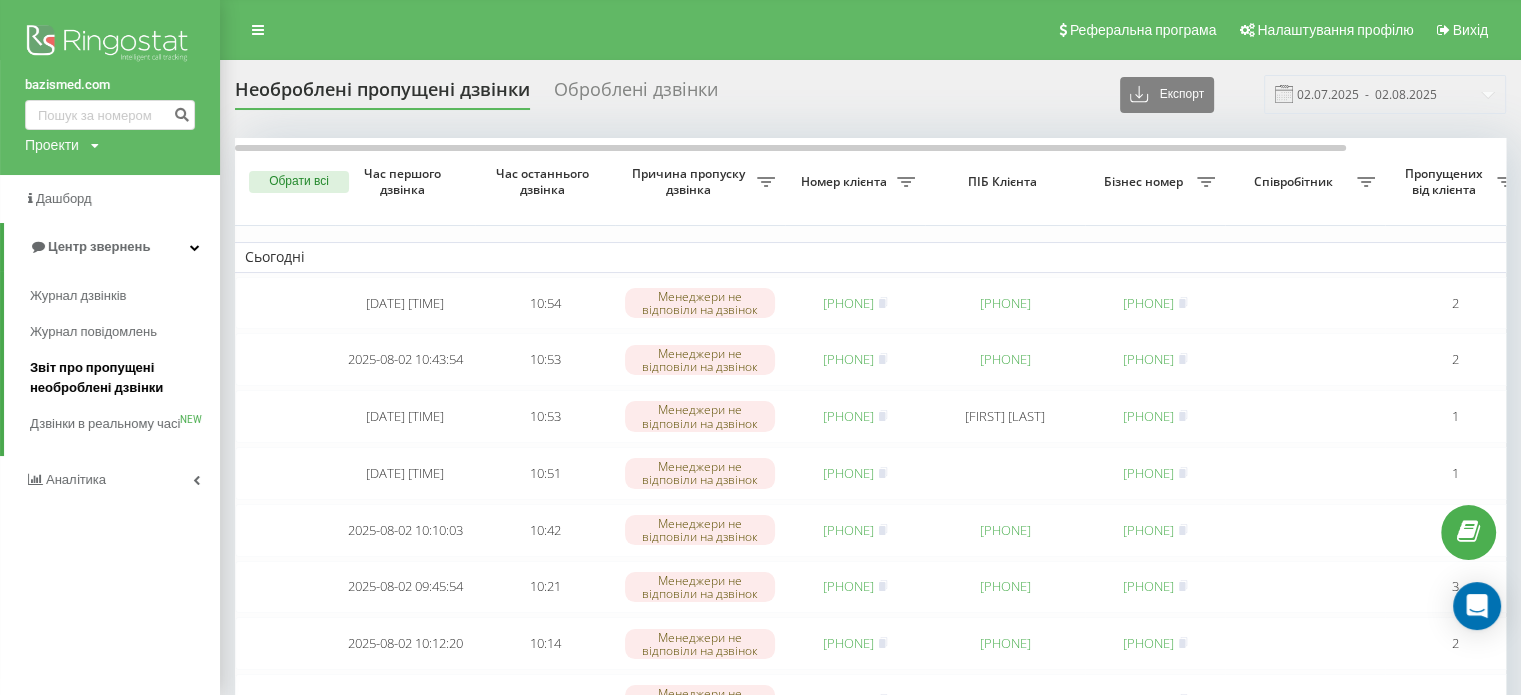 click on "Звіт про пропущені необроблені дзвінки" at bounding box center [120, 378] 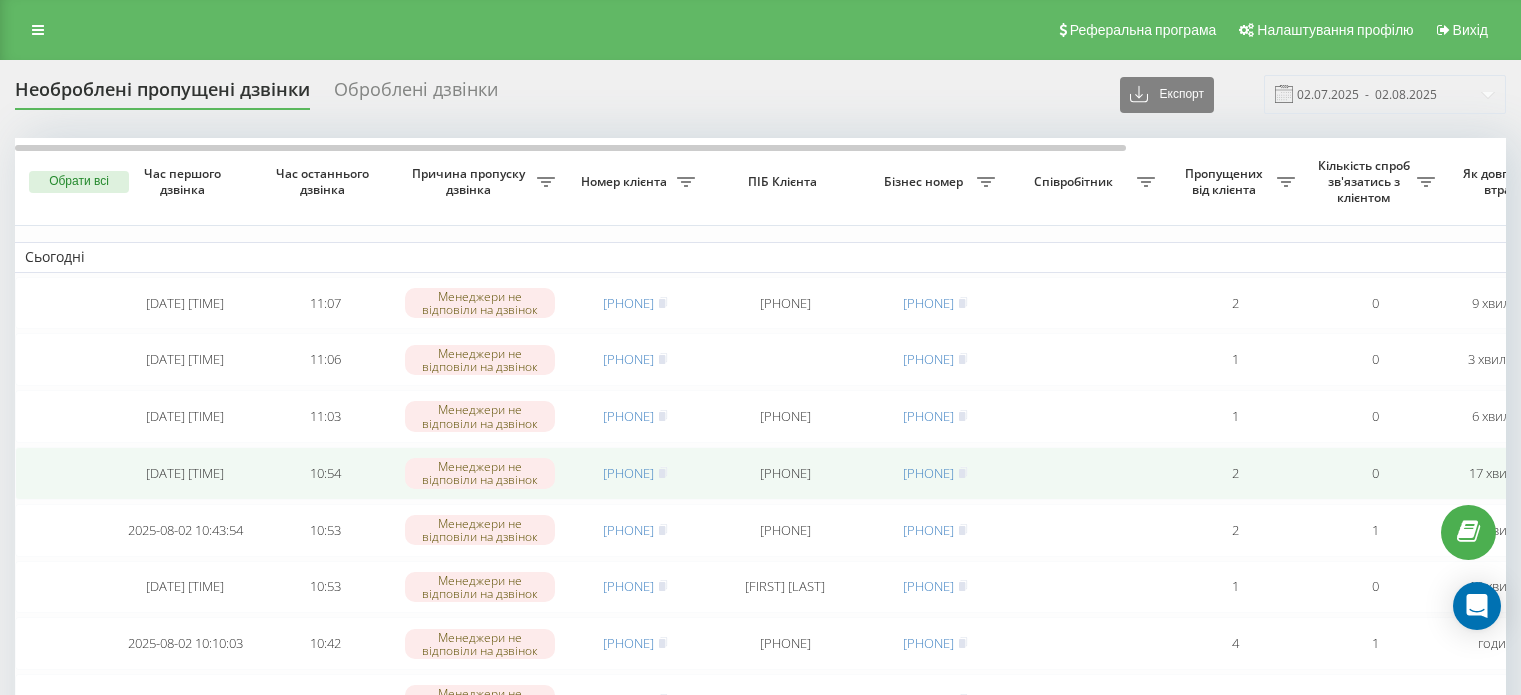 scroll, scrollTop: 0, scrollLeft: 0, axis: both 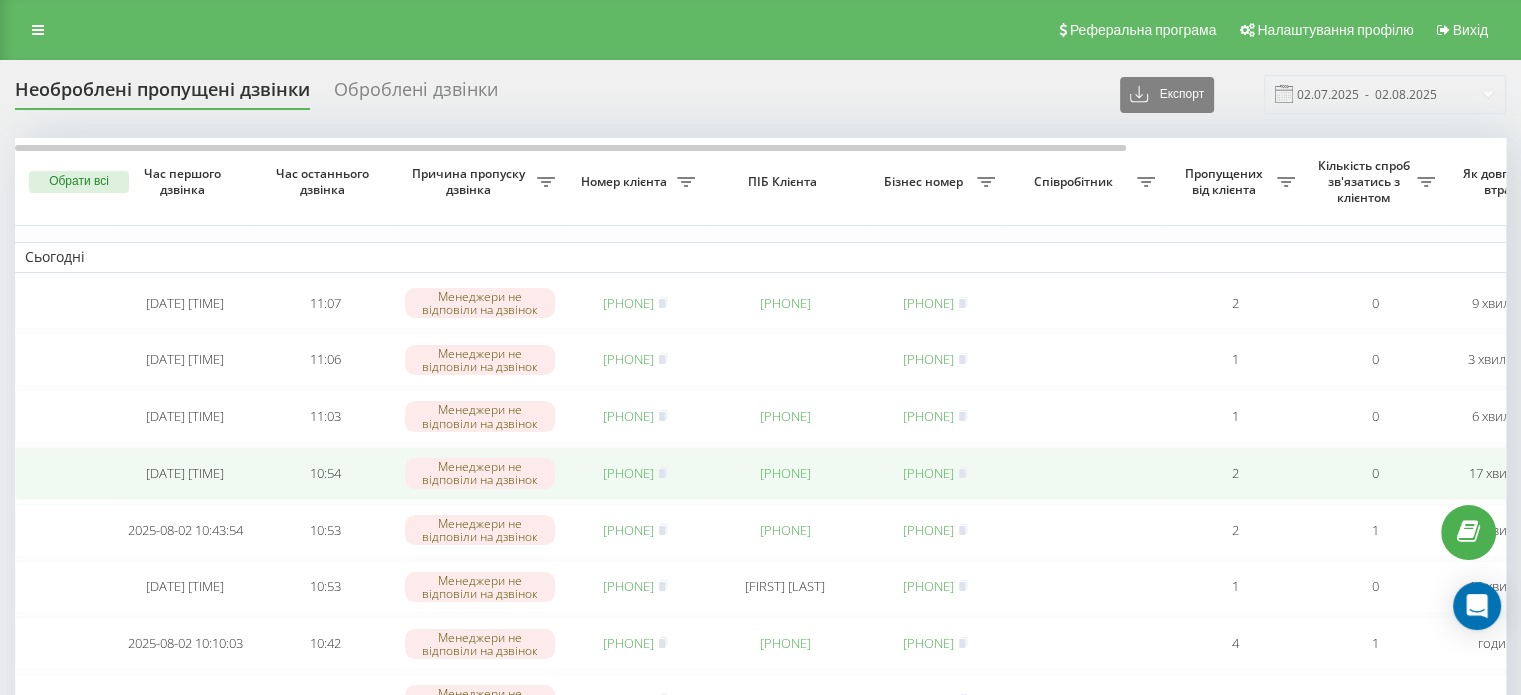 click on "[PHONE]" at bounding box center (628, 473) 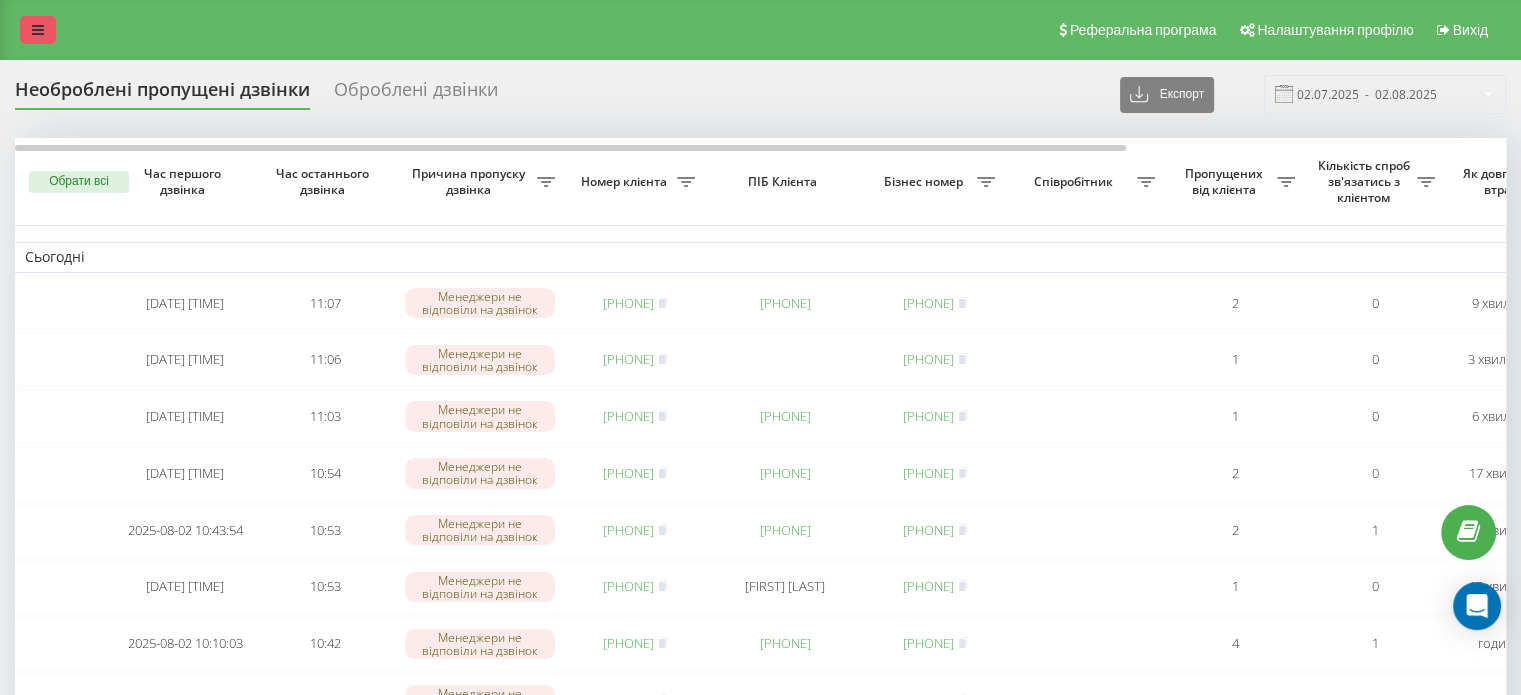 click at bounding box center (38, 30) 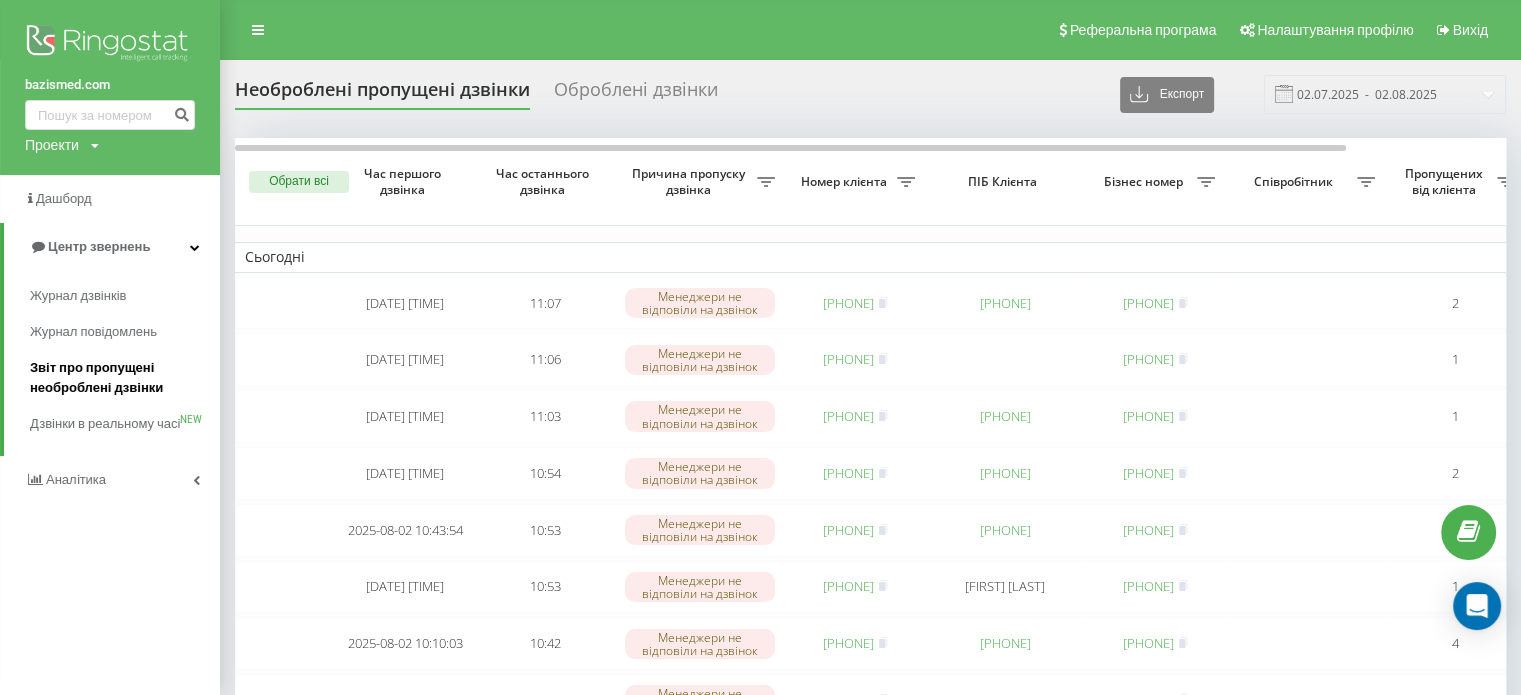 click on "Звіт про пропущені необроблені дзвінки" at bounding box center (120, 378) 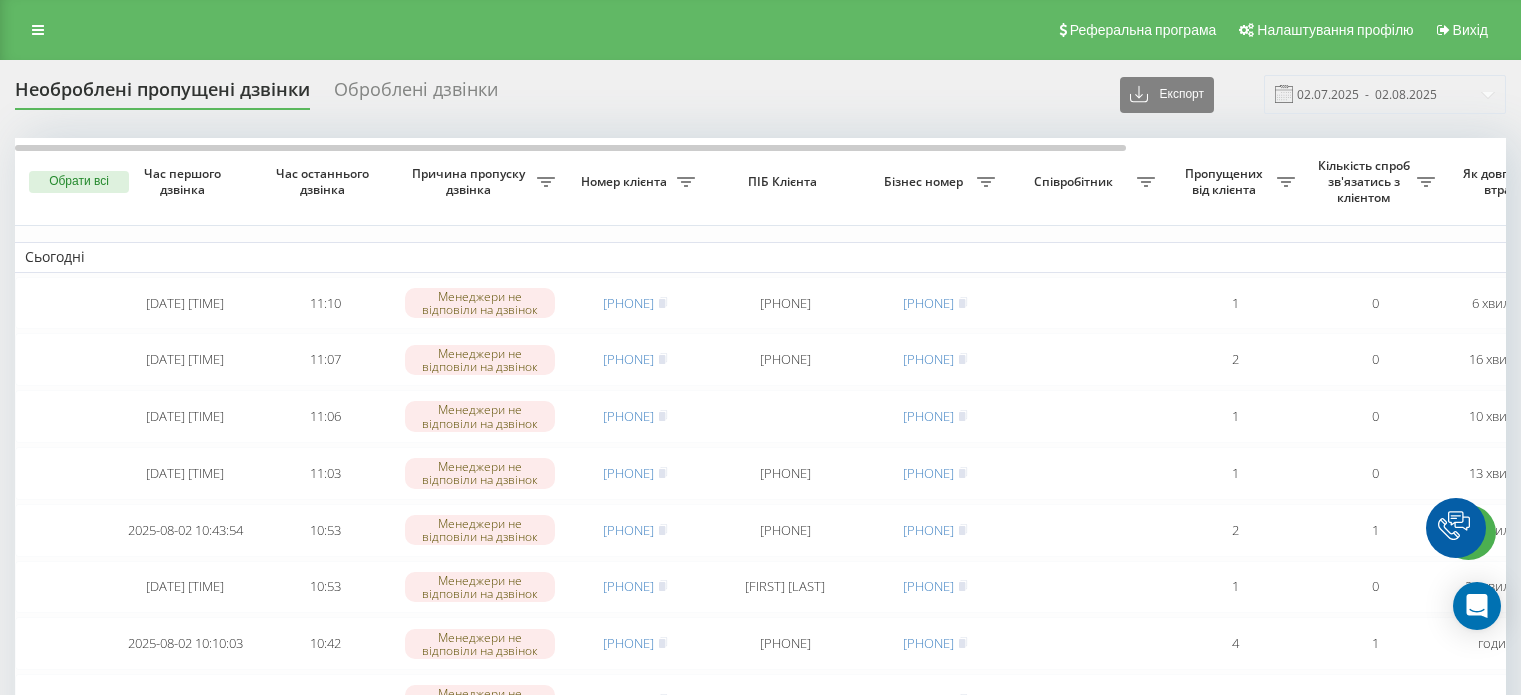 scroll, scrollTop: 0, scrollLeft: 0, axis: both 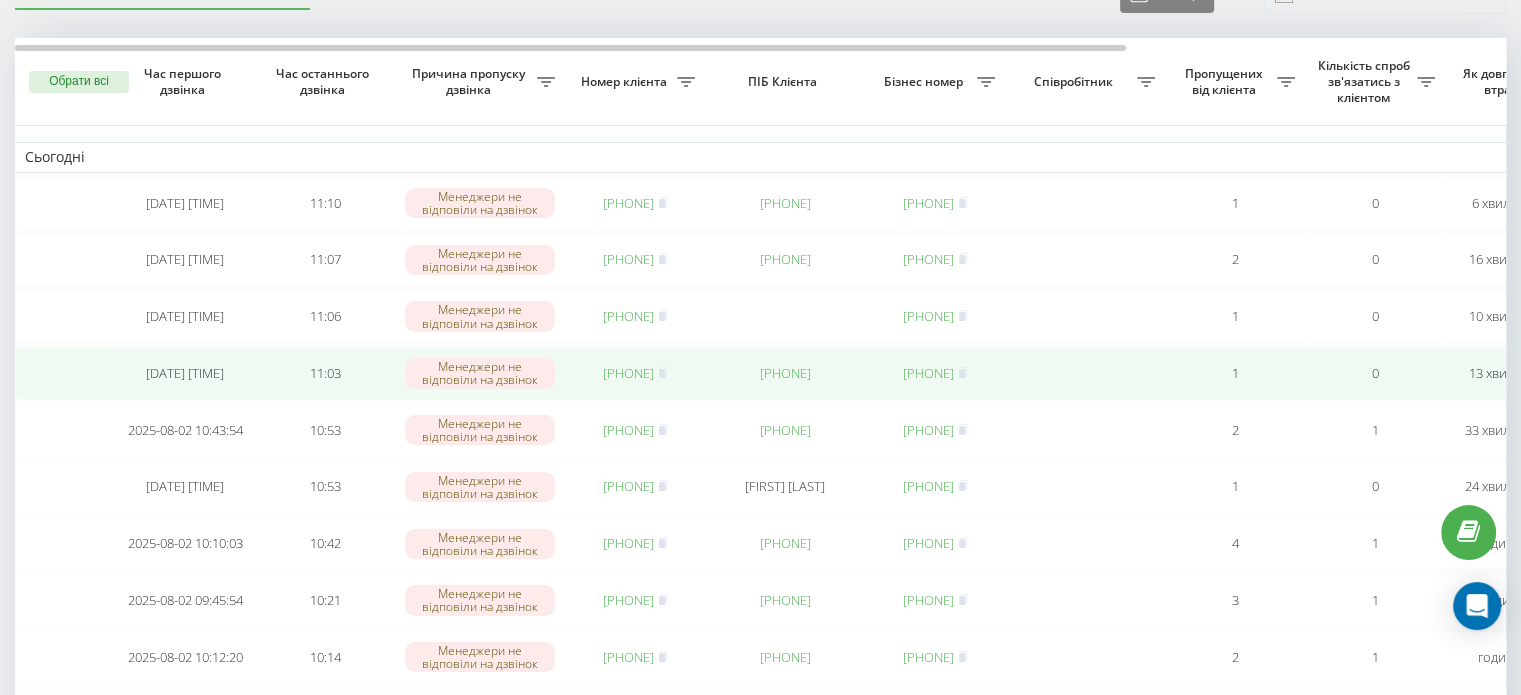 click on "[PHONE]" at bounding box center [628, 373] 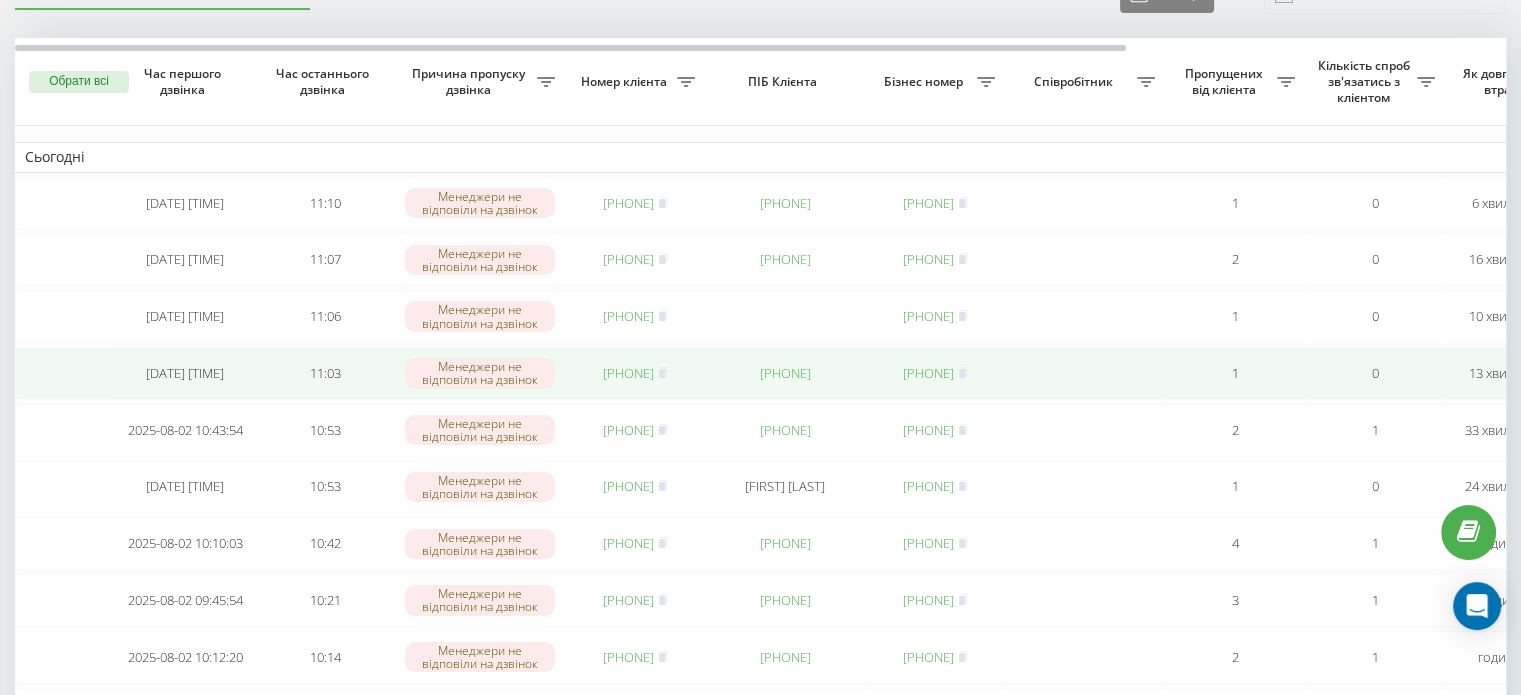 click on "[PHONE]" at bounding box center (635, 373) 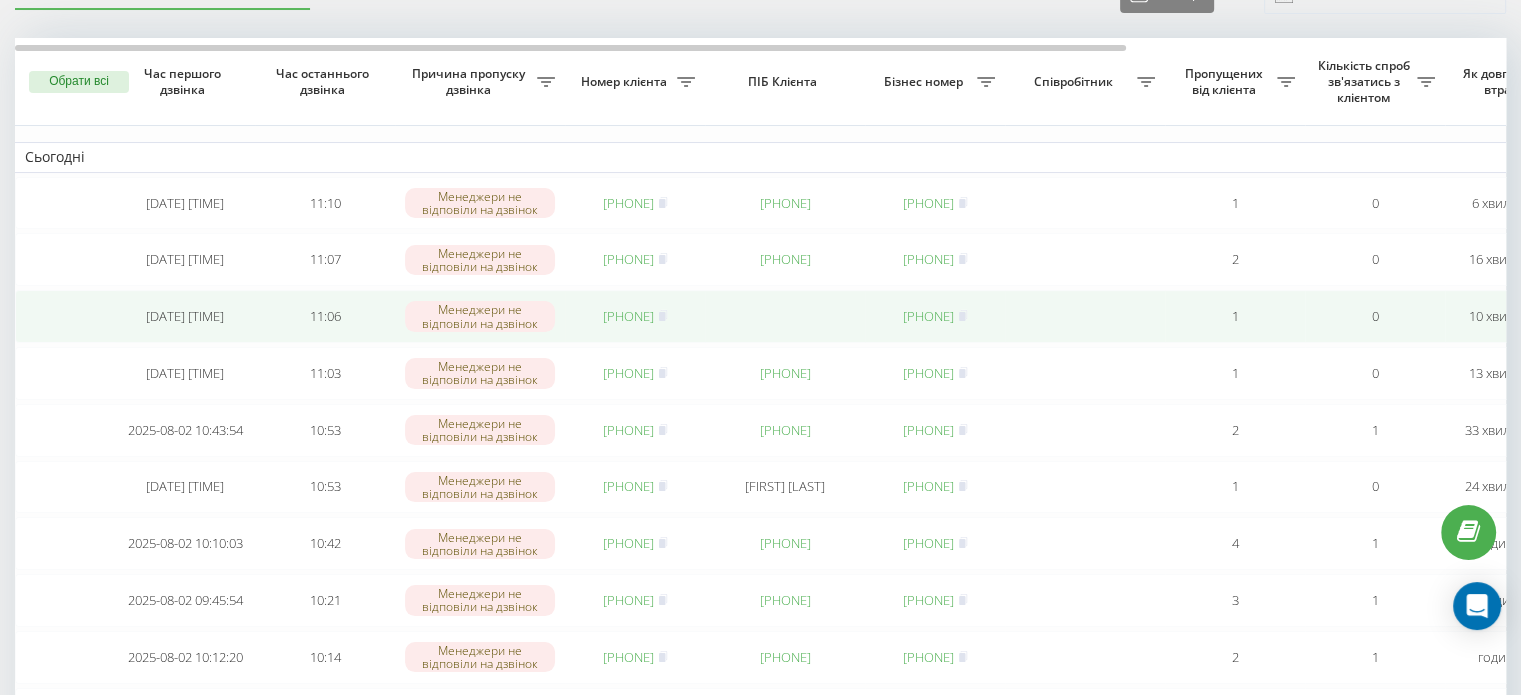 click on "[PHONE]" at bounding box center [628, 316] 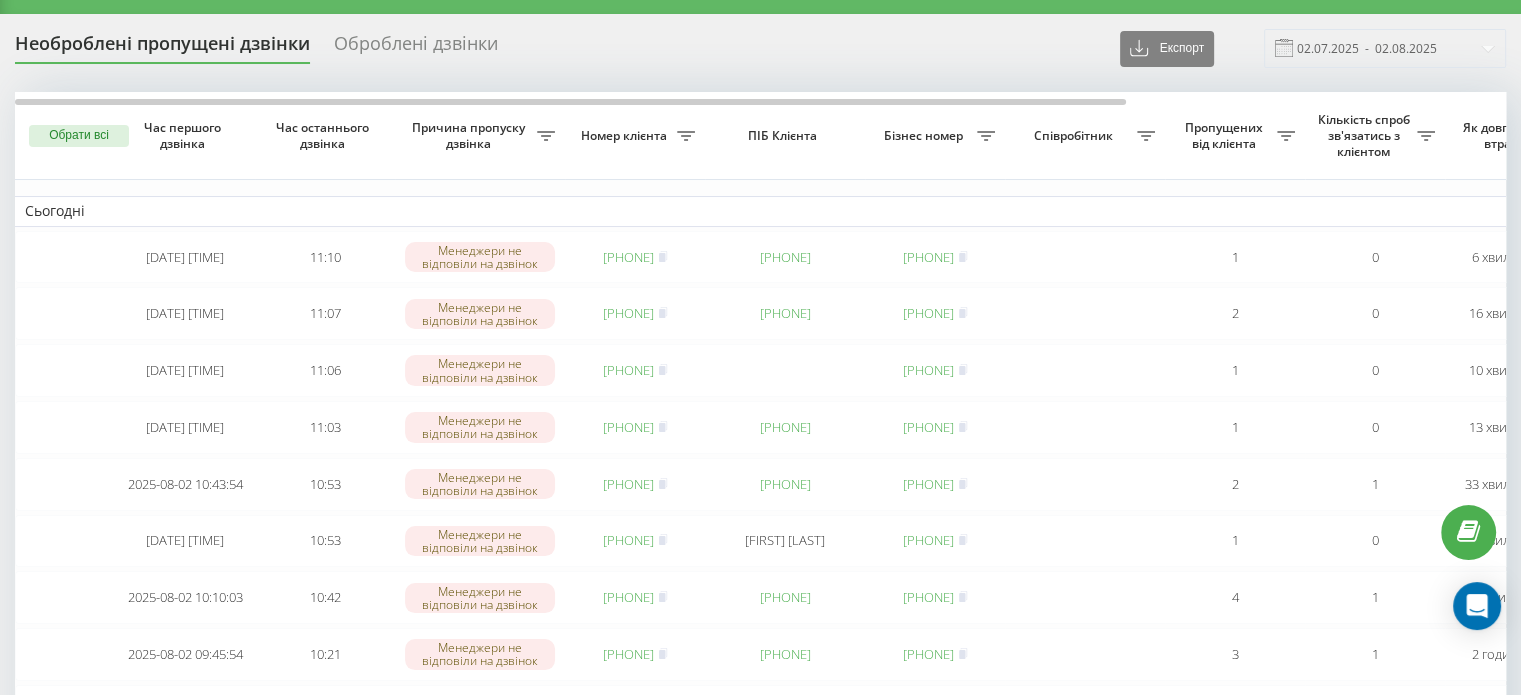 scroll, scrollTop: 0, scrollLeft: 0, axis: both 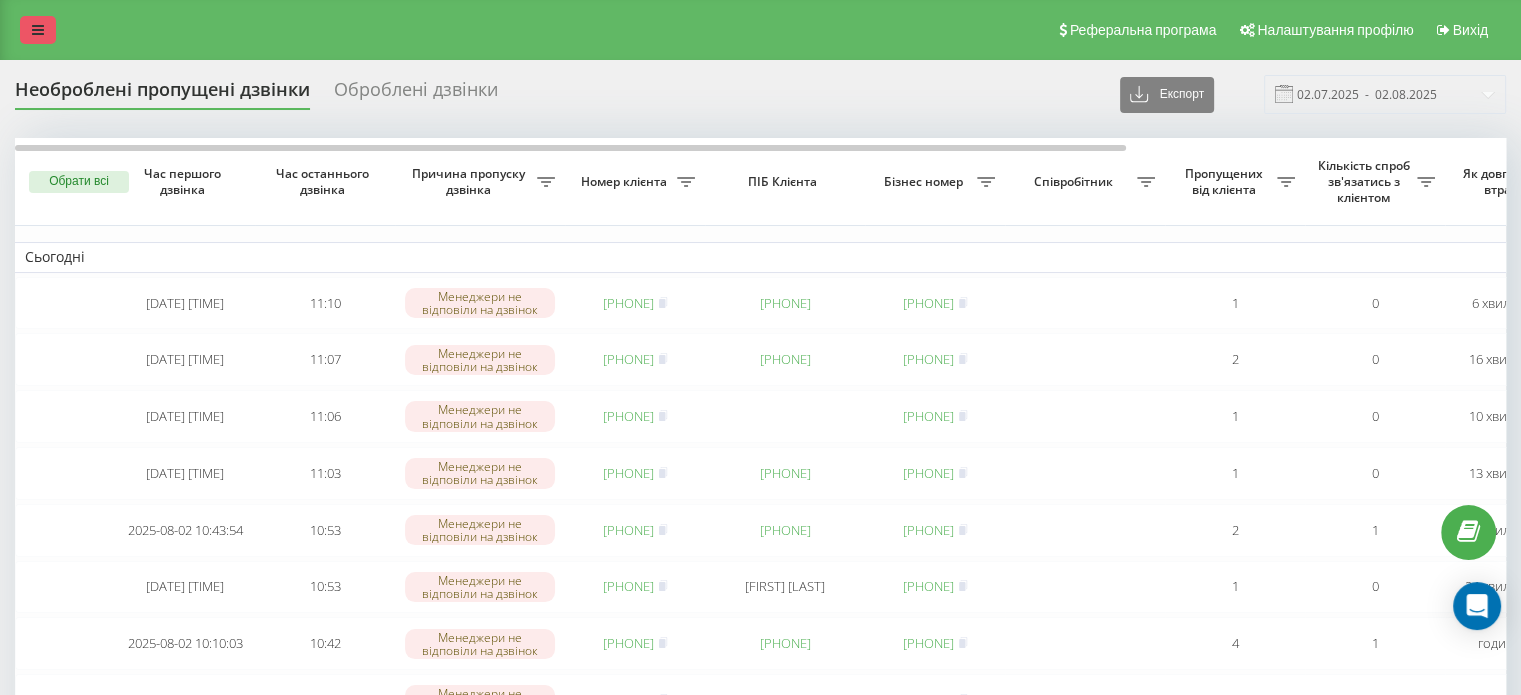 click at bounding box center [38, 30] 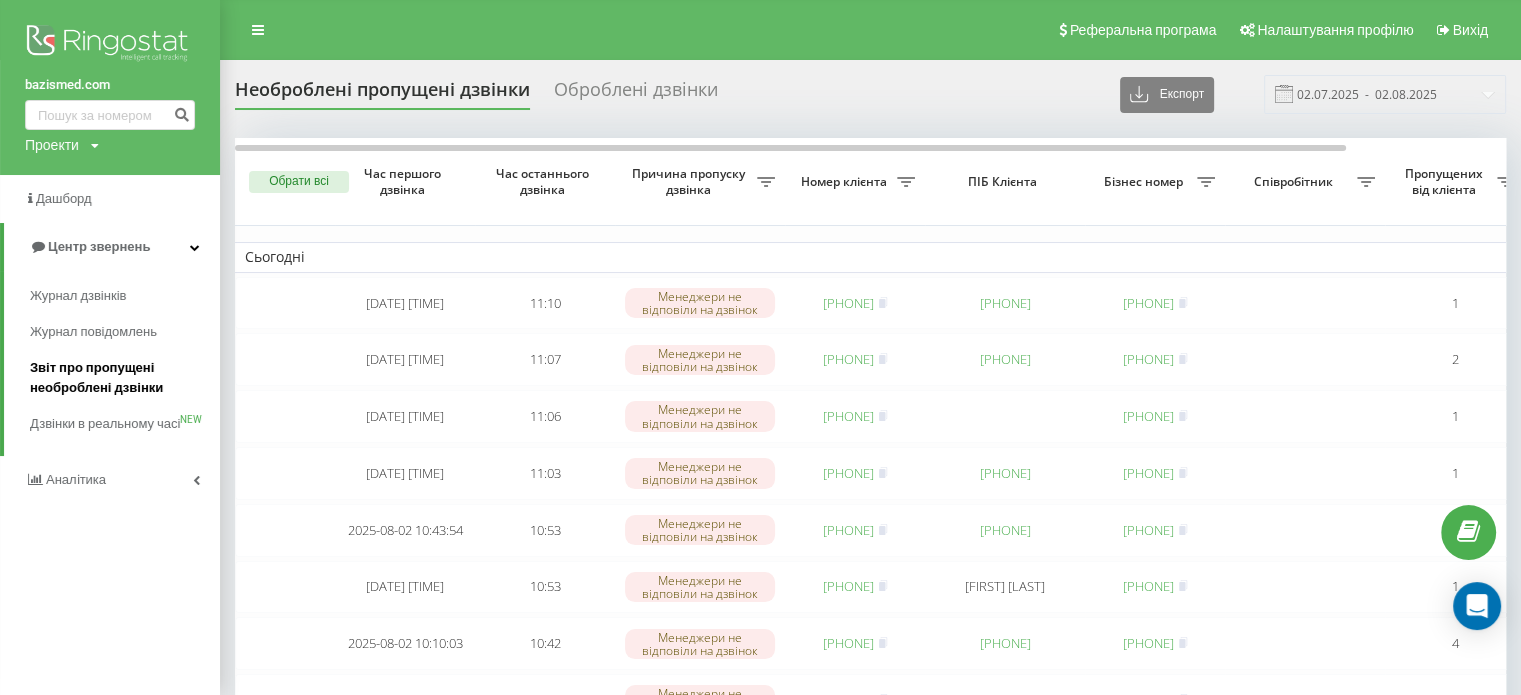 click on "Звіт про пропущені необроблені дзвінки" at bounding box center [120, 378] 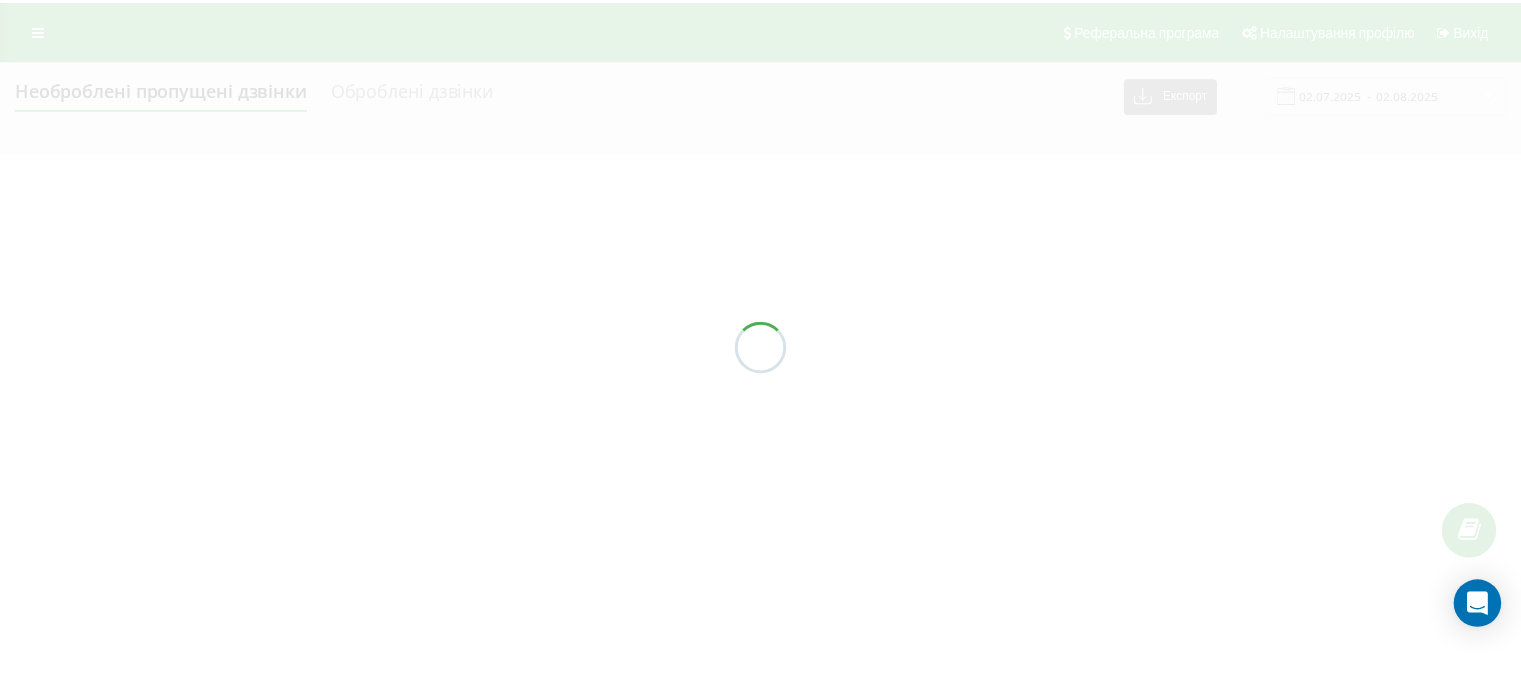 scroll, scrollTop: 0, scrollLeft: 0, axis: both 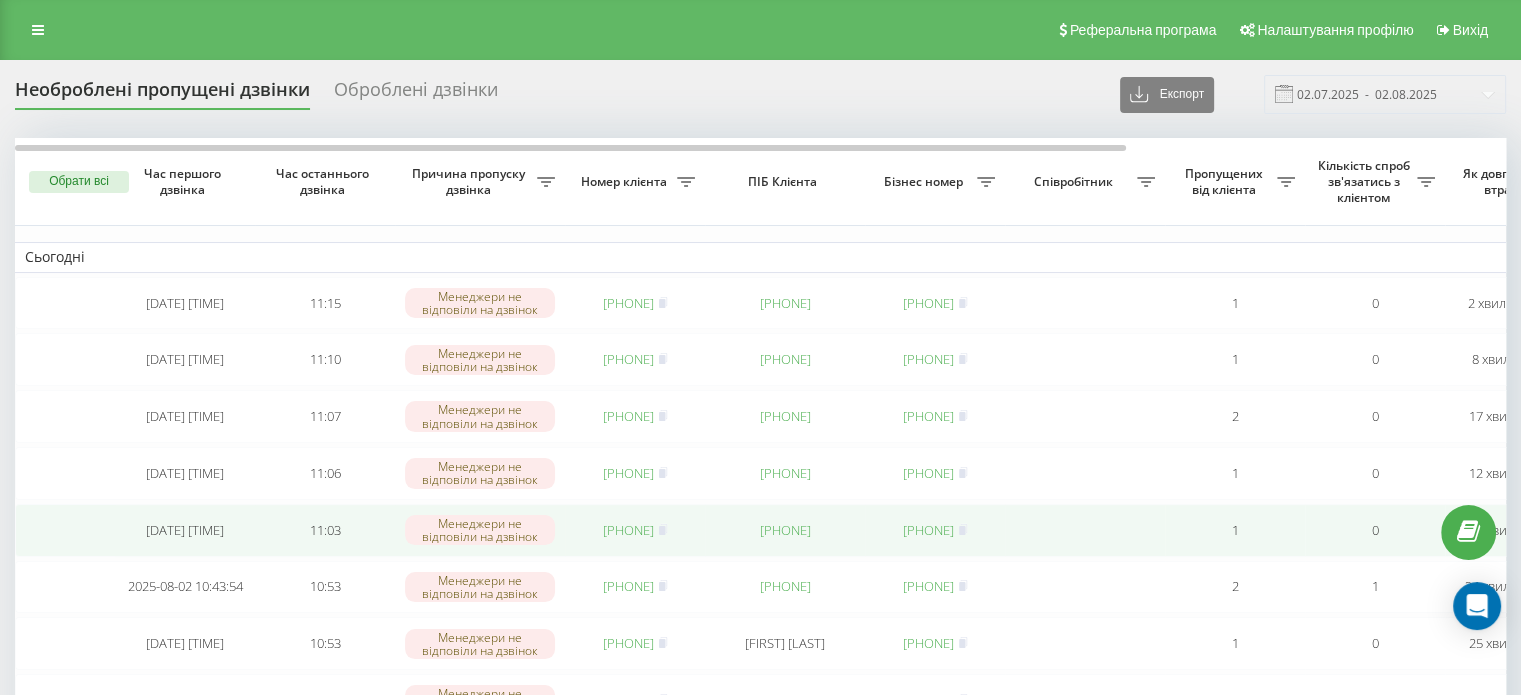 click on "[PHONE]" at bounding box center [628, 530] 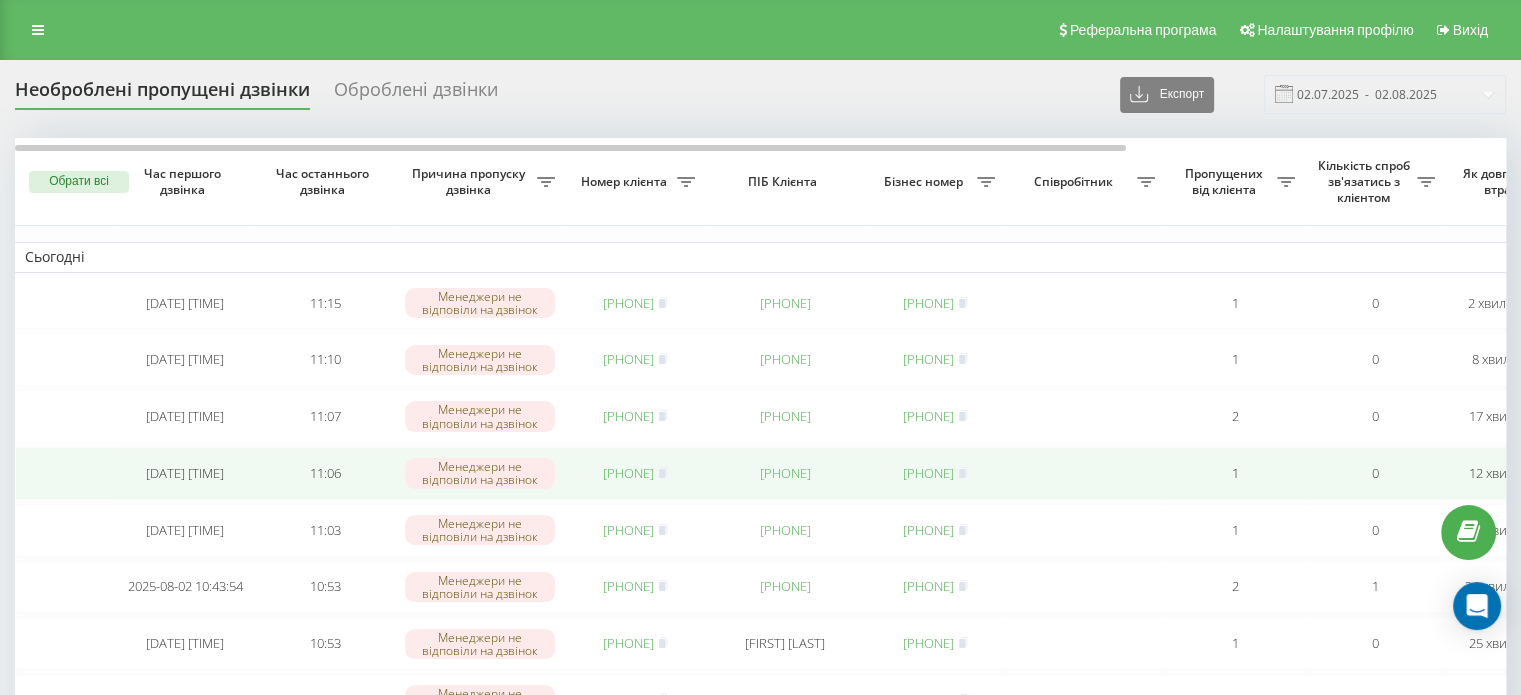 click on "[PHONE]" at bounding box center [628, 473] 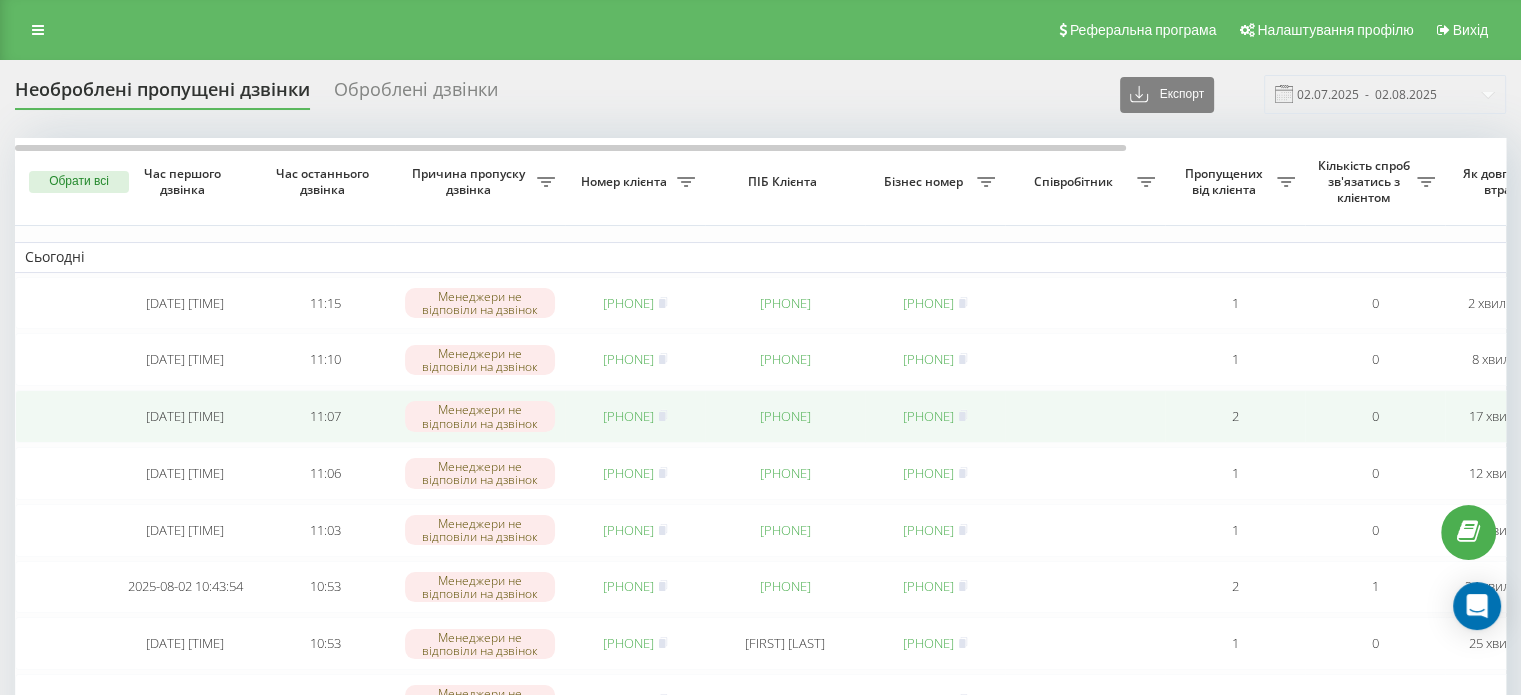 click on "[PHONE]" at bounding box center [628, 416] 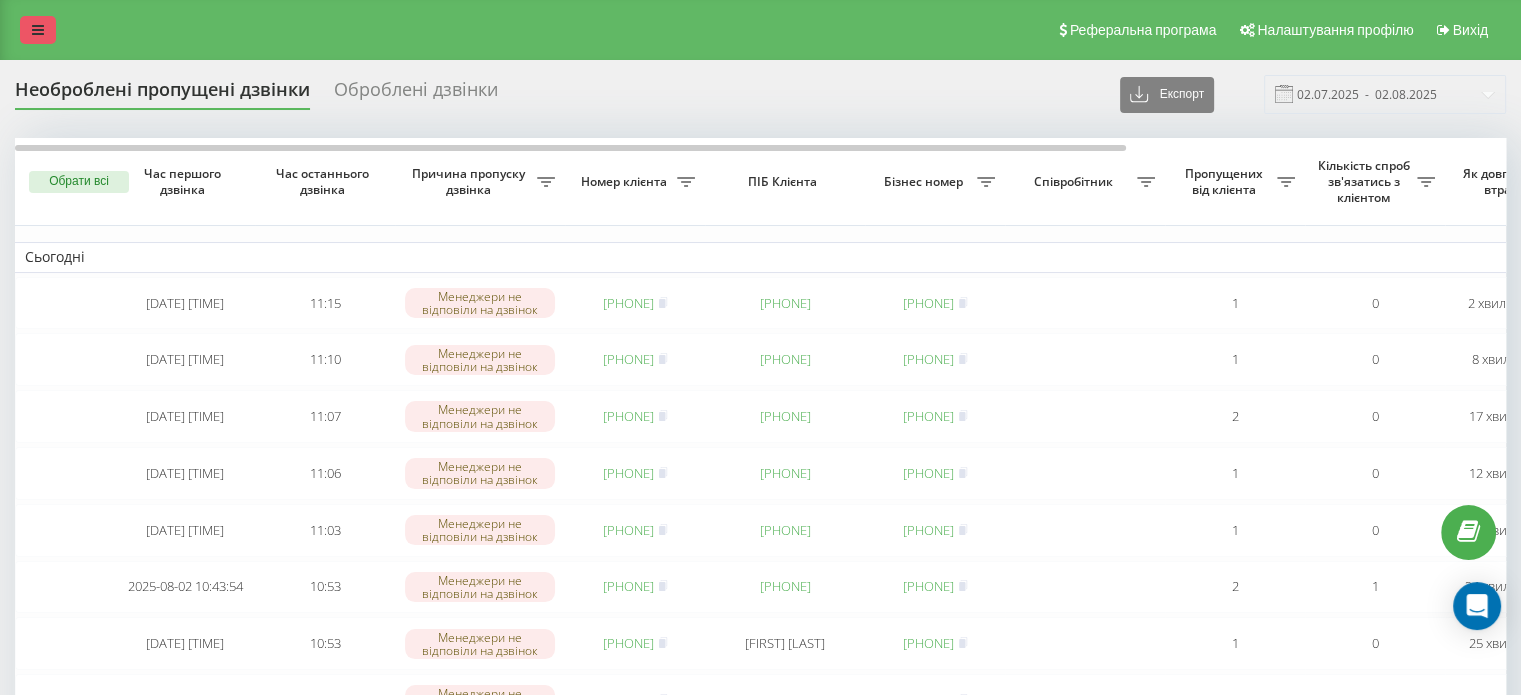 click at bounding box center [38, 30] 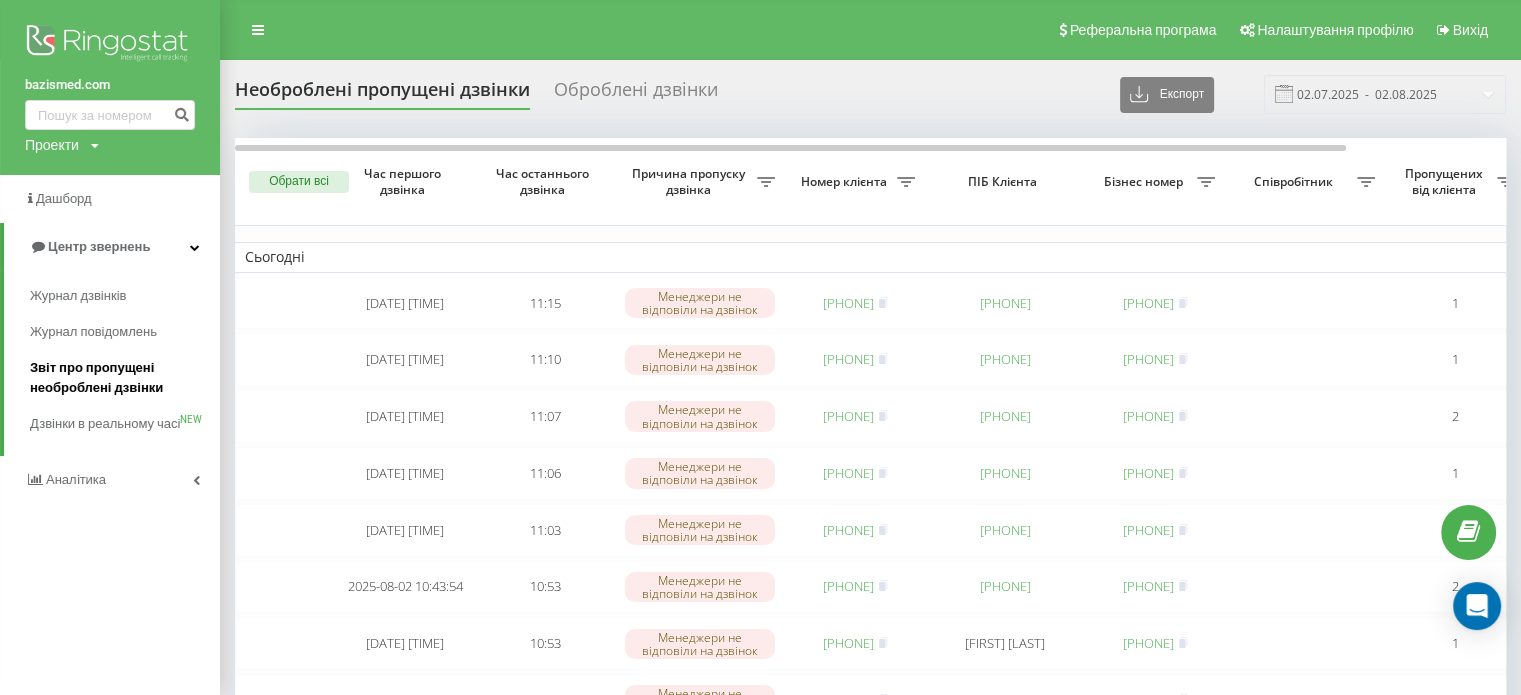 click on "Звіт про пропущені необроблені дзвінки" at bounding box center [120, 378] 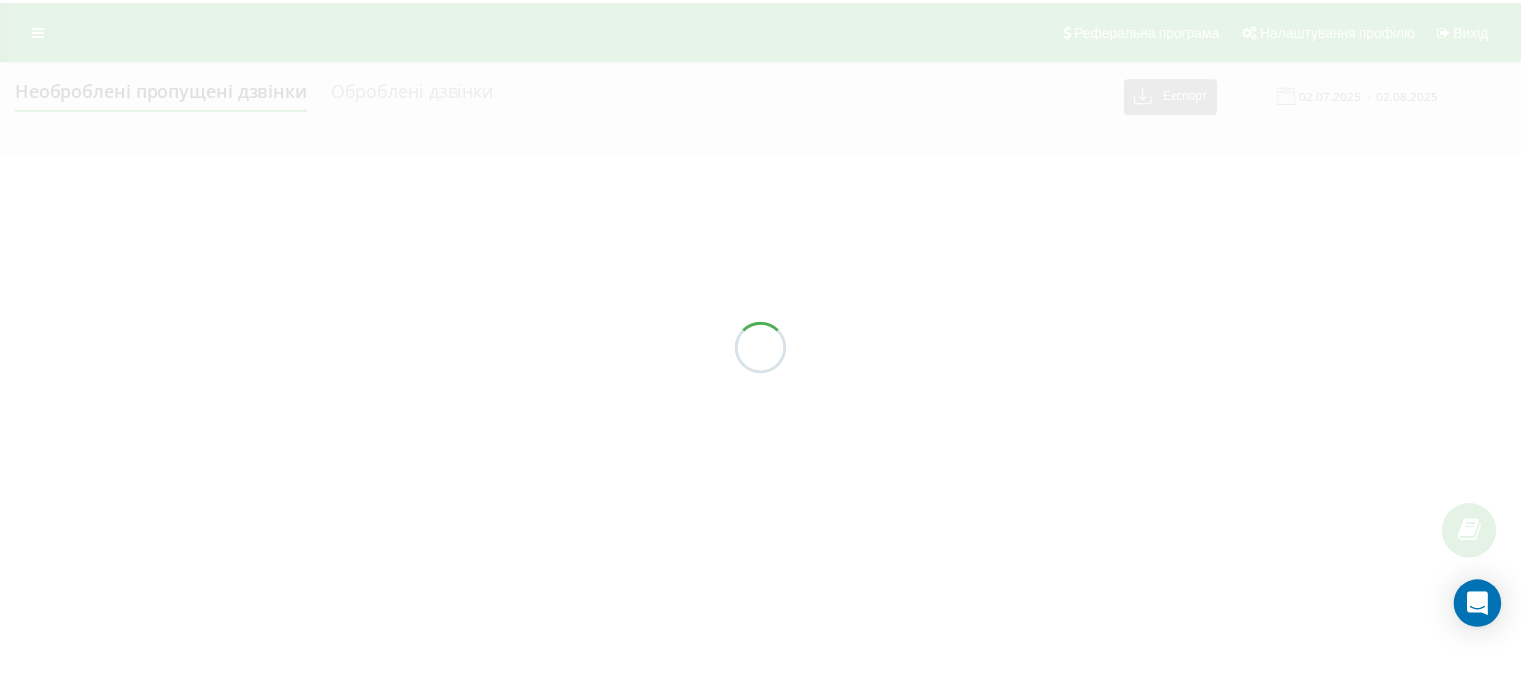 scroll, scrollTop: 0, scrollLeft: 0, axis: both 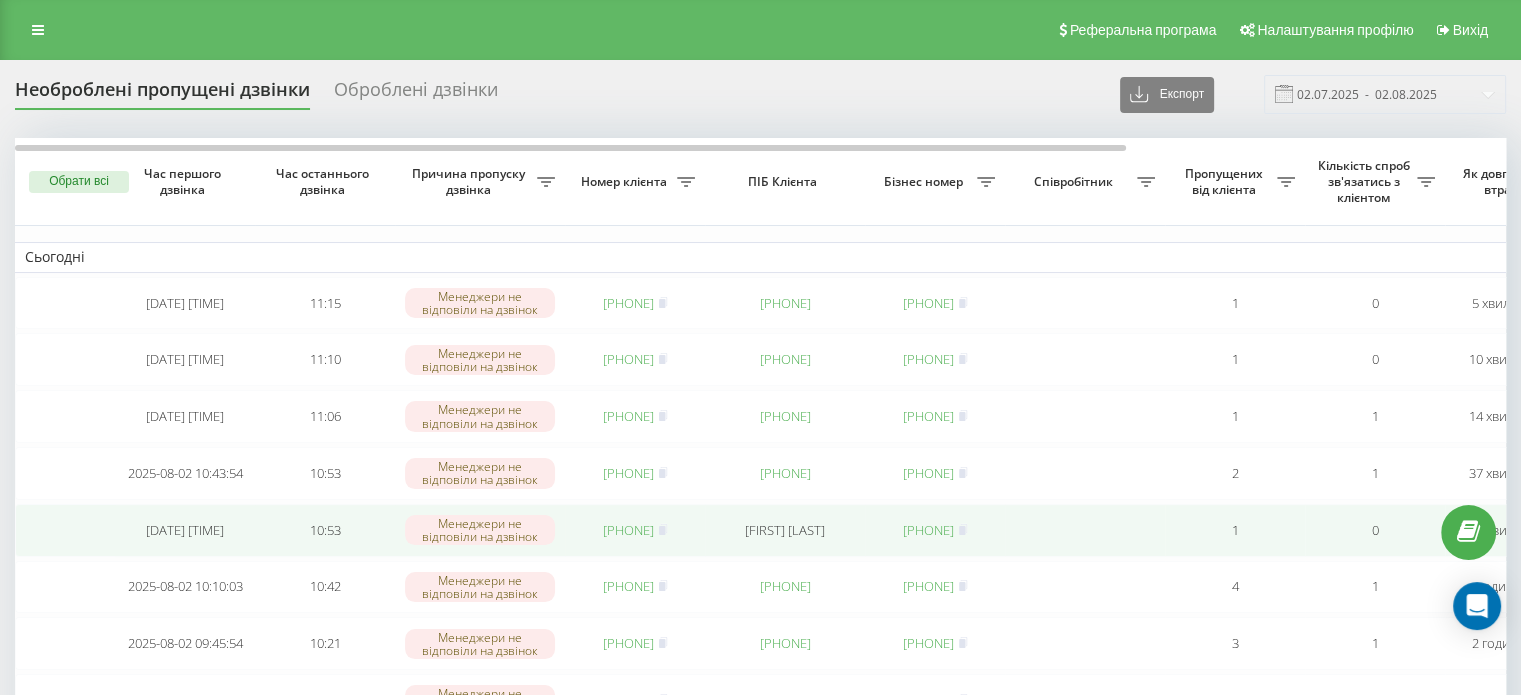 click on "[PHONE]" at bounding box center (628, 530) 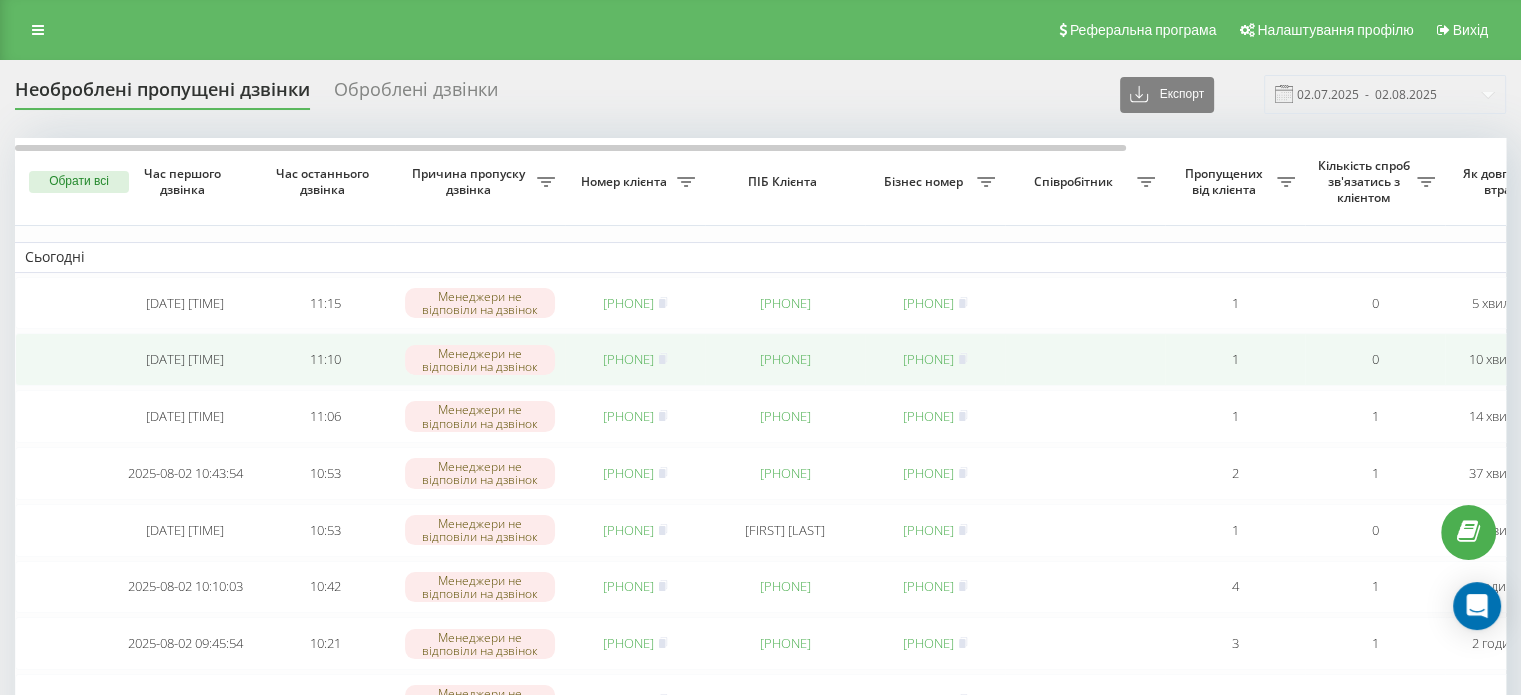 click on "380965628031" at bounding box center [635, 359] 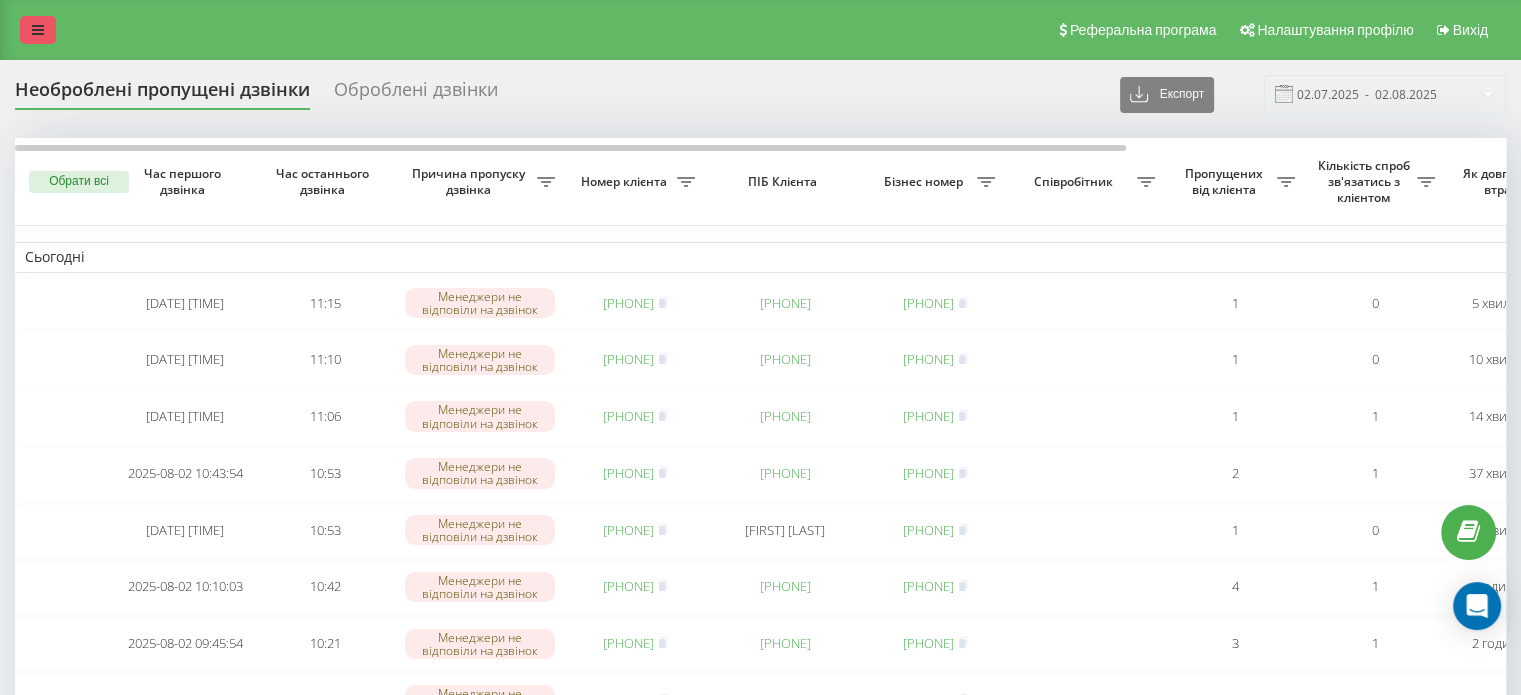 click at bounding box center (38, 30) 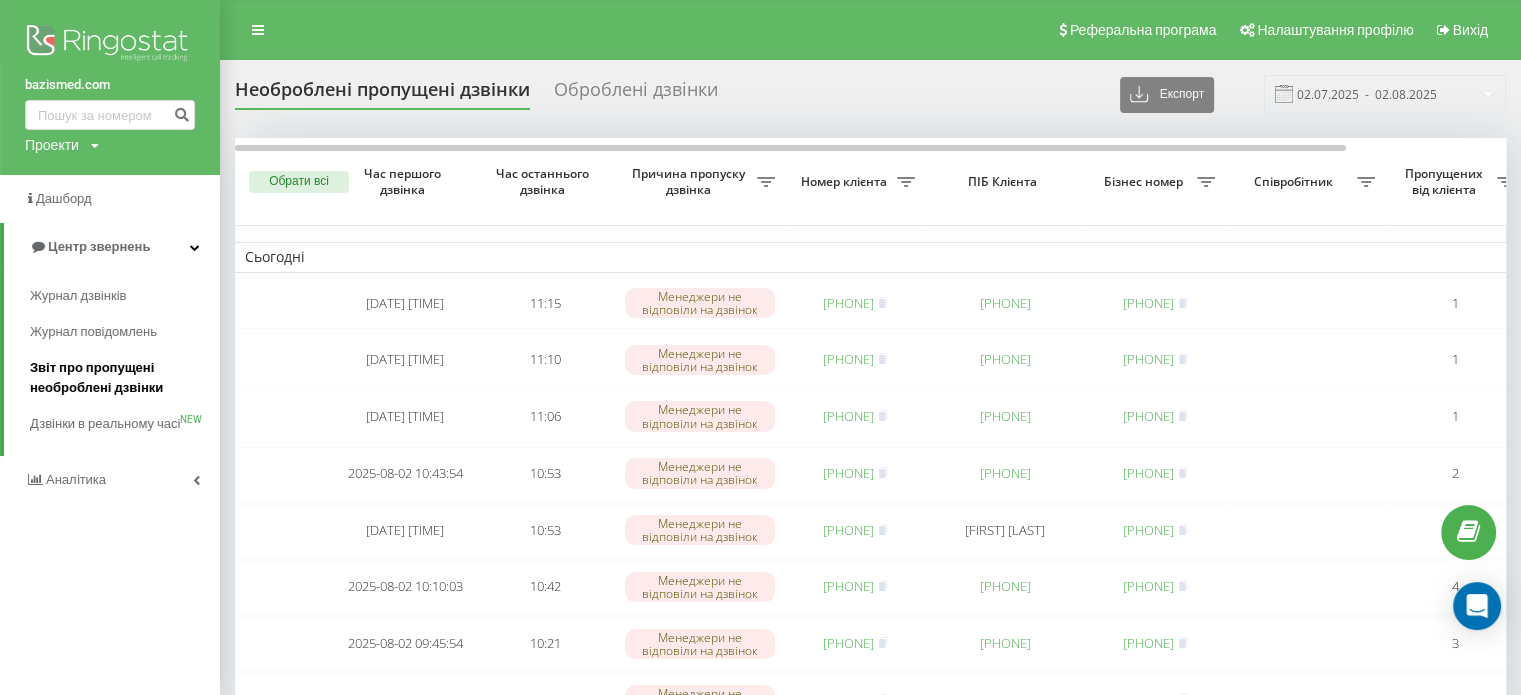 click on "Звіт про пропущені необроблені дзвінки" at bounding box center (120, 378) 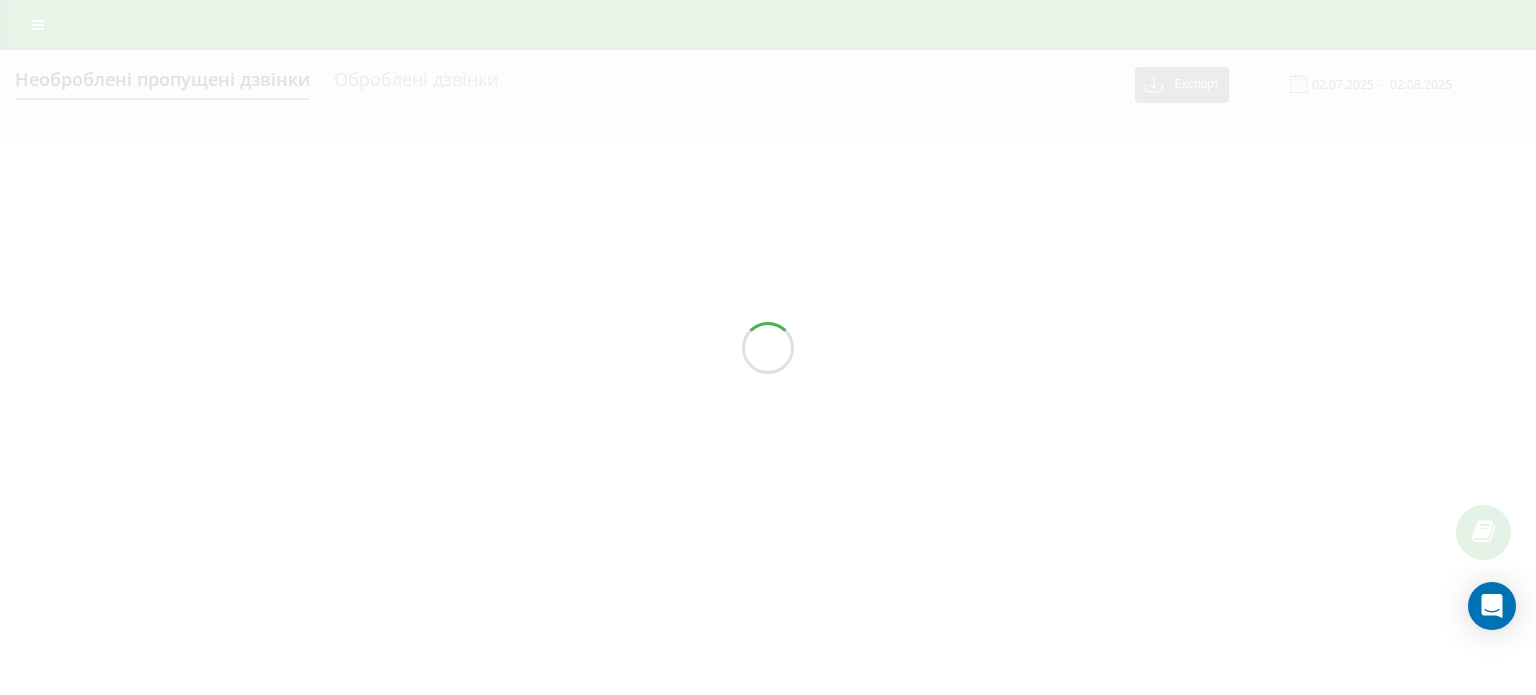 scroll, scrollTop: 0, scrollLeft: 0, axis: both 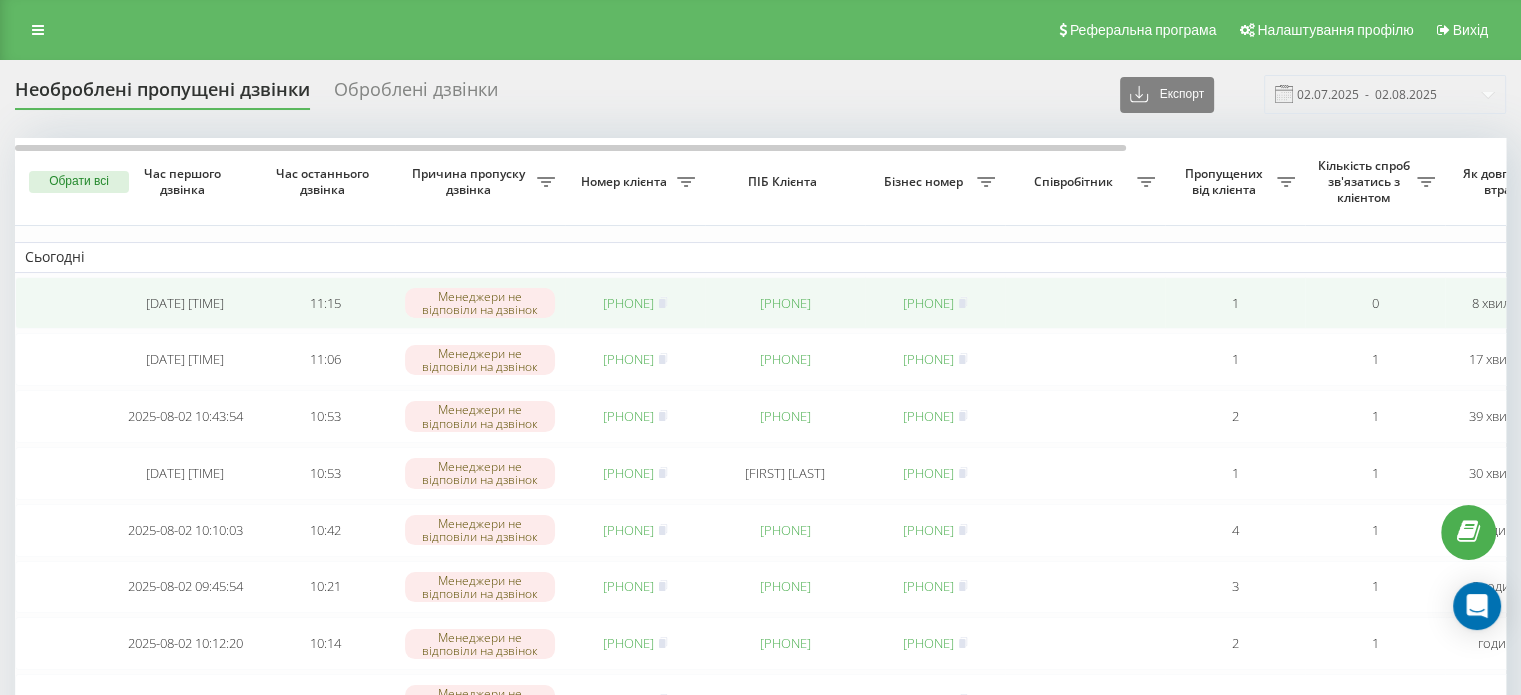 click on "[PHONE]" at bounding box center [628, 303] 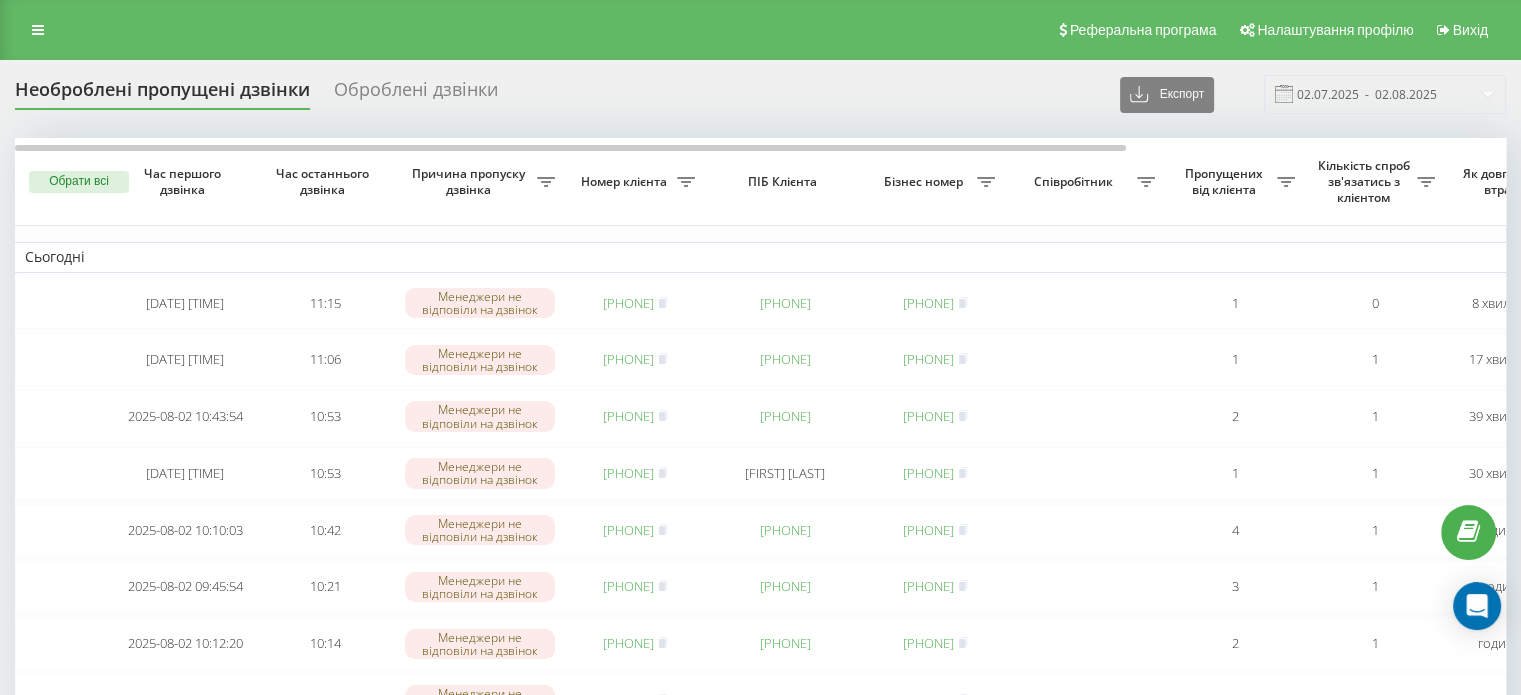 click on "Реферальна програма Налаштування профілю Вихід" at bounding box center [760, 30] 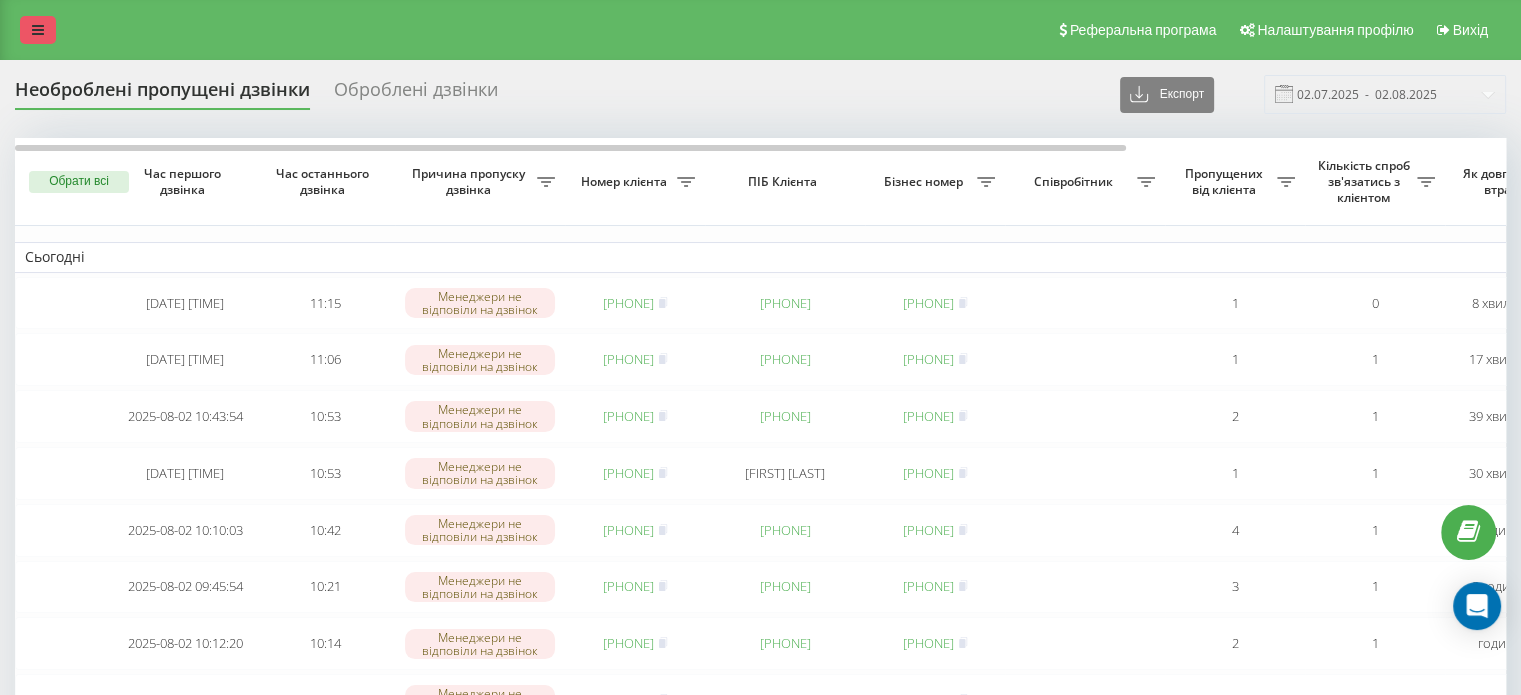 click at bounding box center (38, 30) 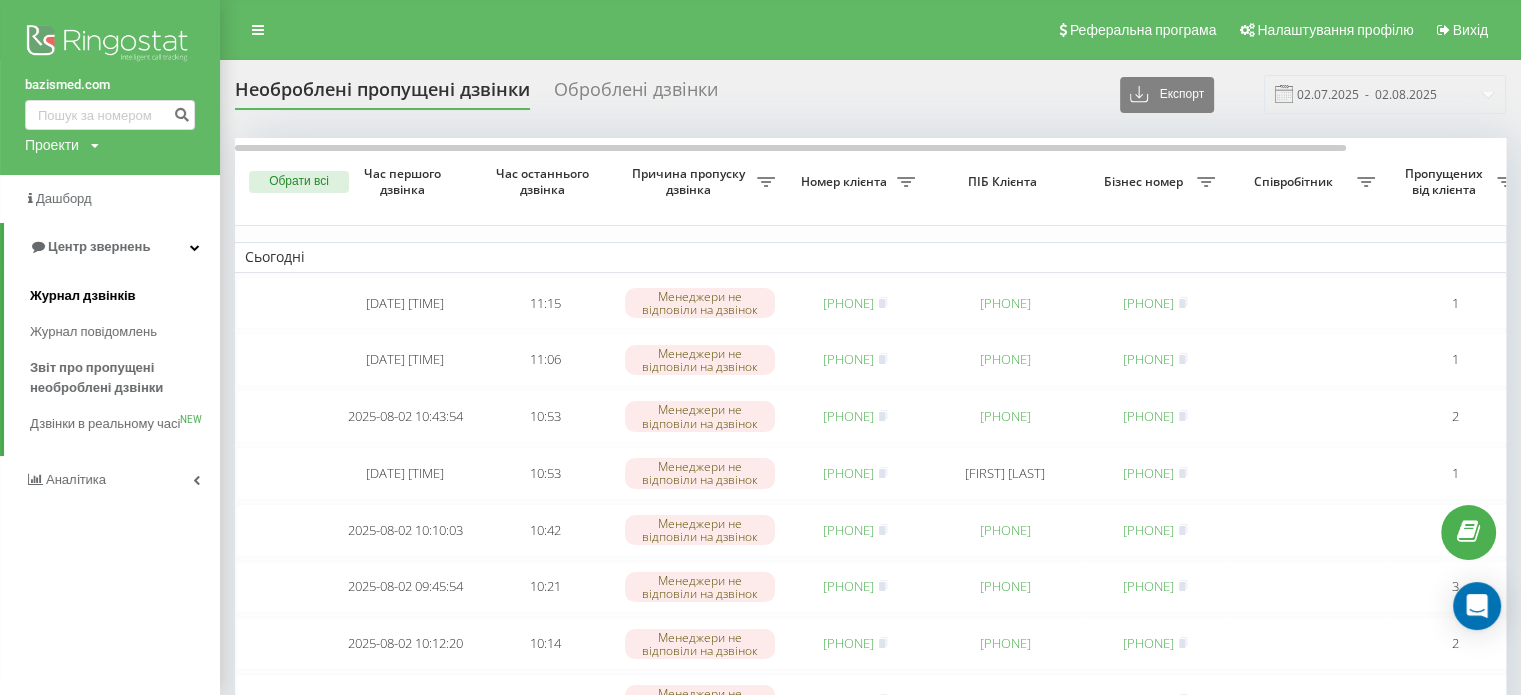 click on "Журнал дзвінків" at bounding box center (83, 296) 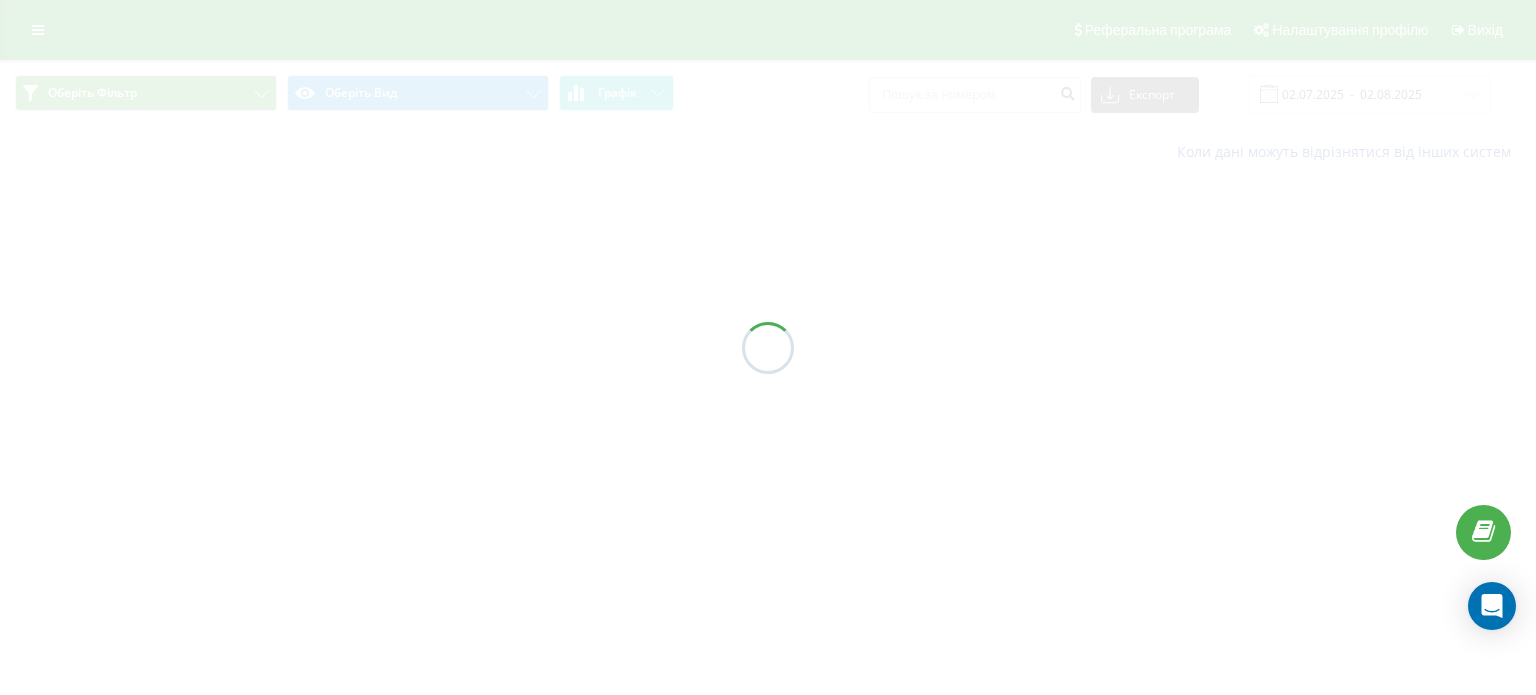 scroll, scrollTop: 0, scrollLeft: 0, axis: both 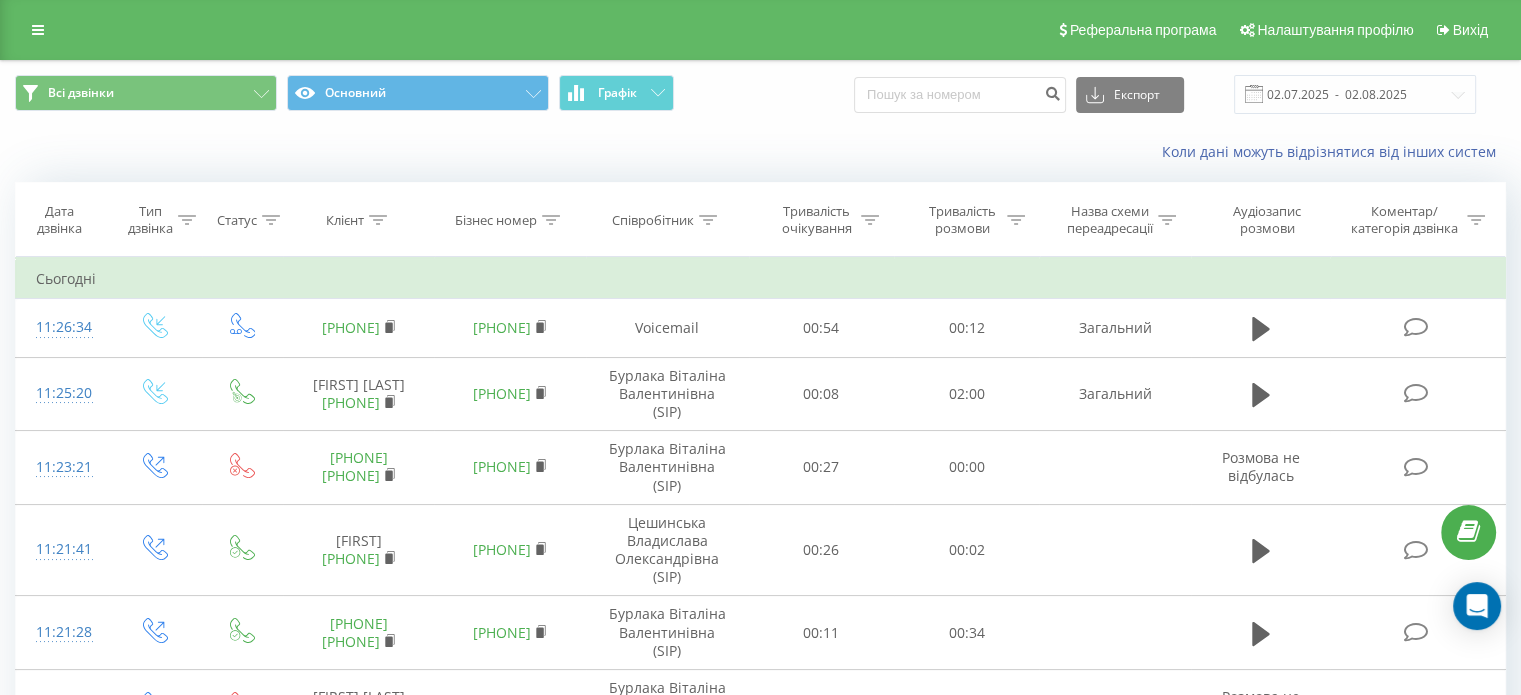 click 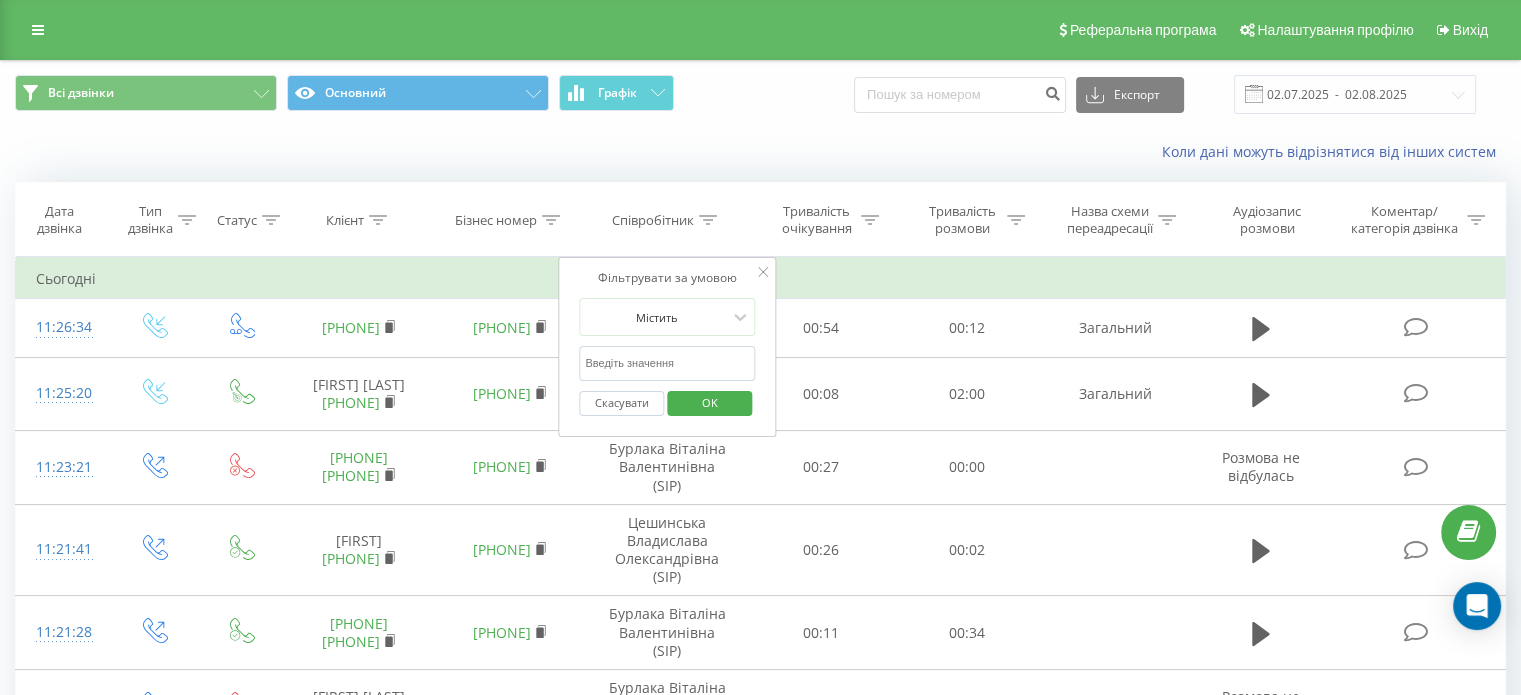 click at bounding box center [667, 363] 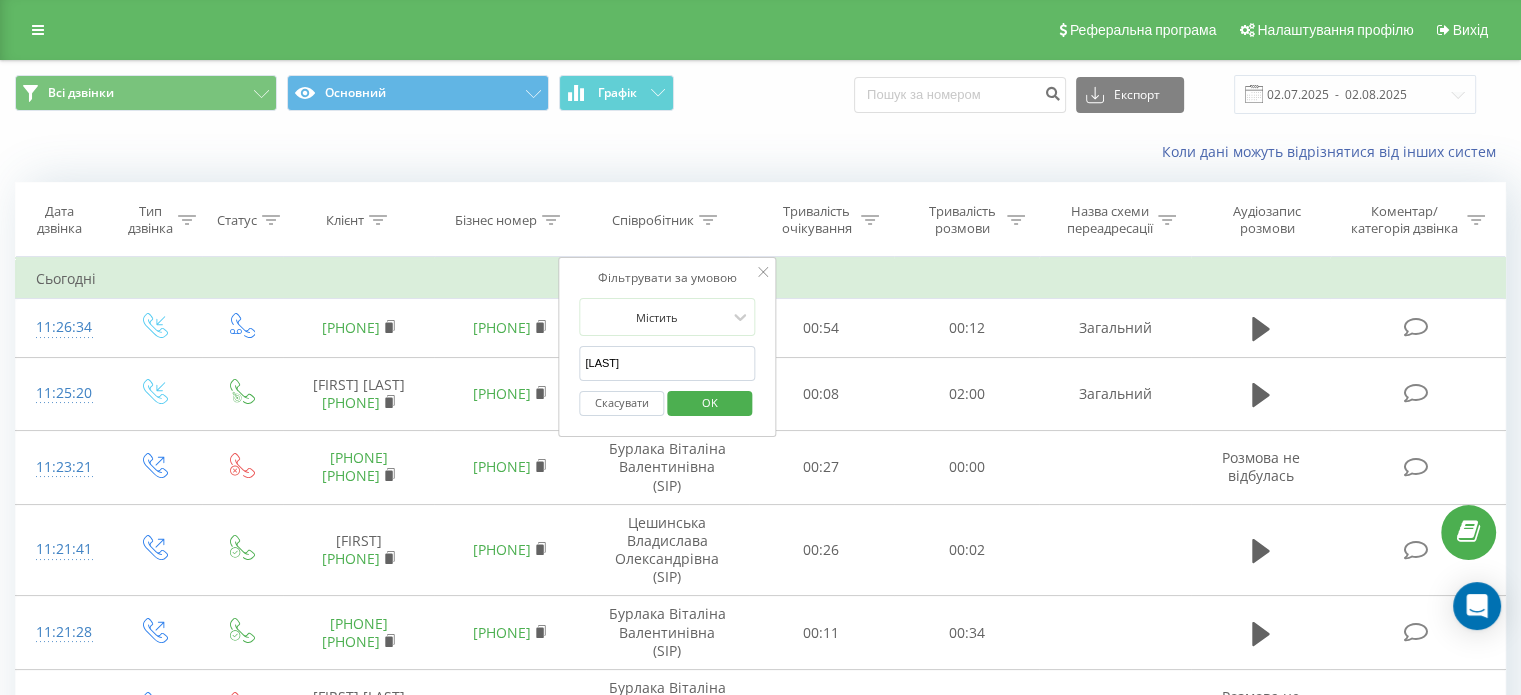 click on "OK" at bounding box center [710, 402] 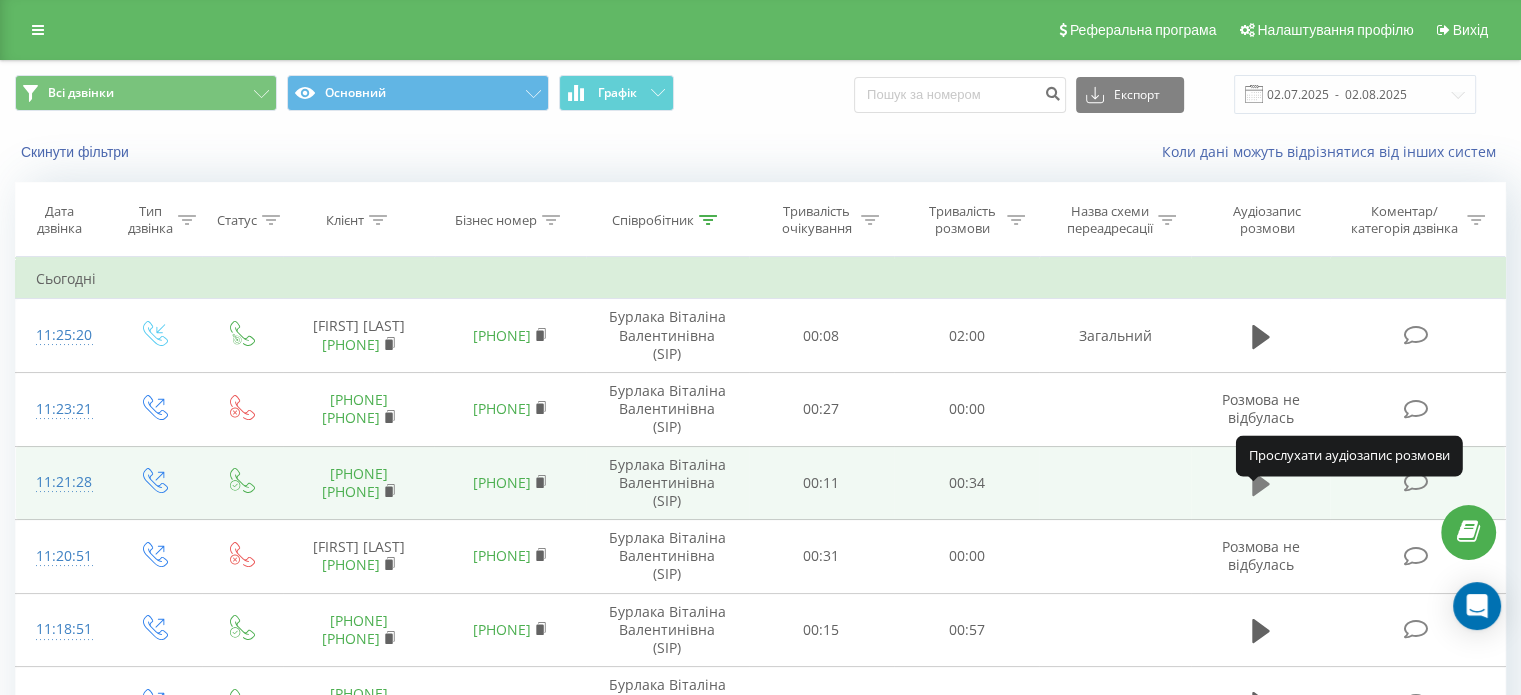 click 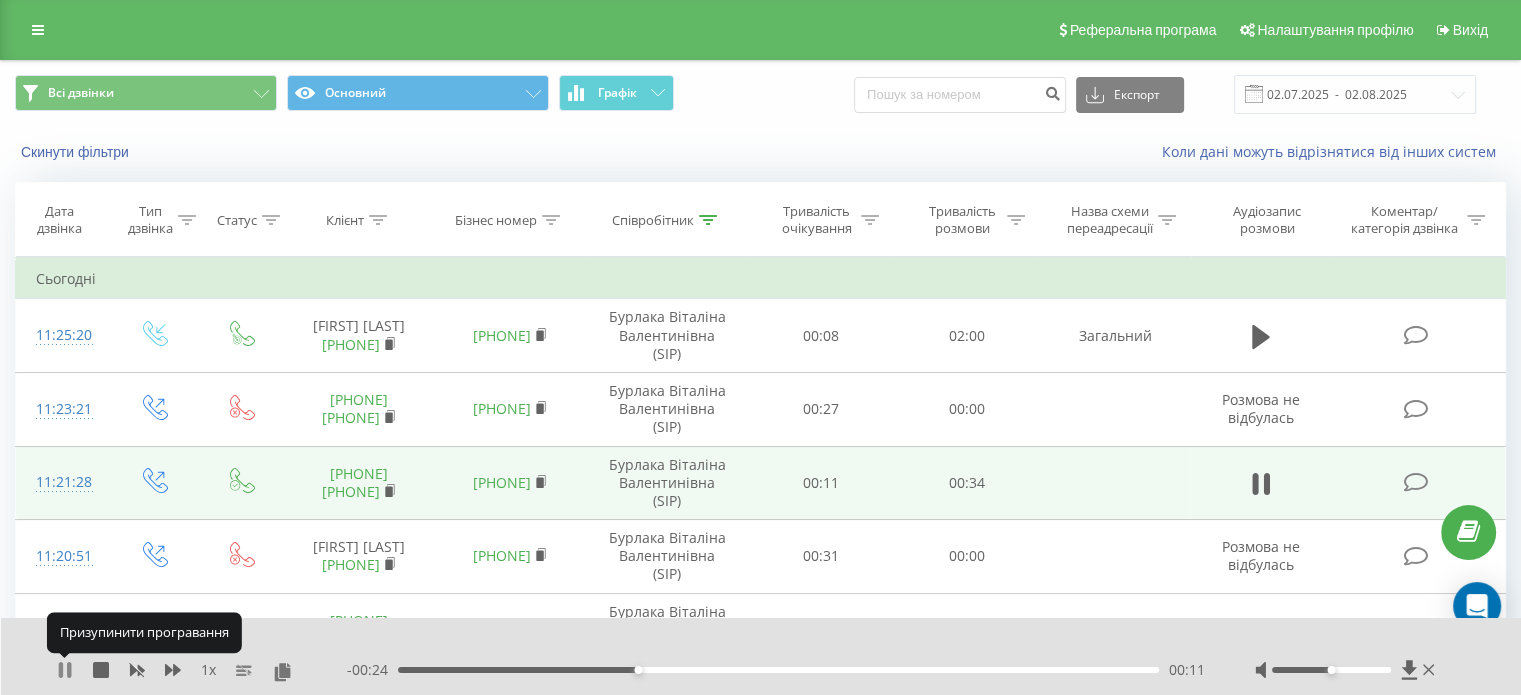 click 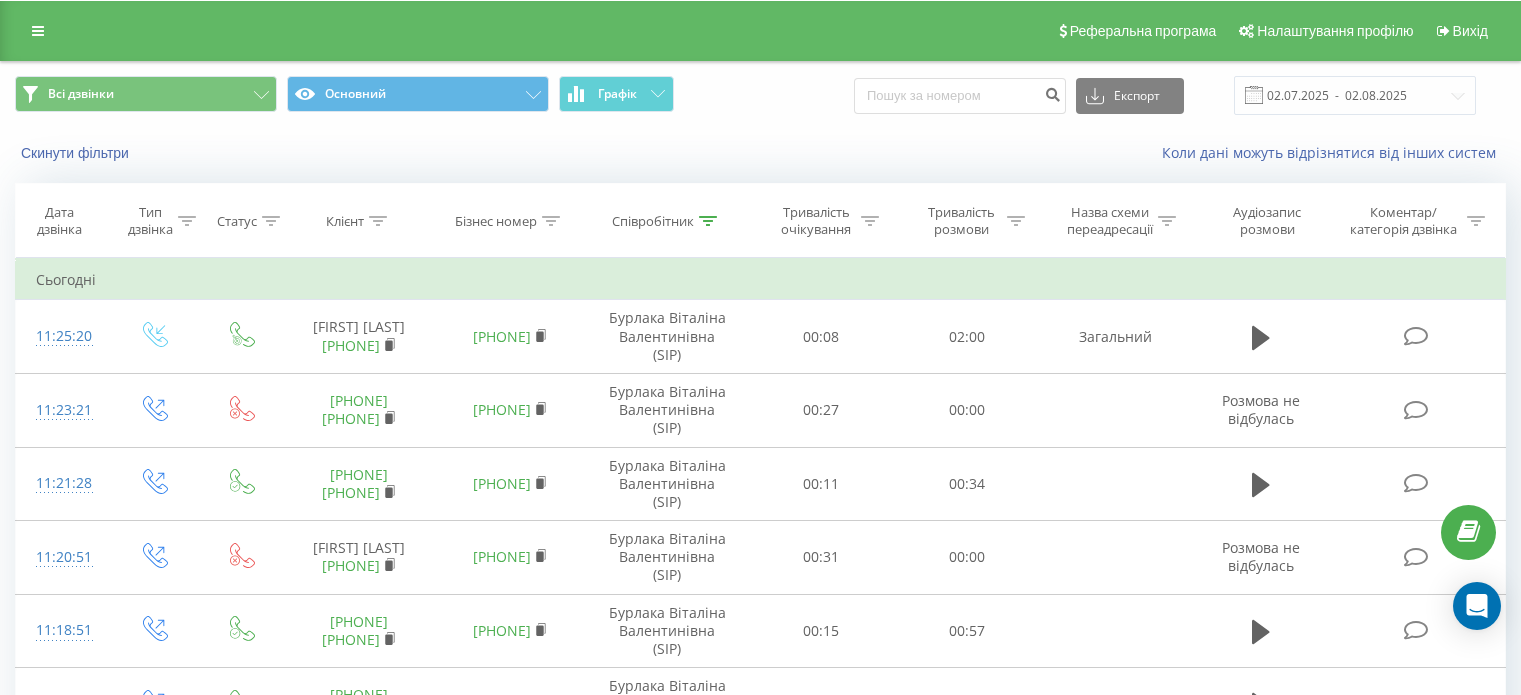 scroll, scrollTop: 0, scrollLeft: 0, axis: both 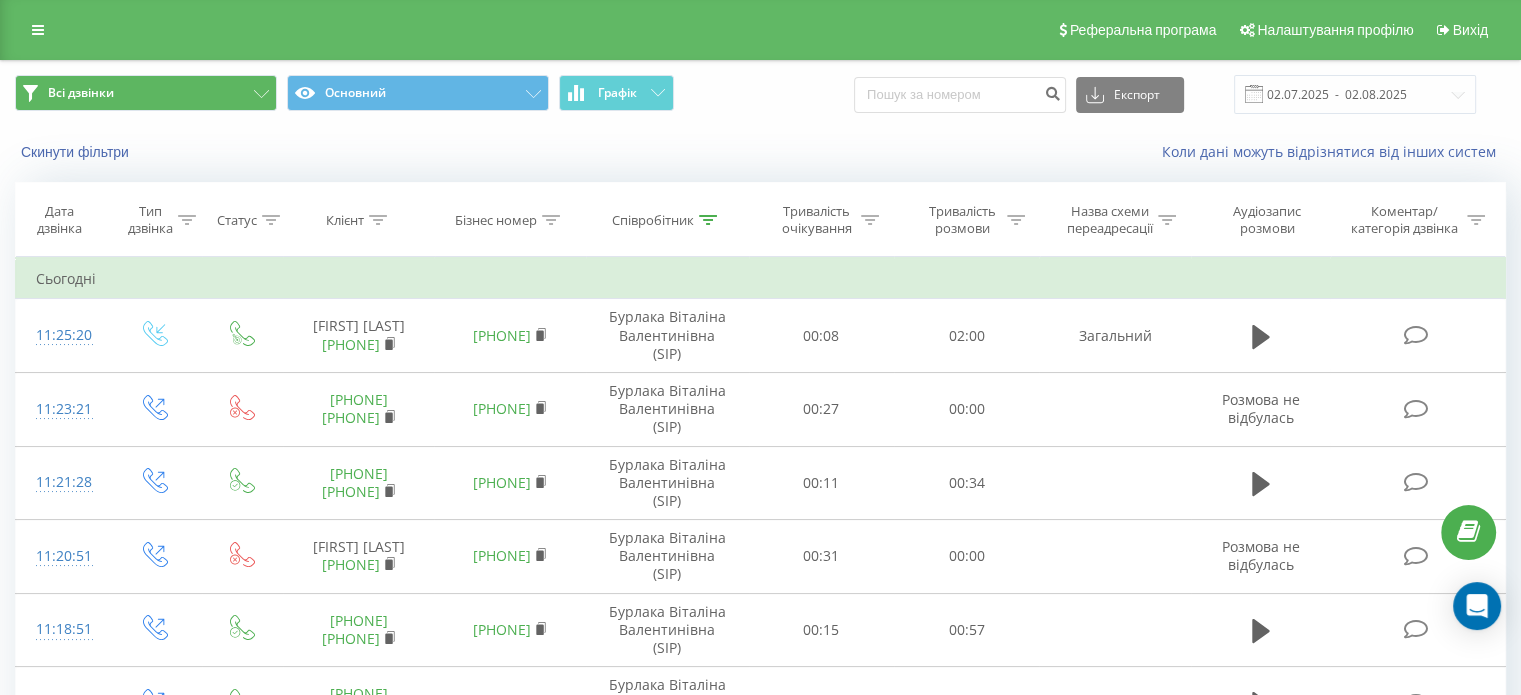drag, startPoint x: 39, startPoint y: 26, endPoint x: 85, endPoint y: 96, distance: 83.761566 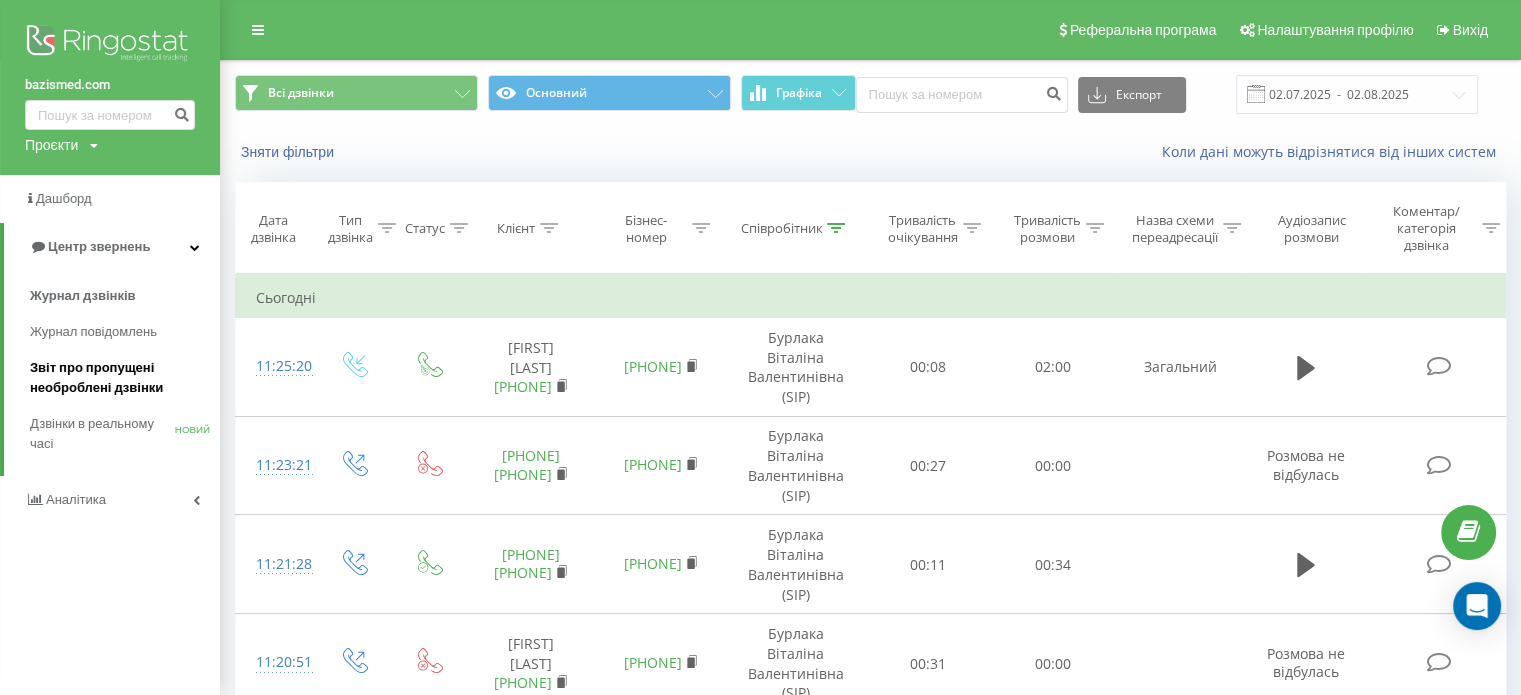 click on "Звіт про пропущені необроблені дзвінки" at bounding box center [96, 377] 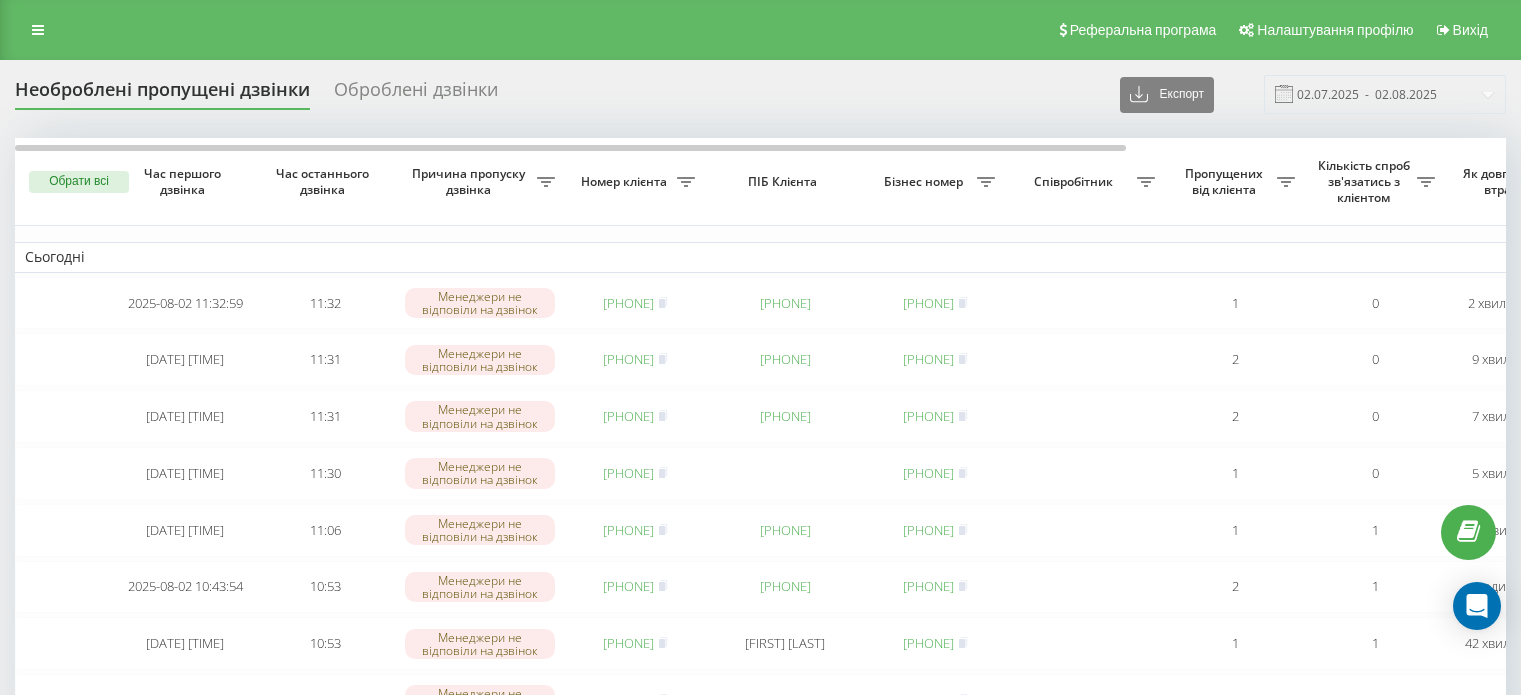 scroll, scrollTop: 0, scrollLeft: 0, axis: both 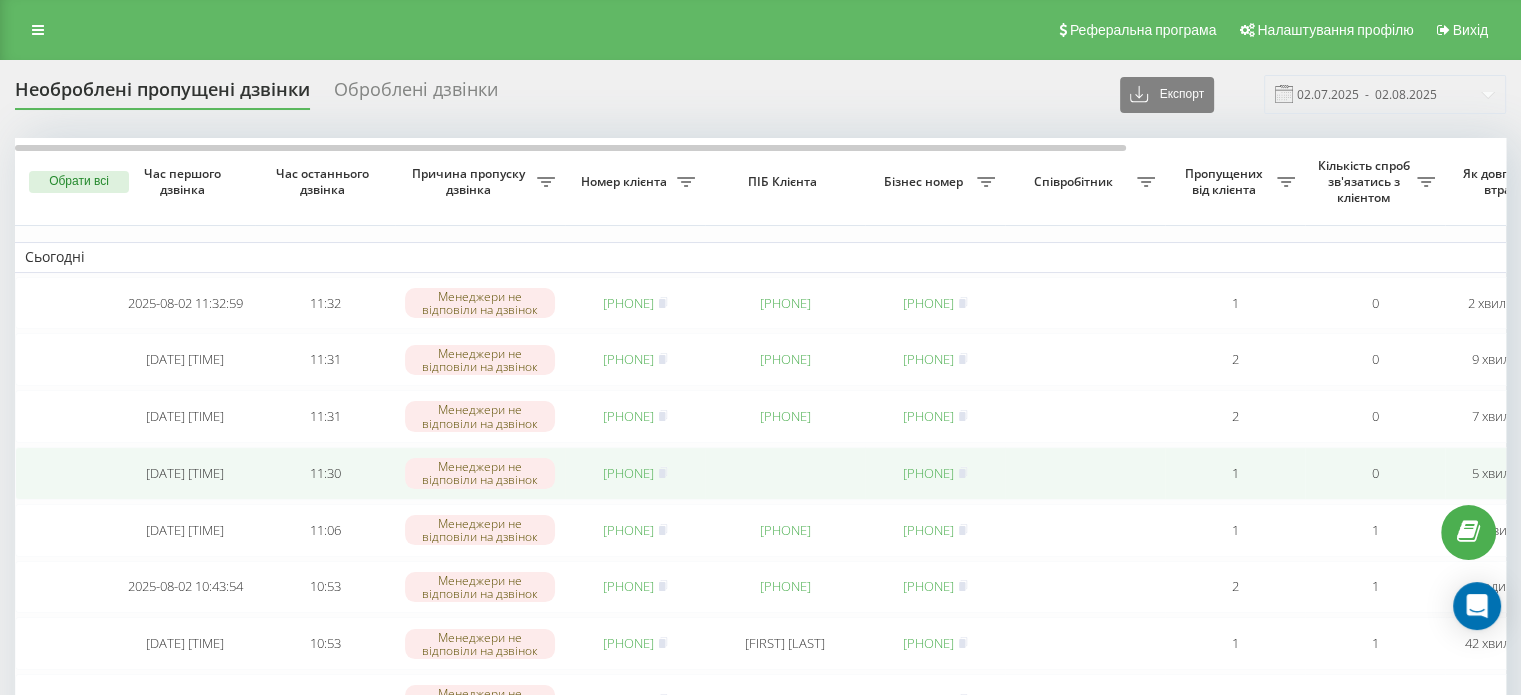 click on "380950856651" at bounding box center [628, 473] 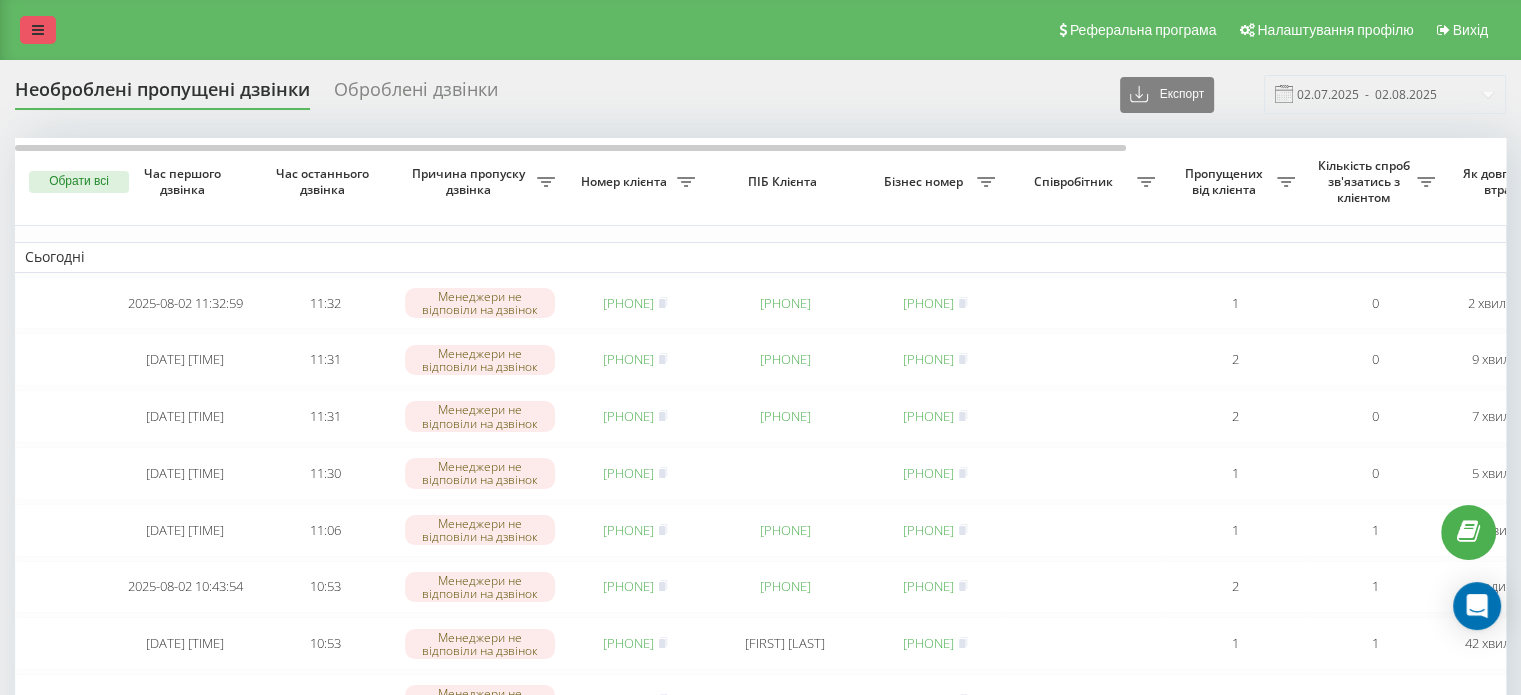 click at bounding box center [38, 30] 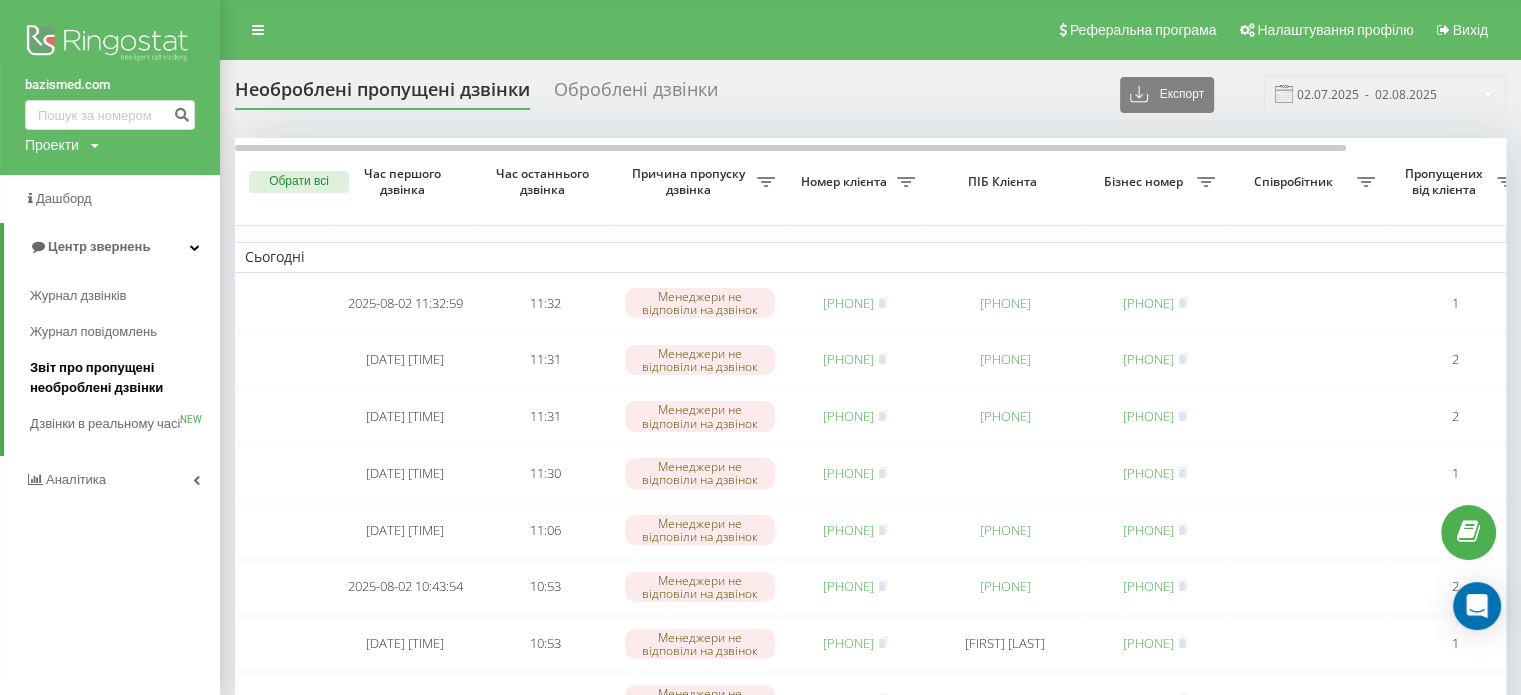 click on "Звіт про пропущені необроблені дзвінки" at bounding box center [120, 378] 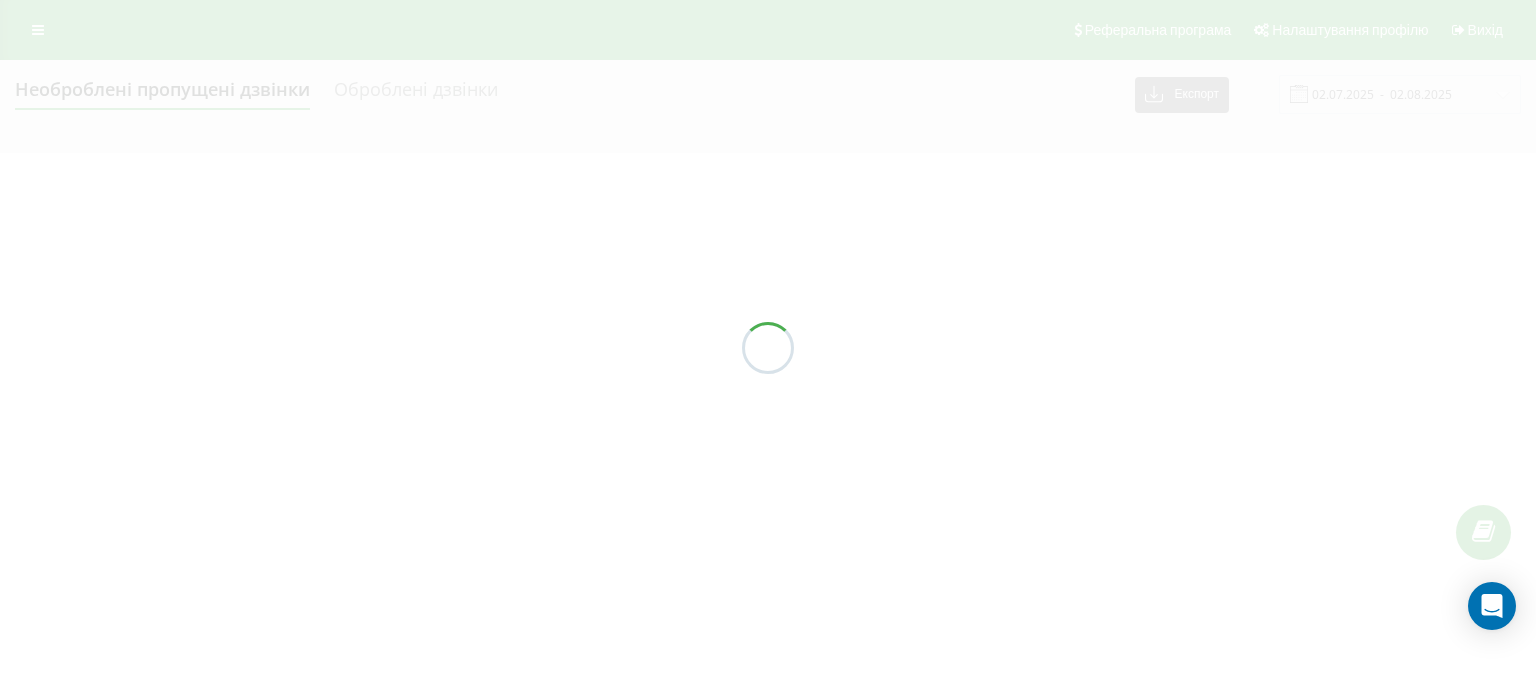 scroll, scrollTop: 0, scrollLeft: 0, axis: both 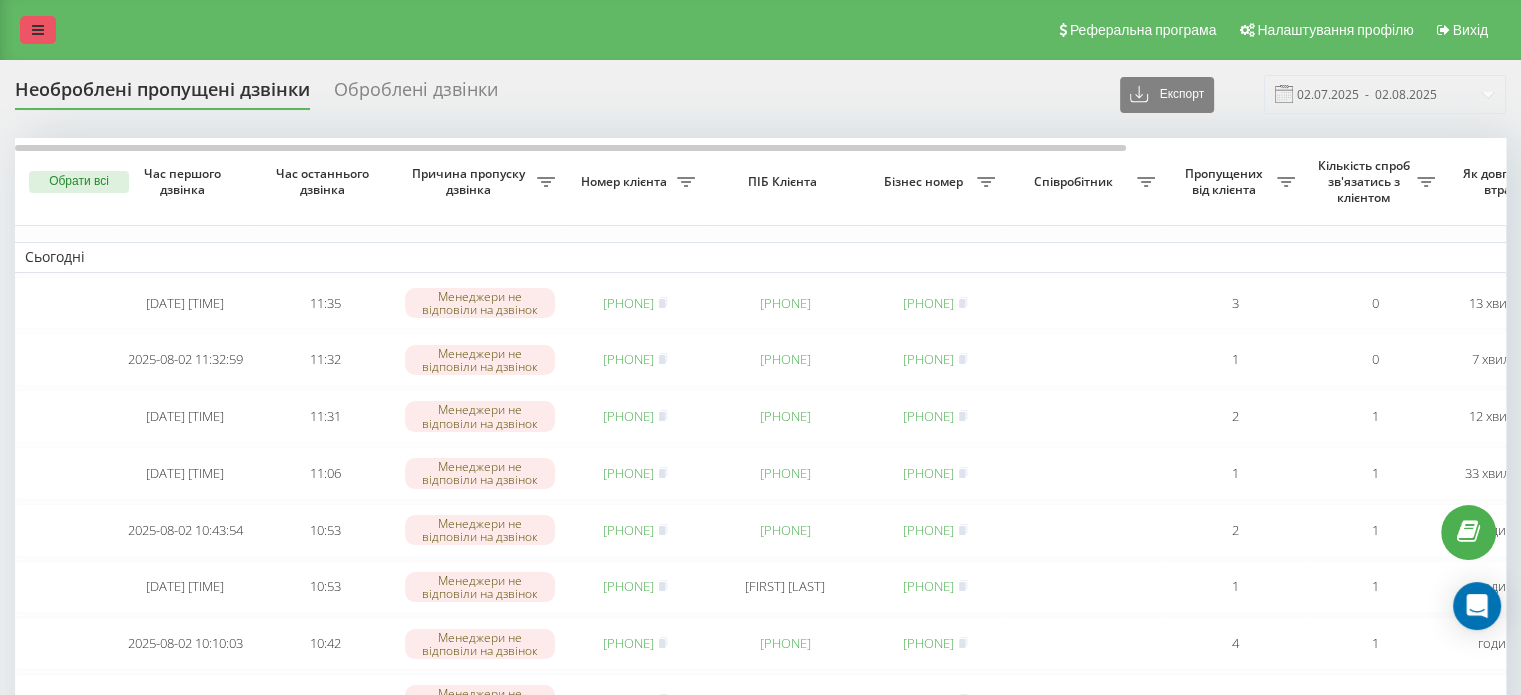 click at bounding box center (38, 30) 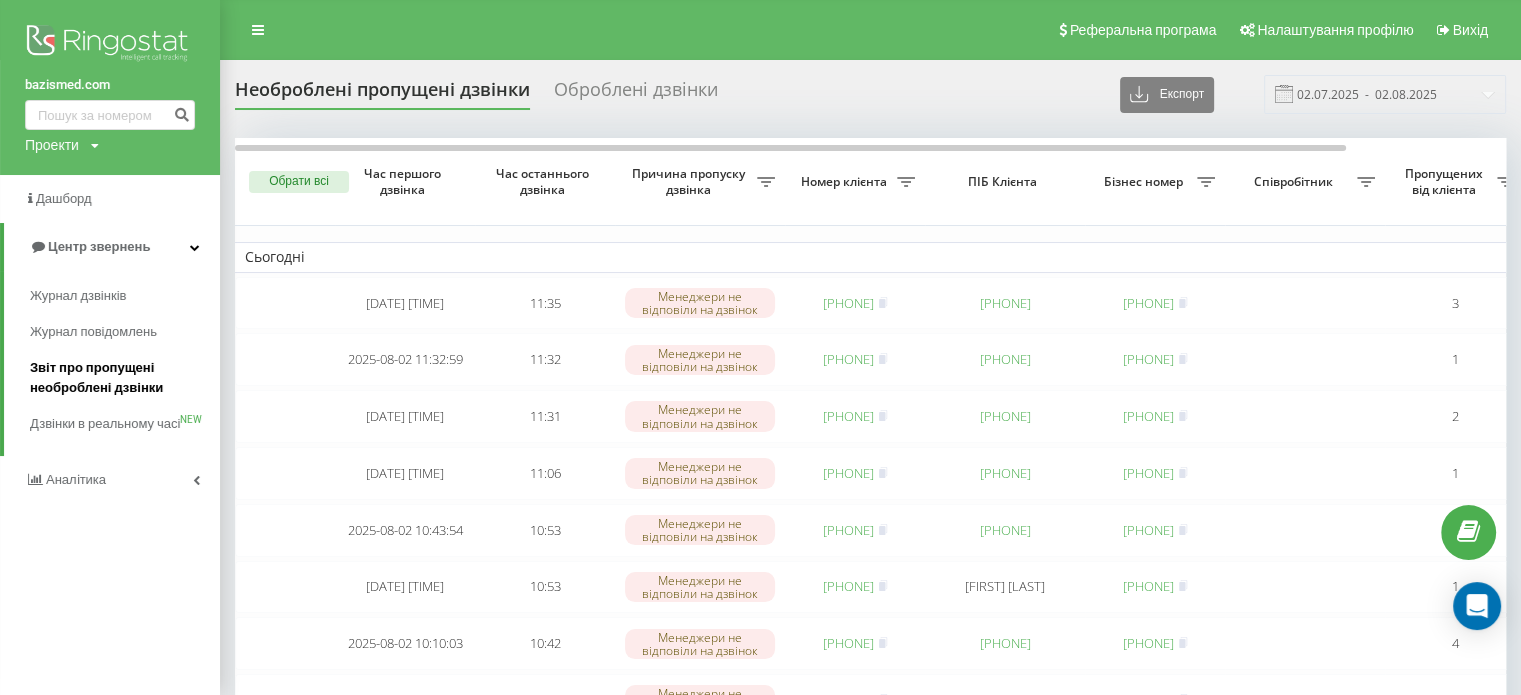 click on "Звіт про пропущені необроблені дзвінки" at bounding box center (120, 378) 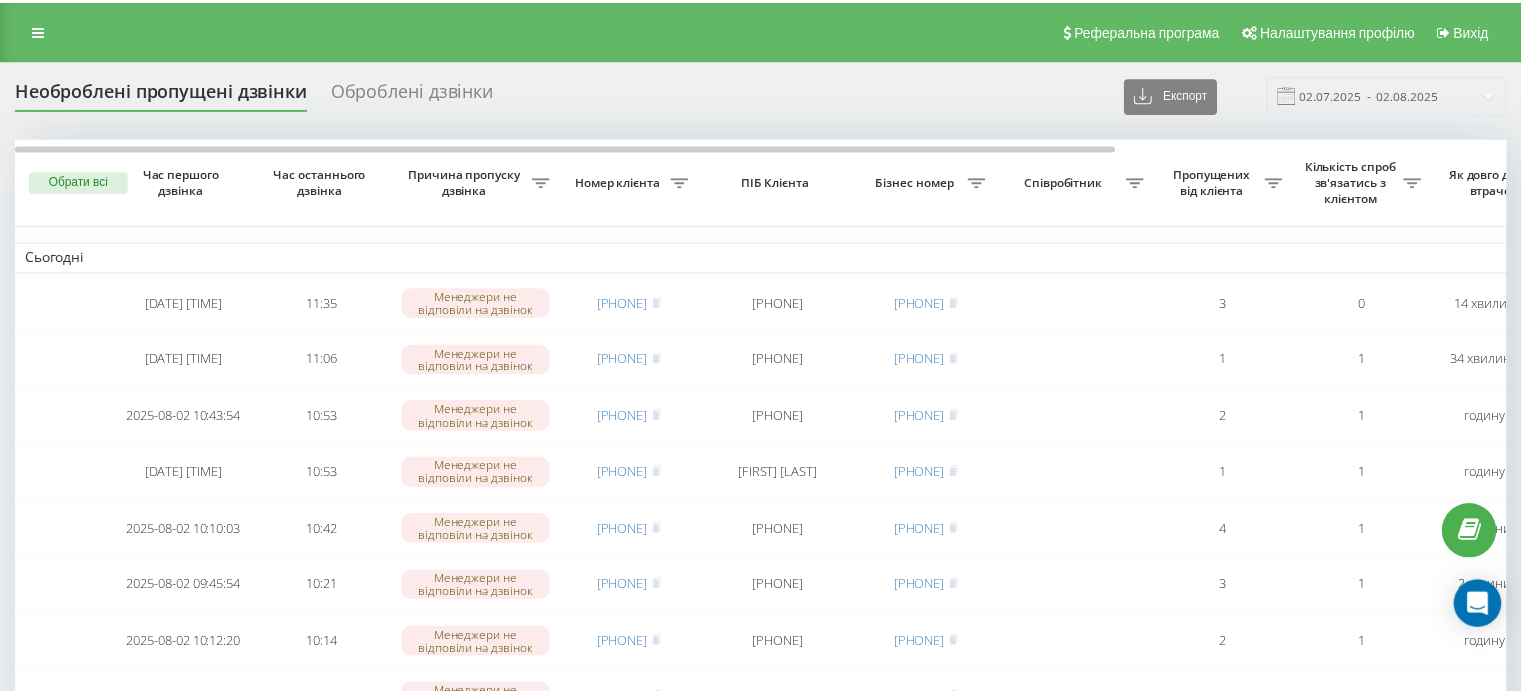 scroll, scrollTop: 0, scrollLeft: 0, axis: both 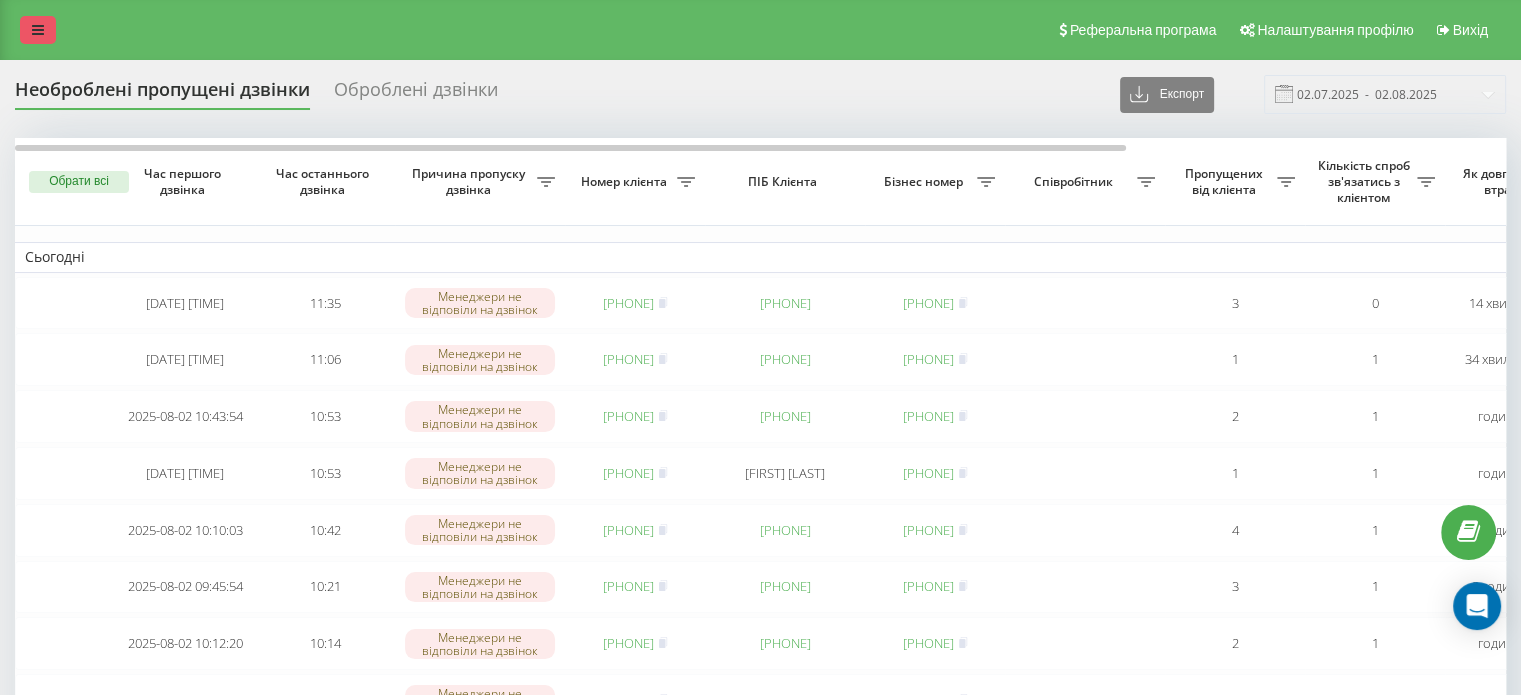 click at bounding box center (38, 30) 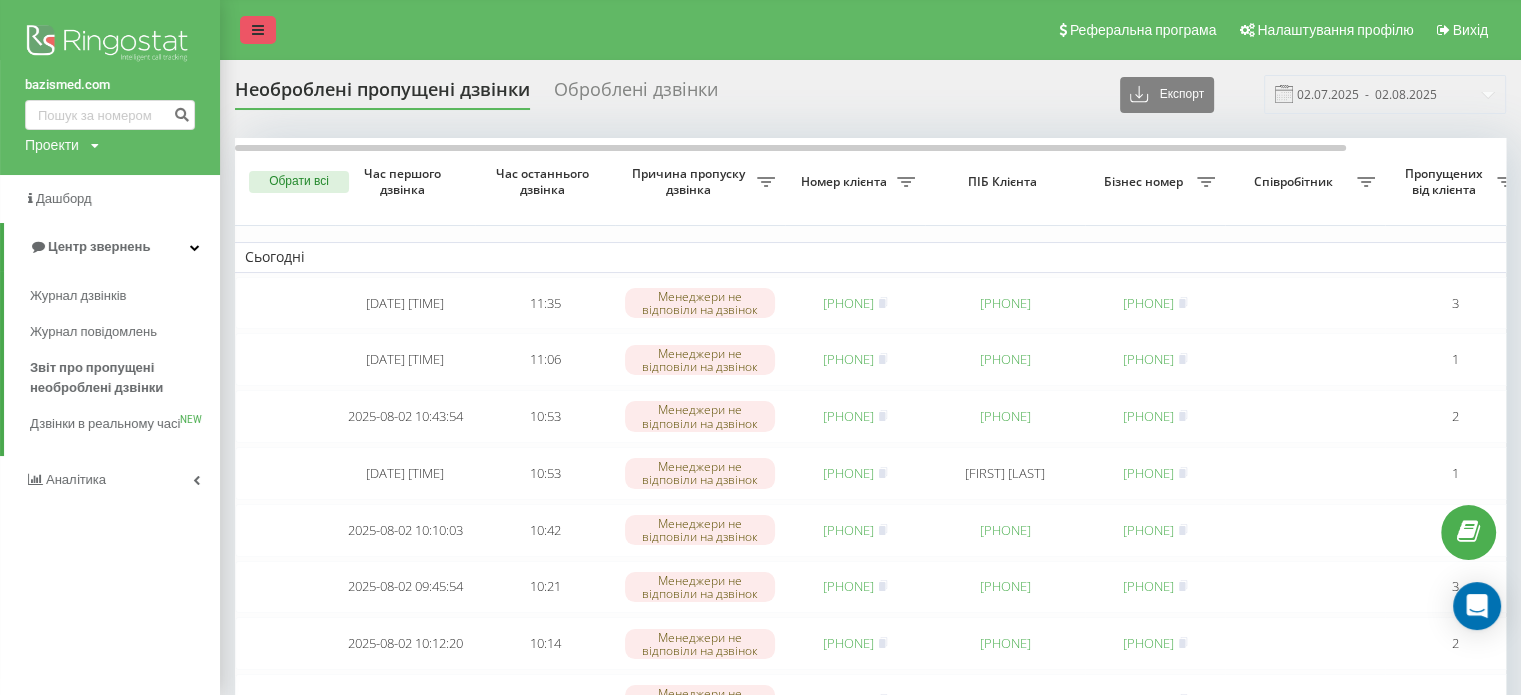 click at bounding box center (258, 30) 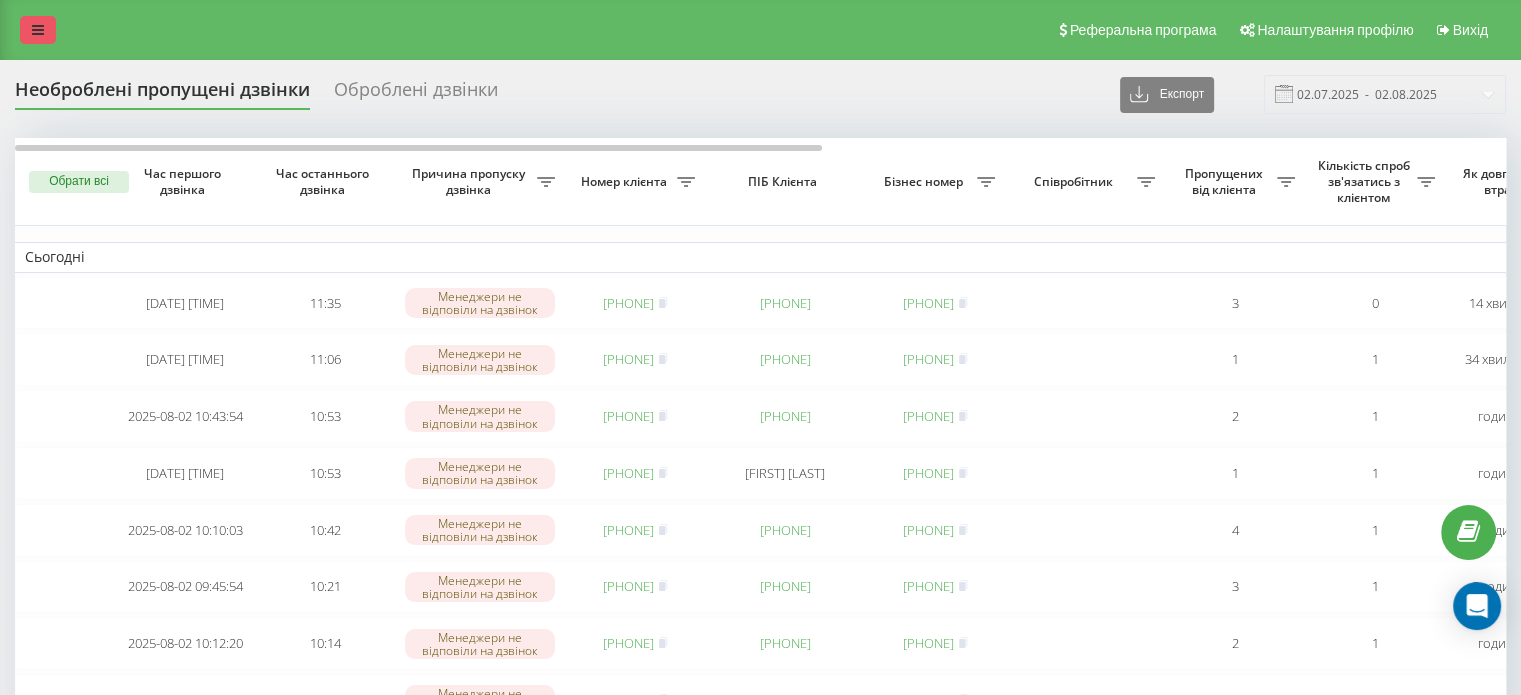 click at bounding box center [38, 30] 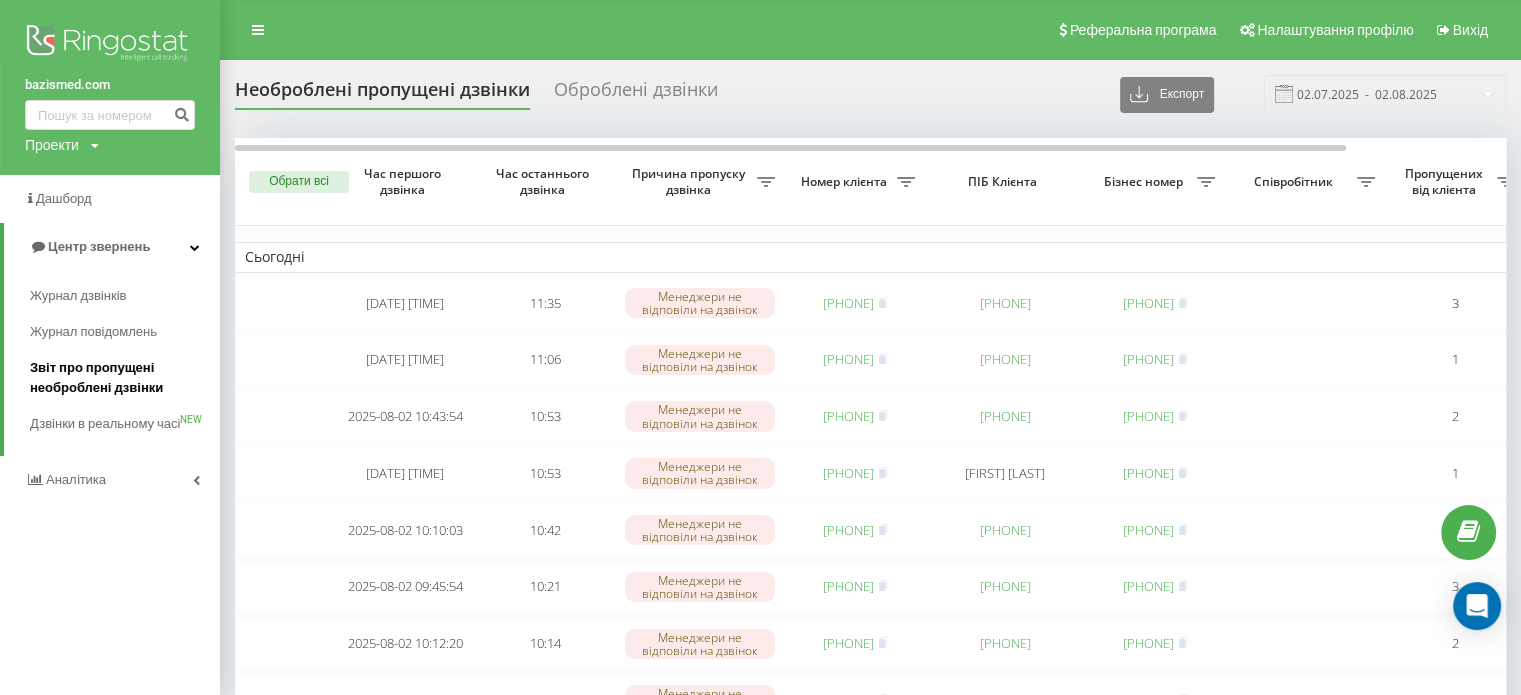 click on "Звіт про пропущені необроблені дзвінки" at bounding box center (120, 378) 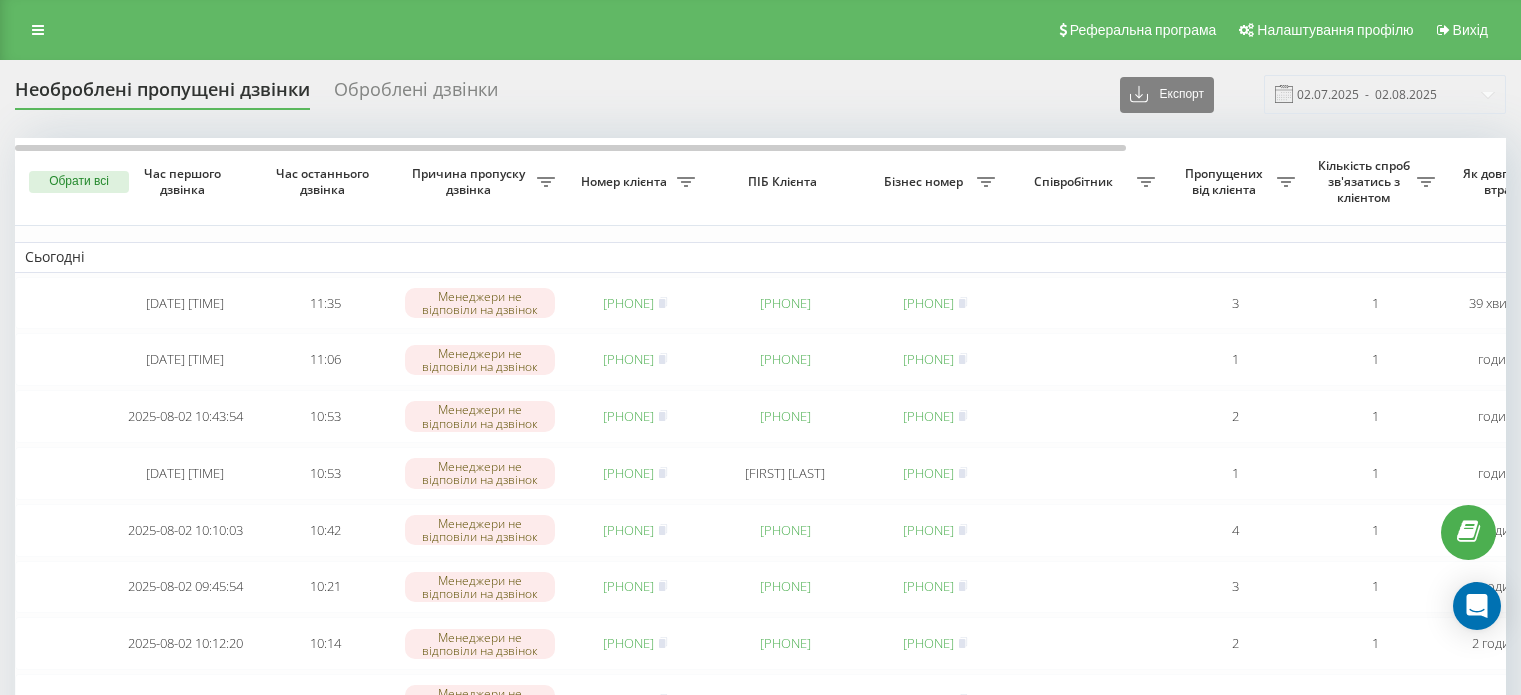 scroll, scrollTop: 0, scrollLeft: 0, axis: both 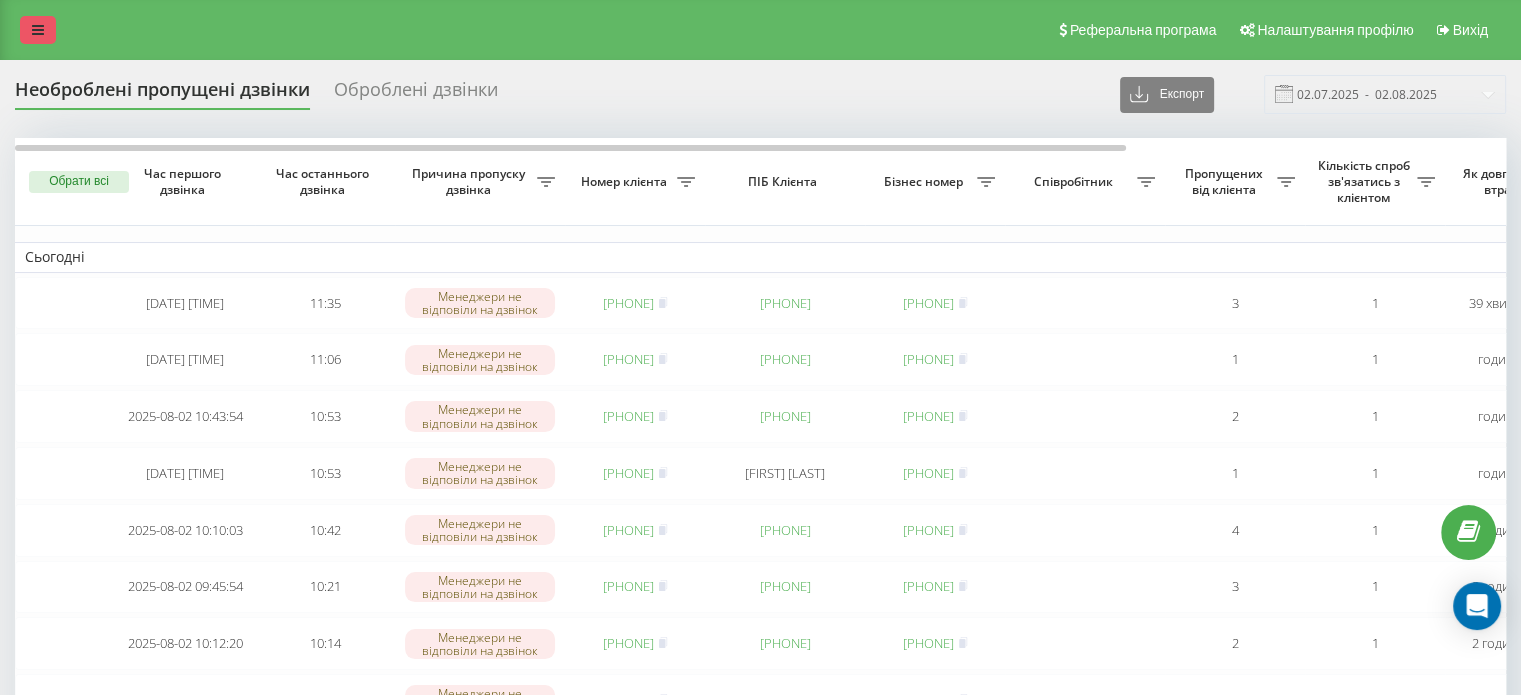 click at bounding box center [38, 30] 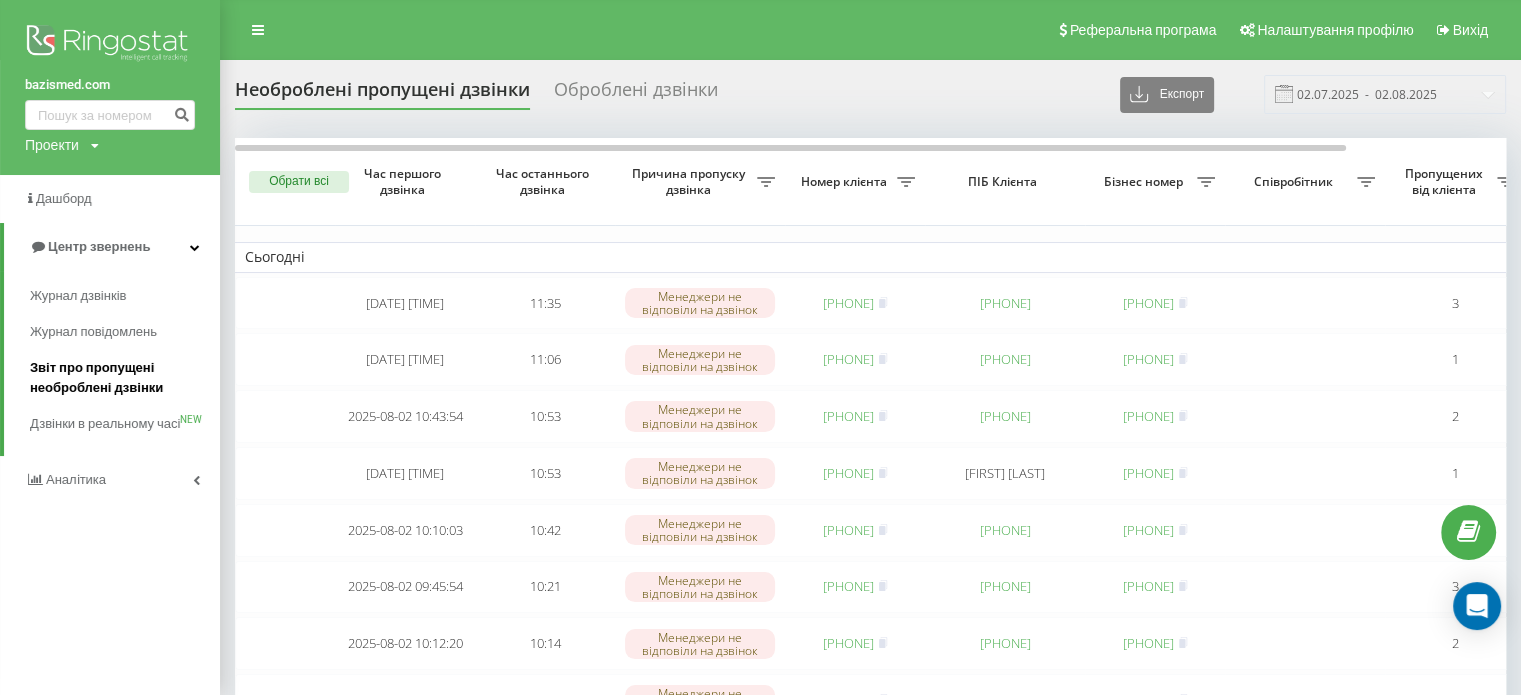 click on "Звіт про пропущені необроблені дзвінки" at bounding box center [120, 378] 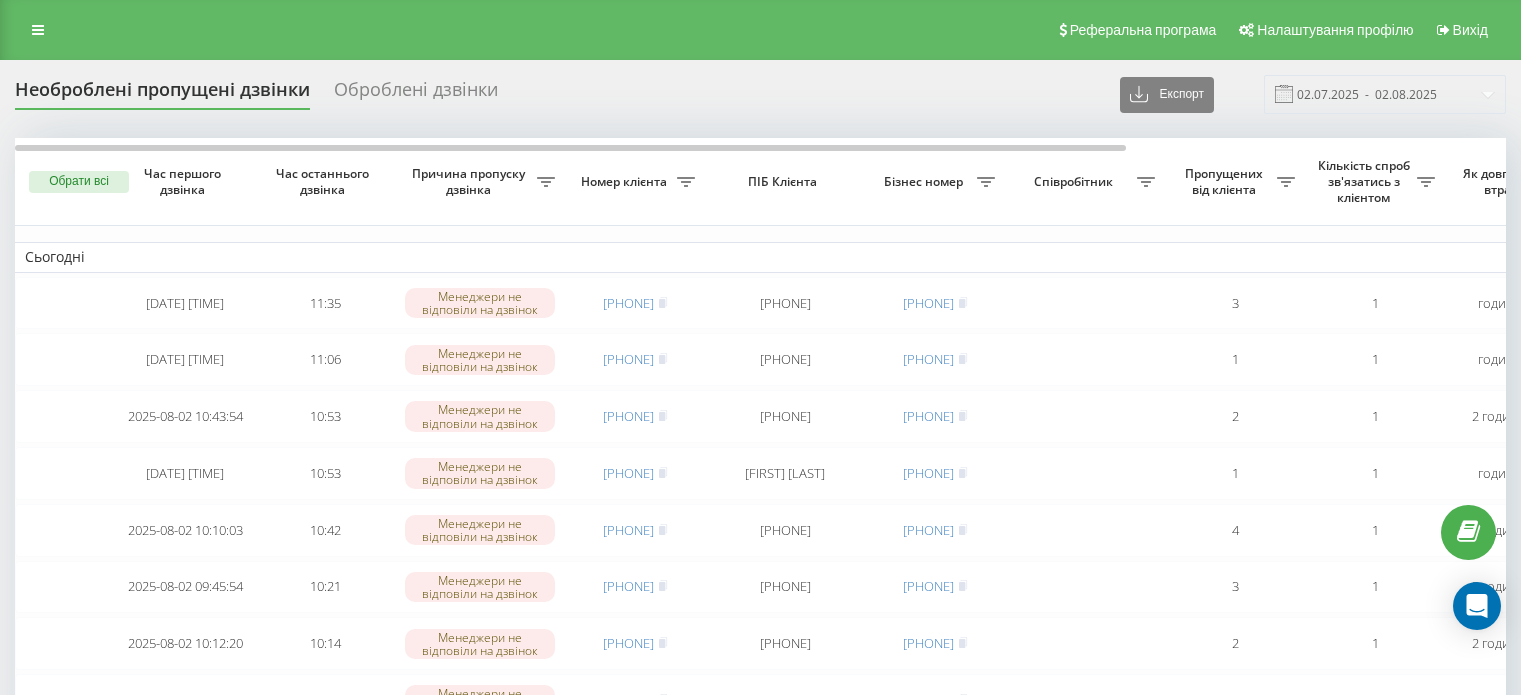 scroll, scrollTop: 0, scrollLeft: 0, axis: both 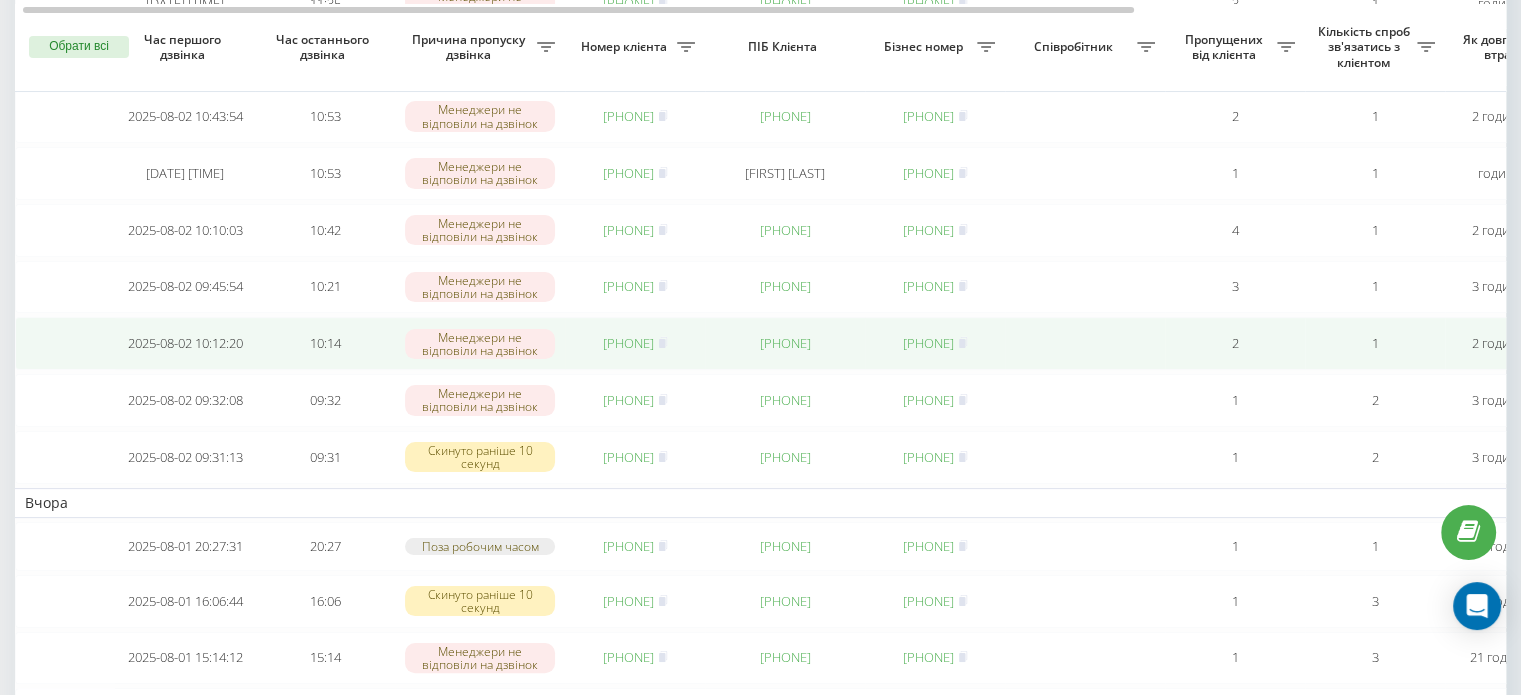 click on "[PHONE]" at bounding box center [628, 343] 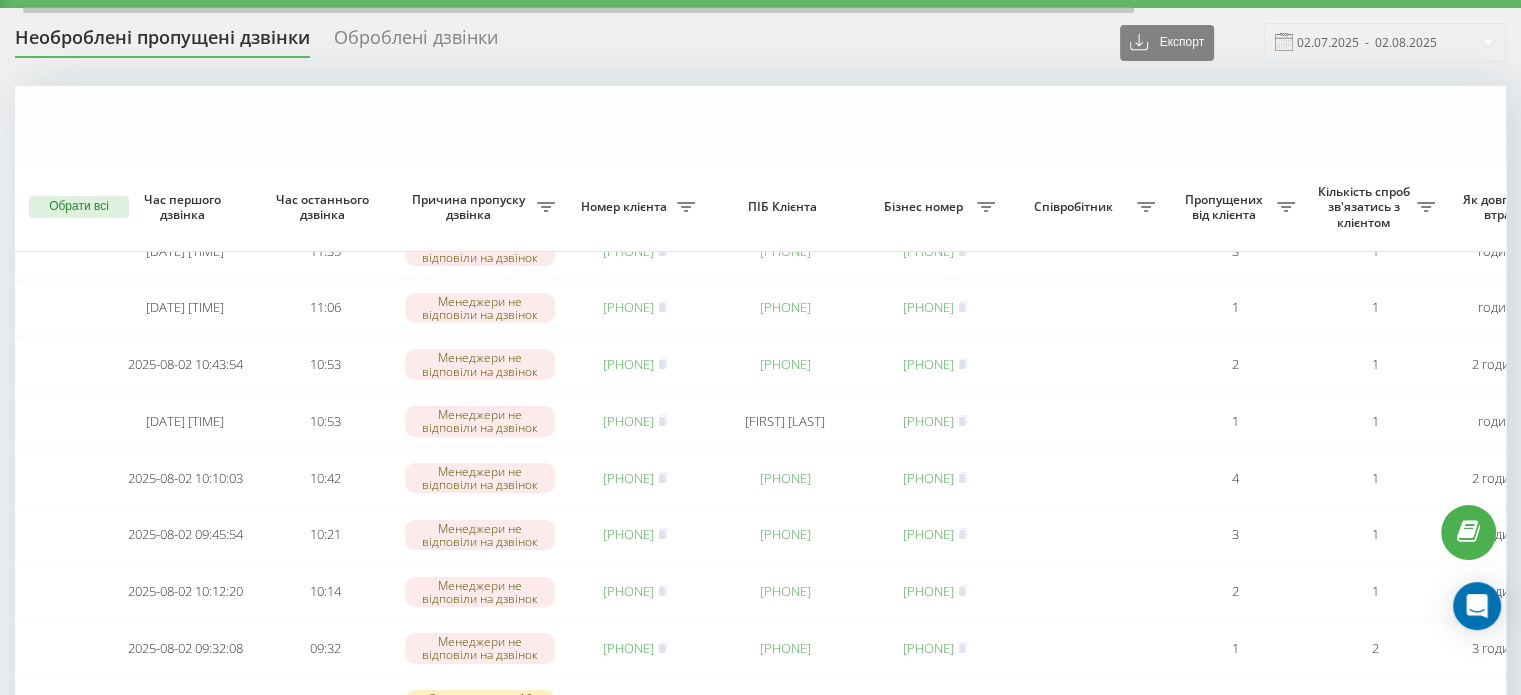 scroll, scrollTop: 0, scrollLeft: 0, axis: both 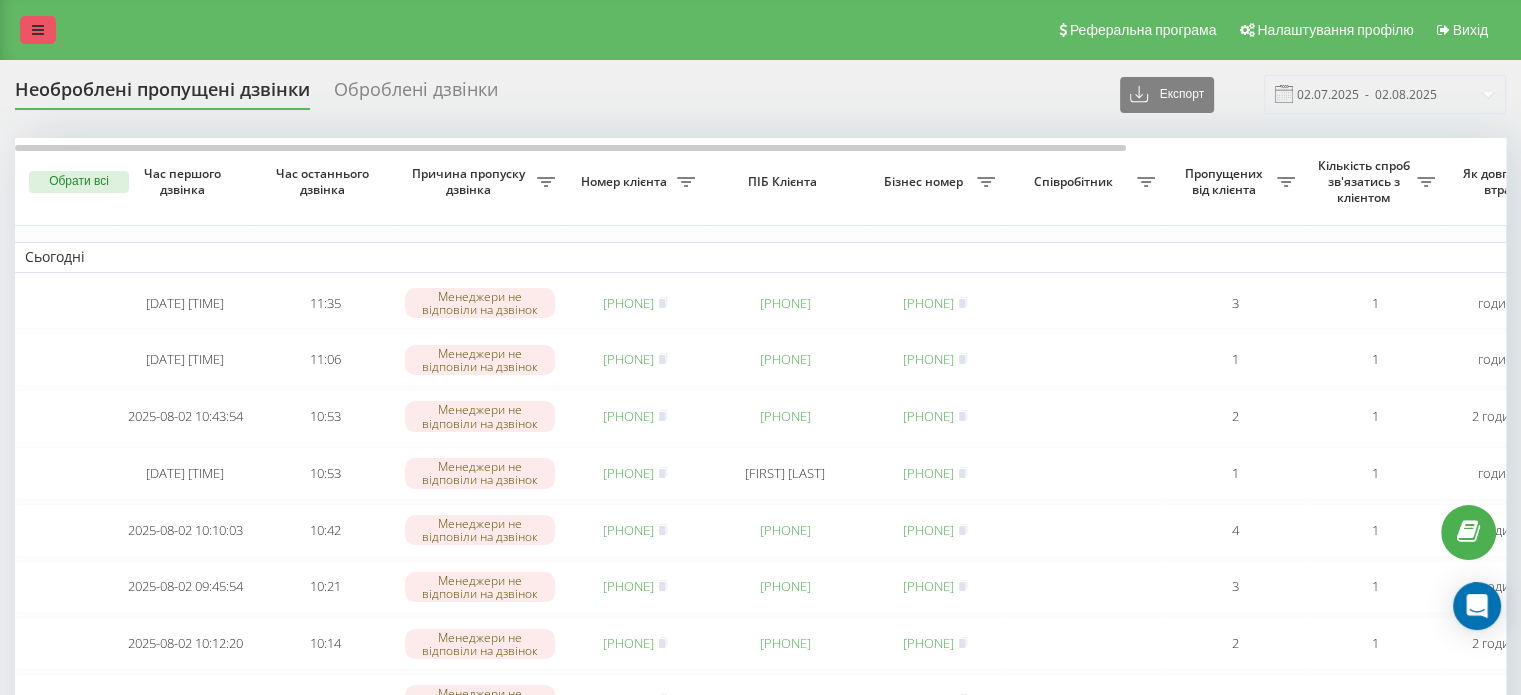 click at bounding box center [38, 30] 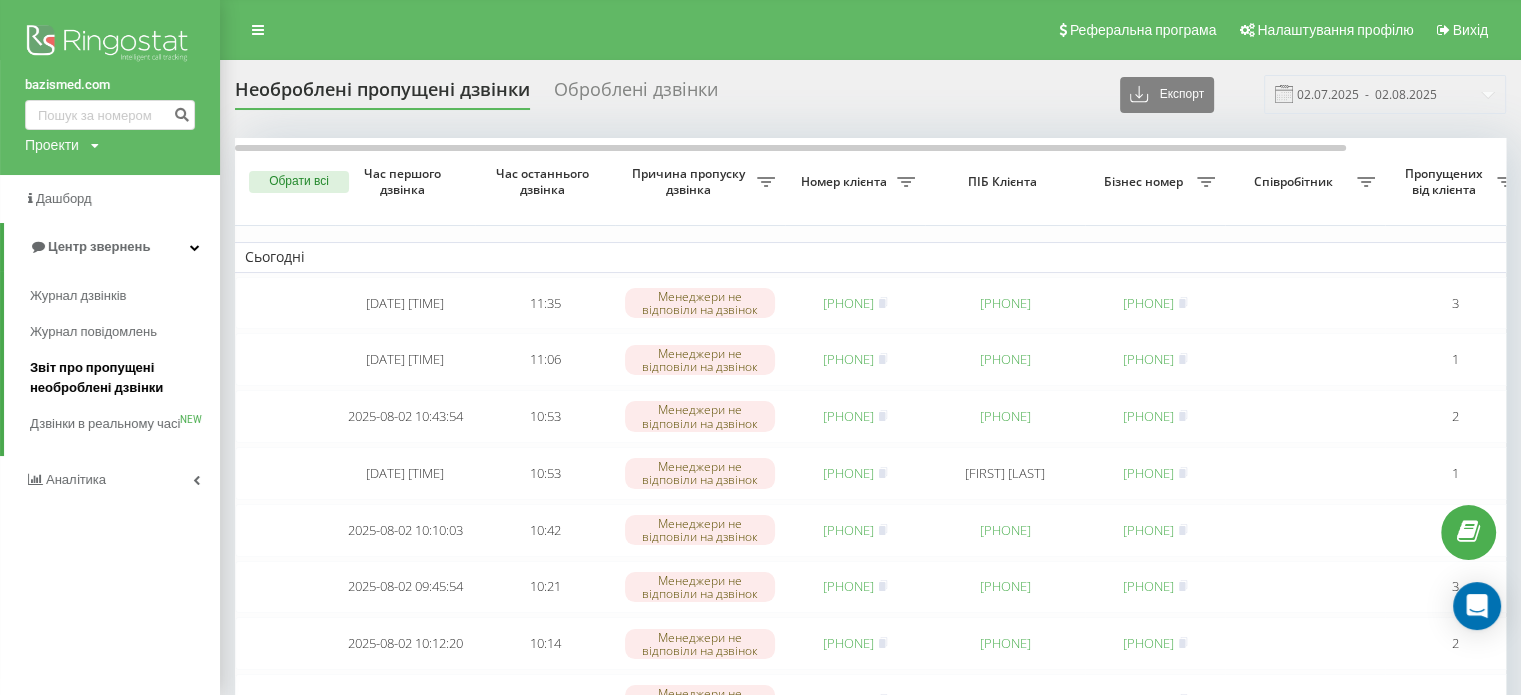 click on "Звіт про пропущені необроблені дзвінки" at bounding box center (120, 378) 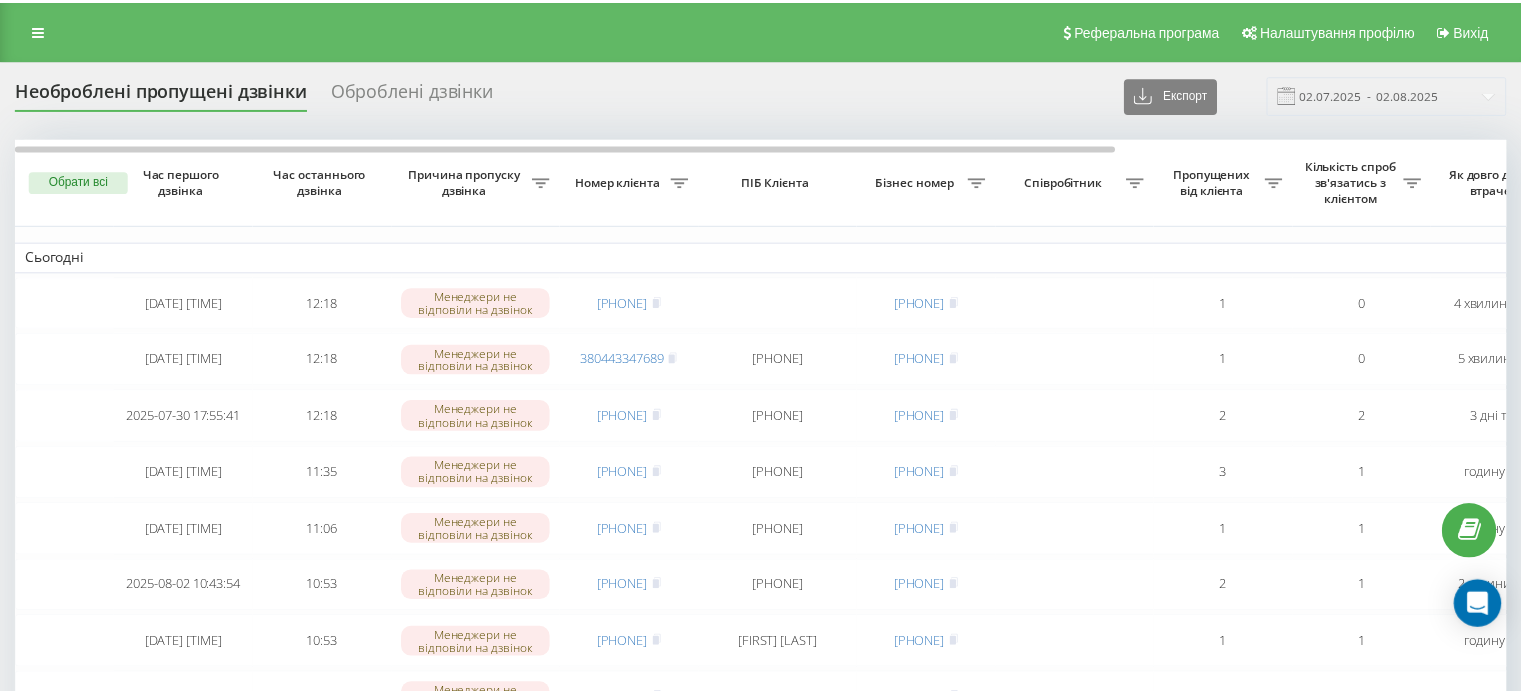 scroll, scrollTop: 0, scrollLeft: 0, axis: both 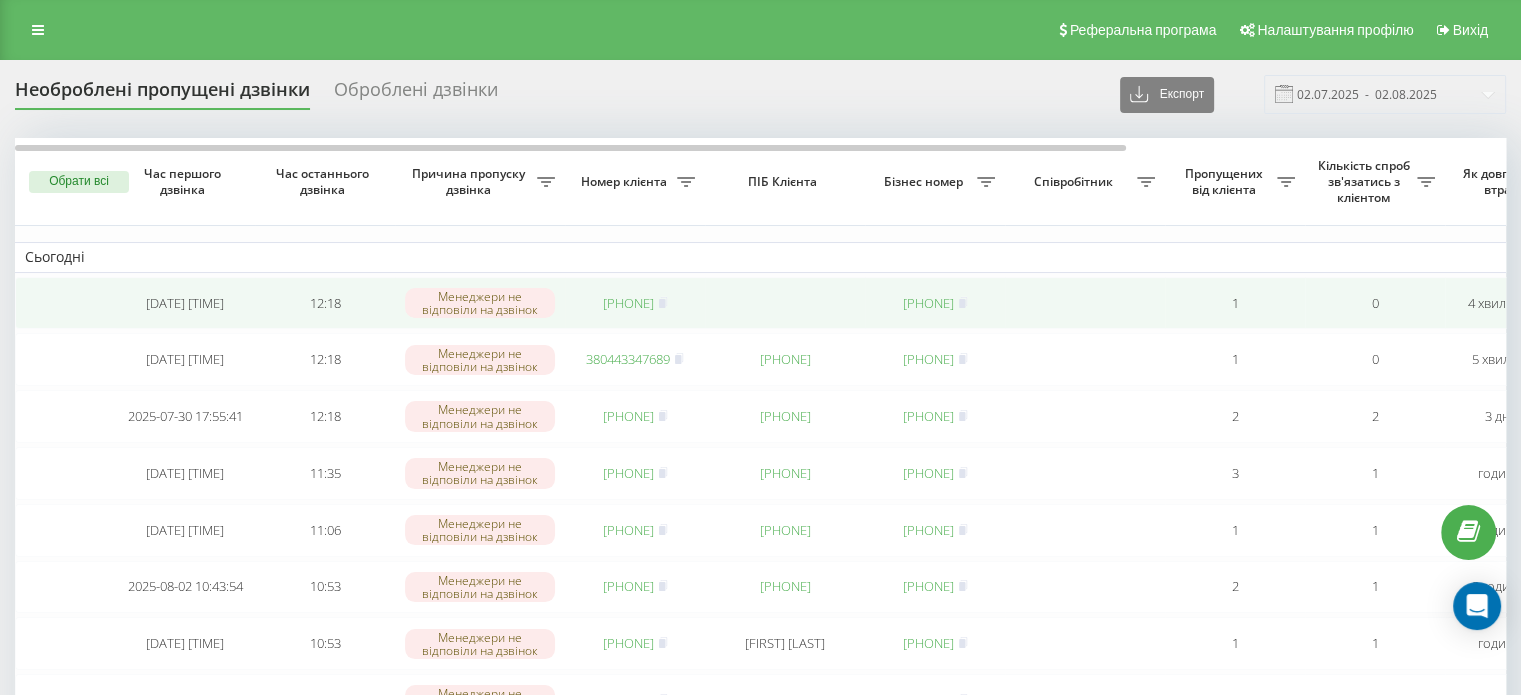 click on "[PHONE]" at bounding box center (628, 303) 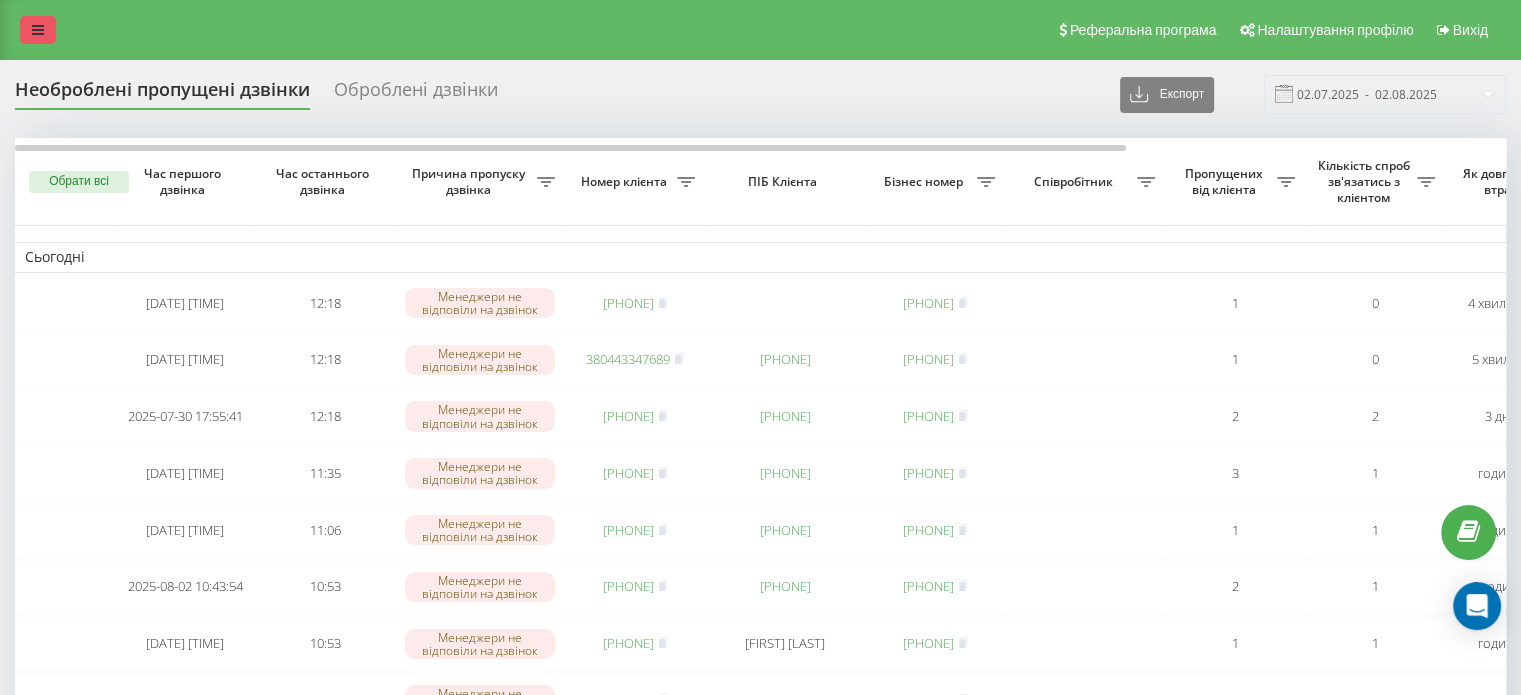 click at bounding box center (38, 30) 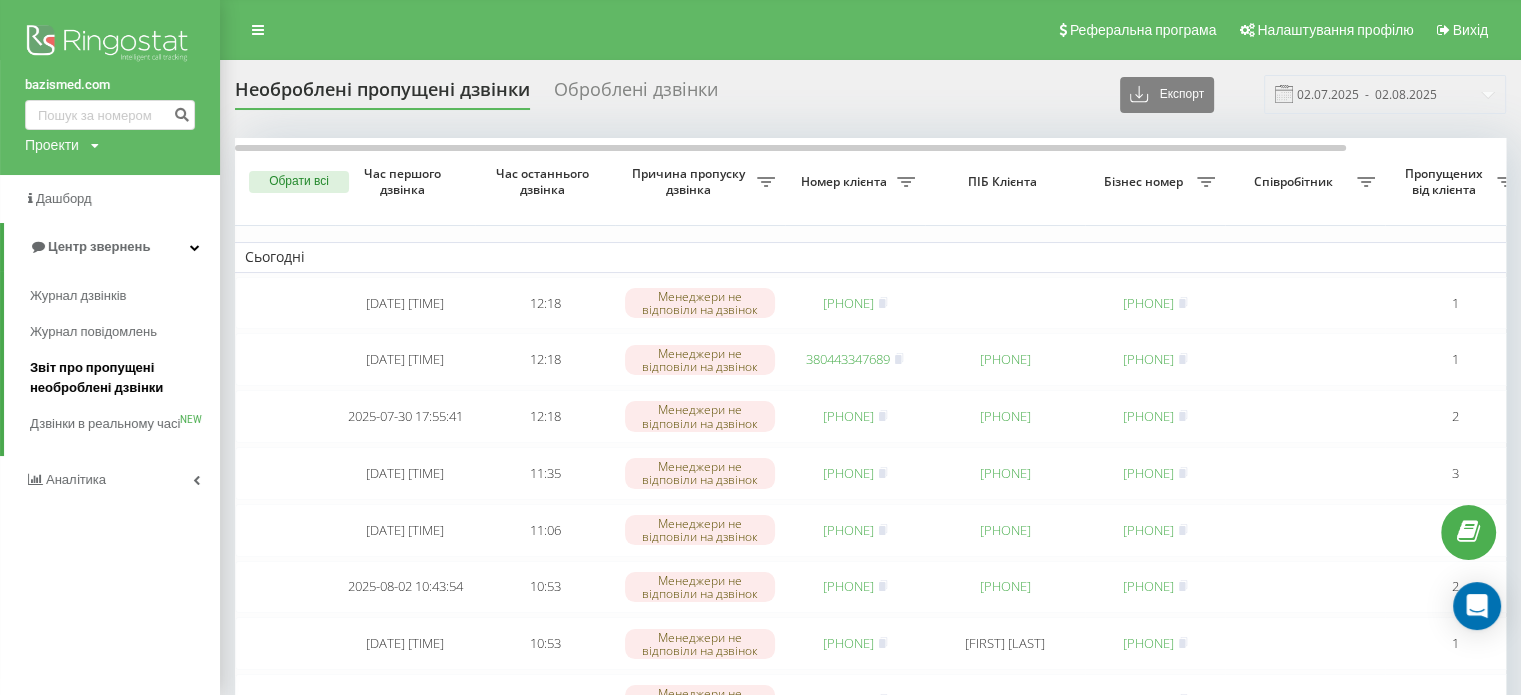 click on "Звіт про пропущені необроблені дзвінки" at bounding box center (120, 378) 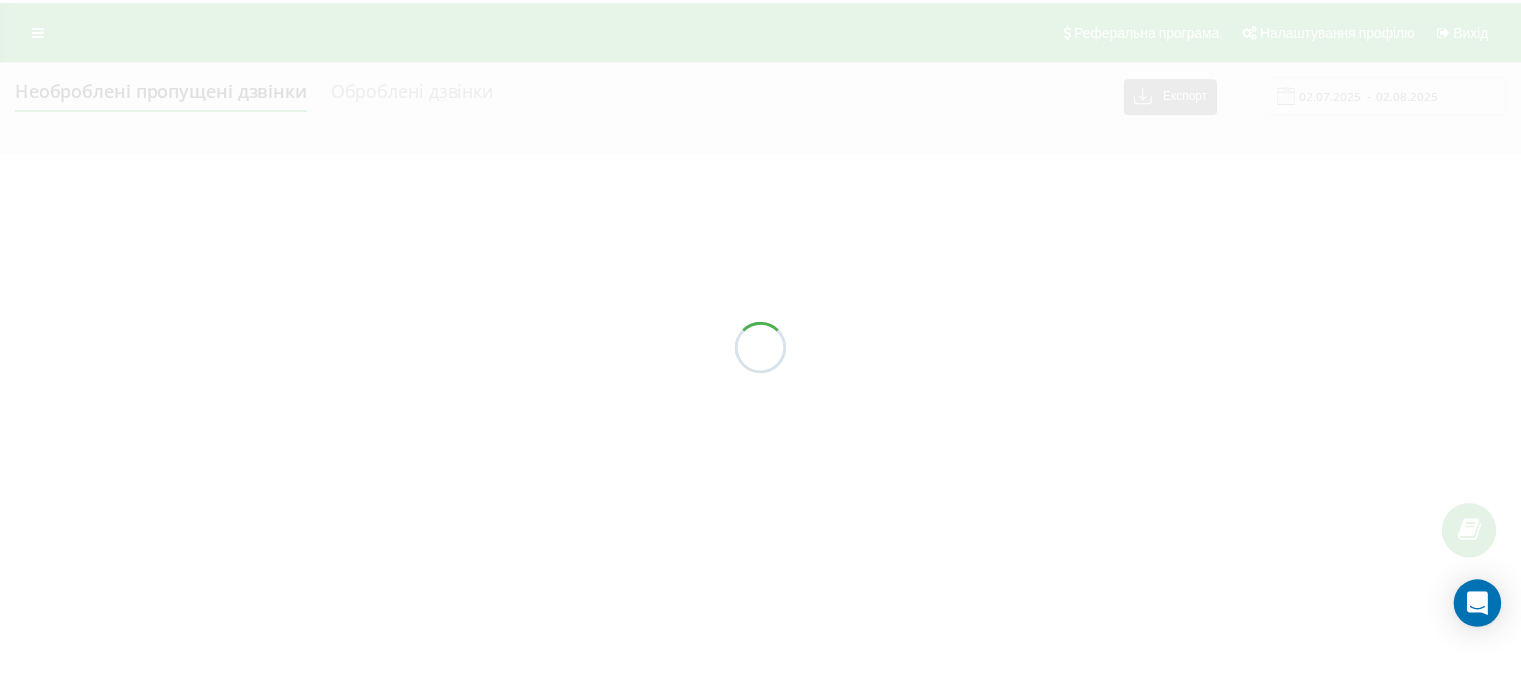 scroll, scrollTop: 0, scrollLeft: 0, axis: both 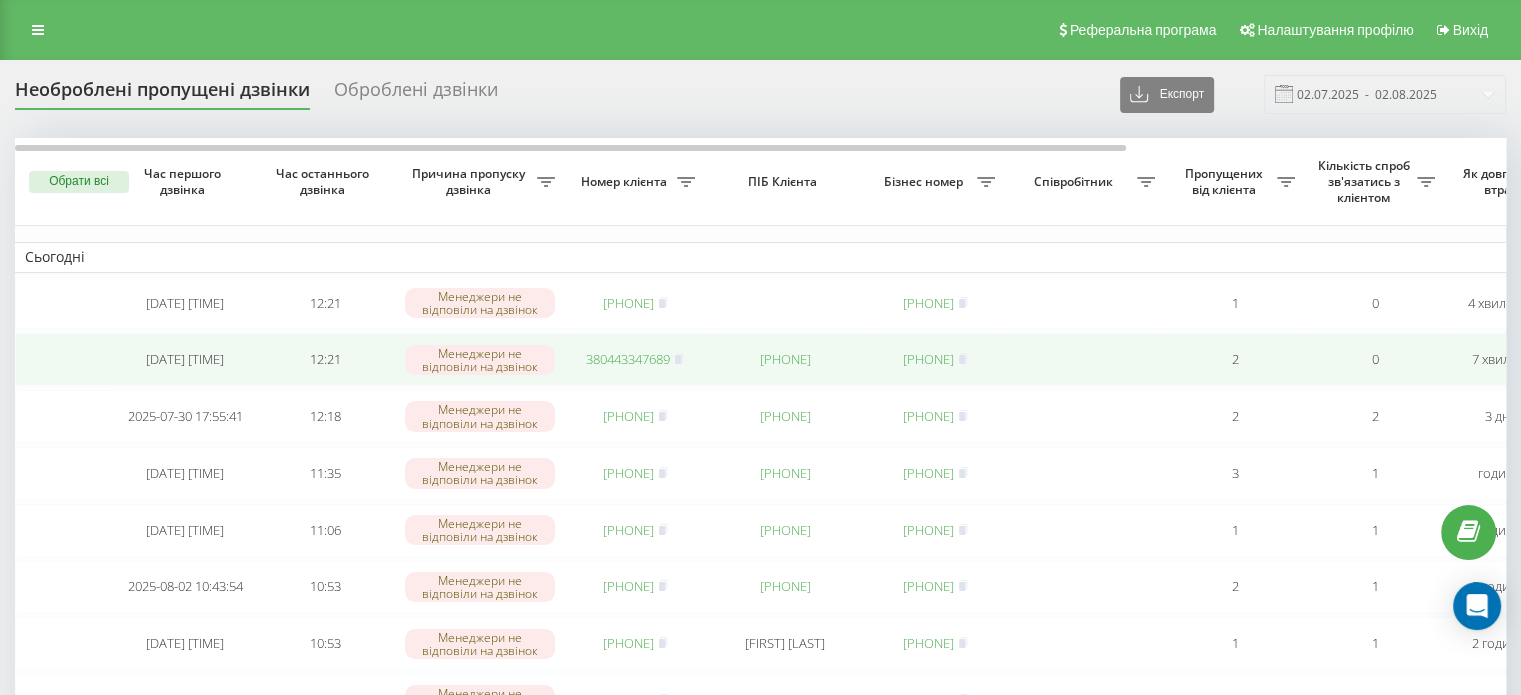 click on "380443347689" at bounding box center (628, 359) 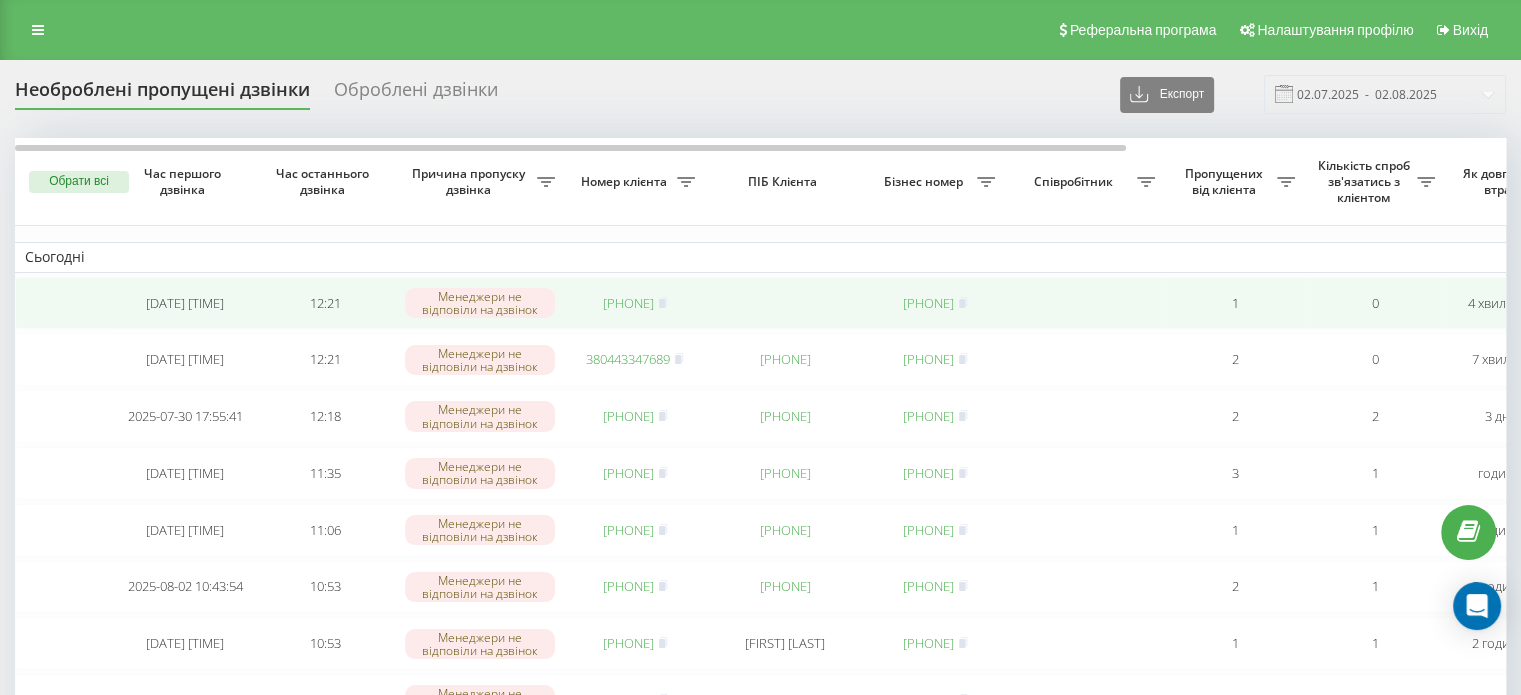 click on "[PHONE]" at bounding box center (628, 303) 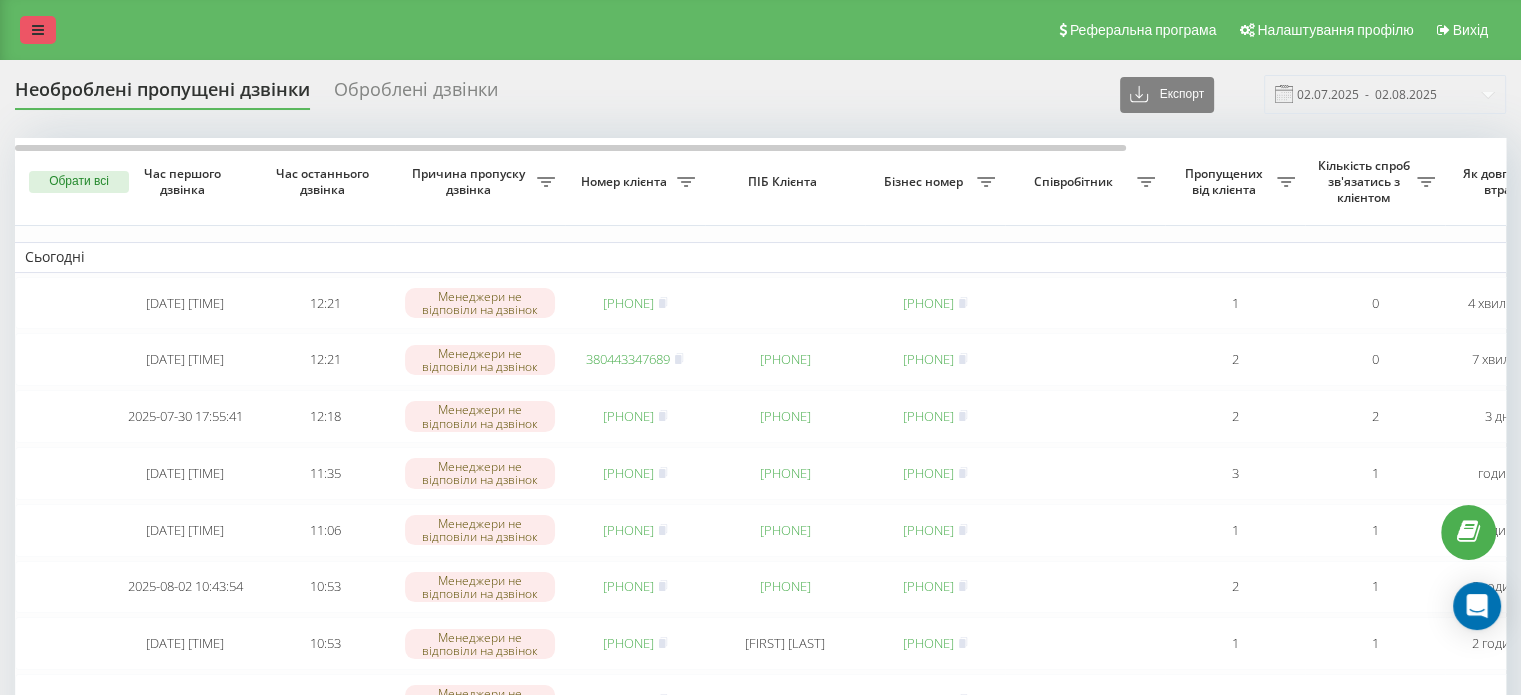 click at bounding box center (38, 30) 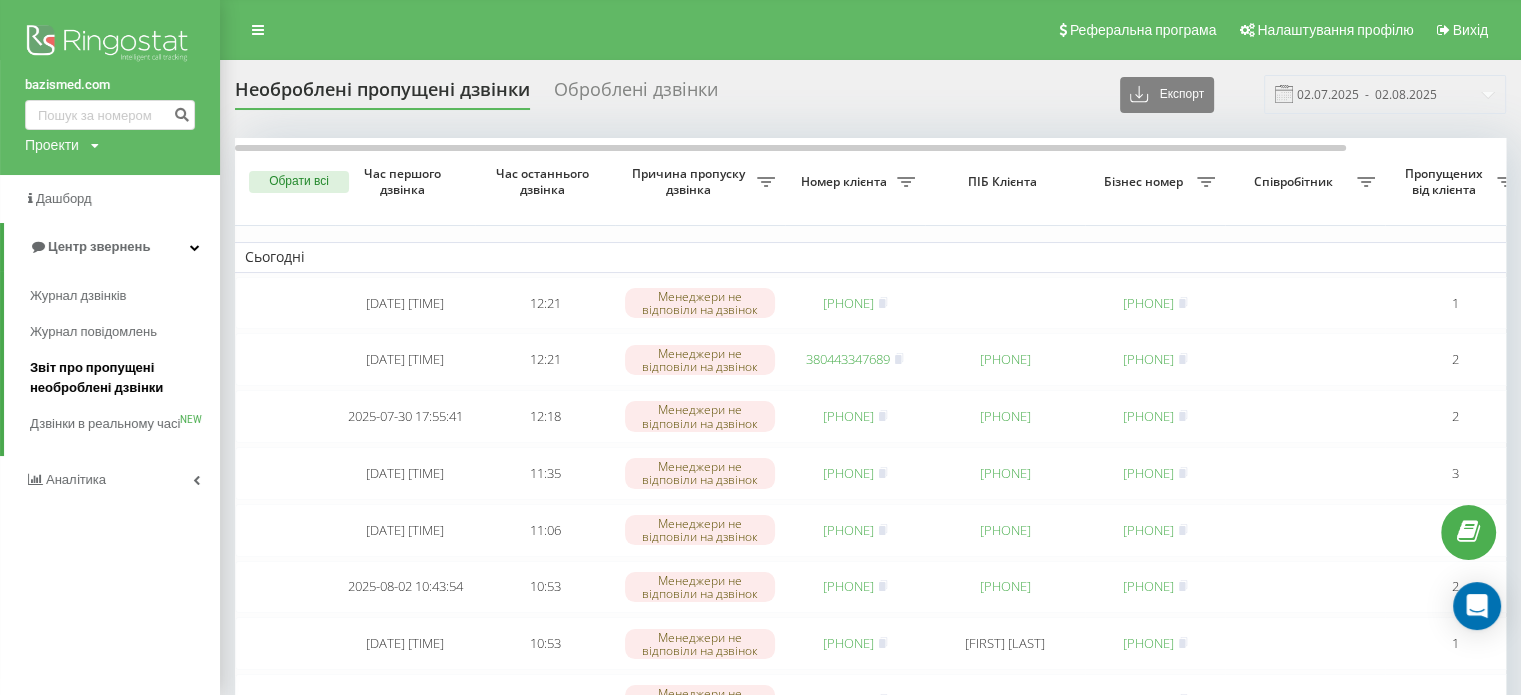 click on "Звіт про пропущені необроблені дзвінки" at bounding box center [120, 378] 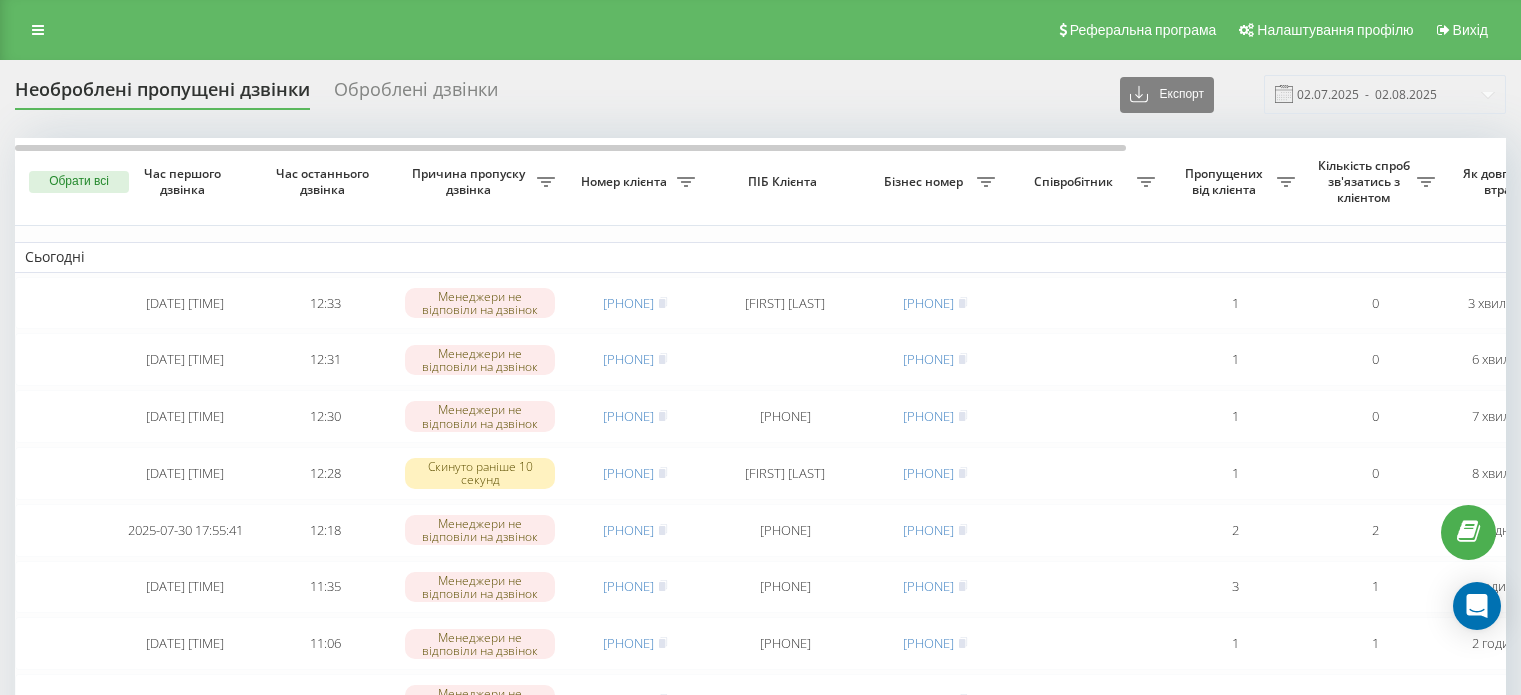 scroll, scrollTop: 0, scrollLeft: 0, axis: both 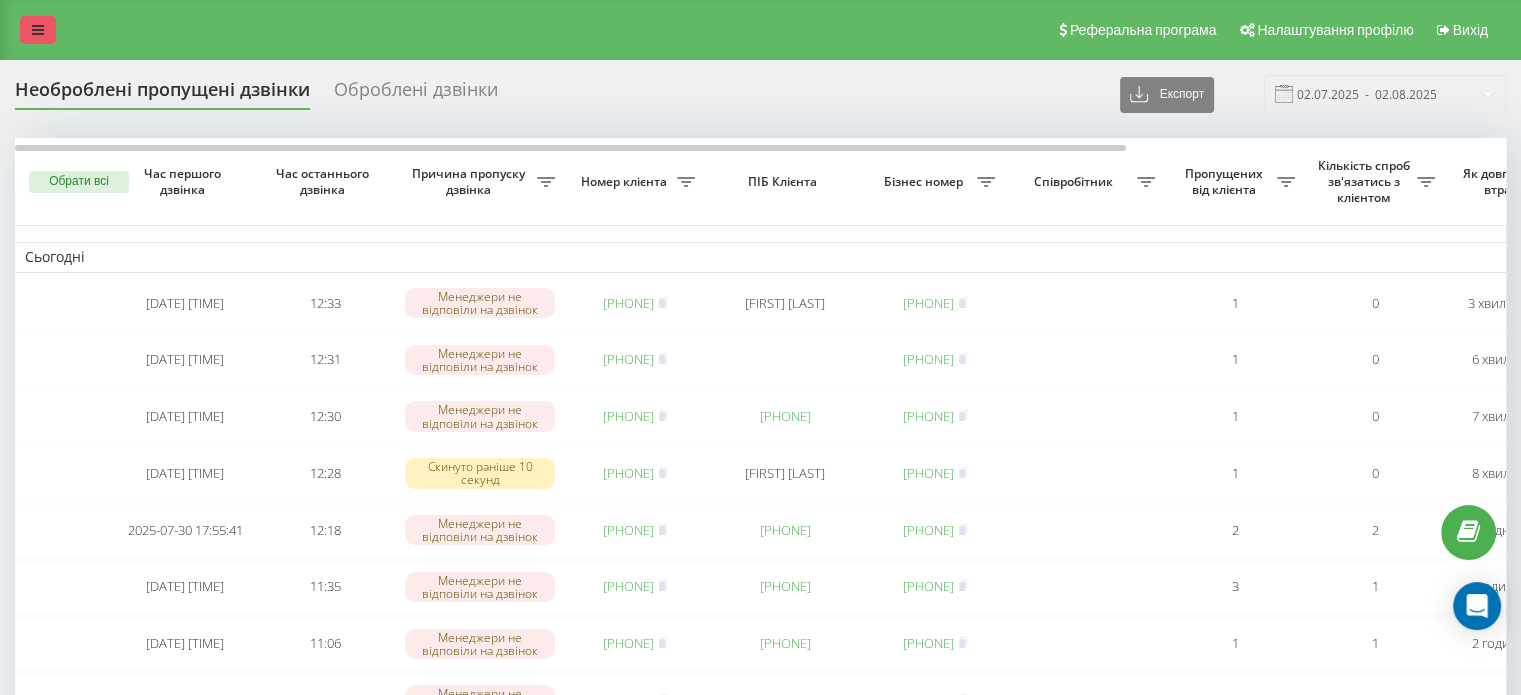click at bounding box center [38, 30] 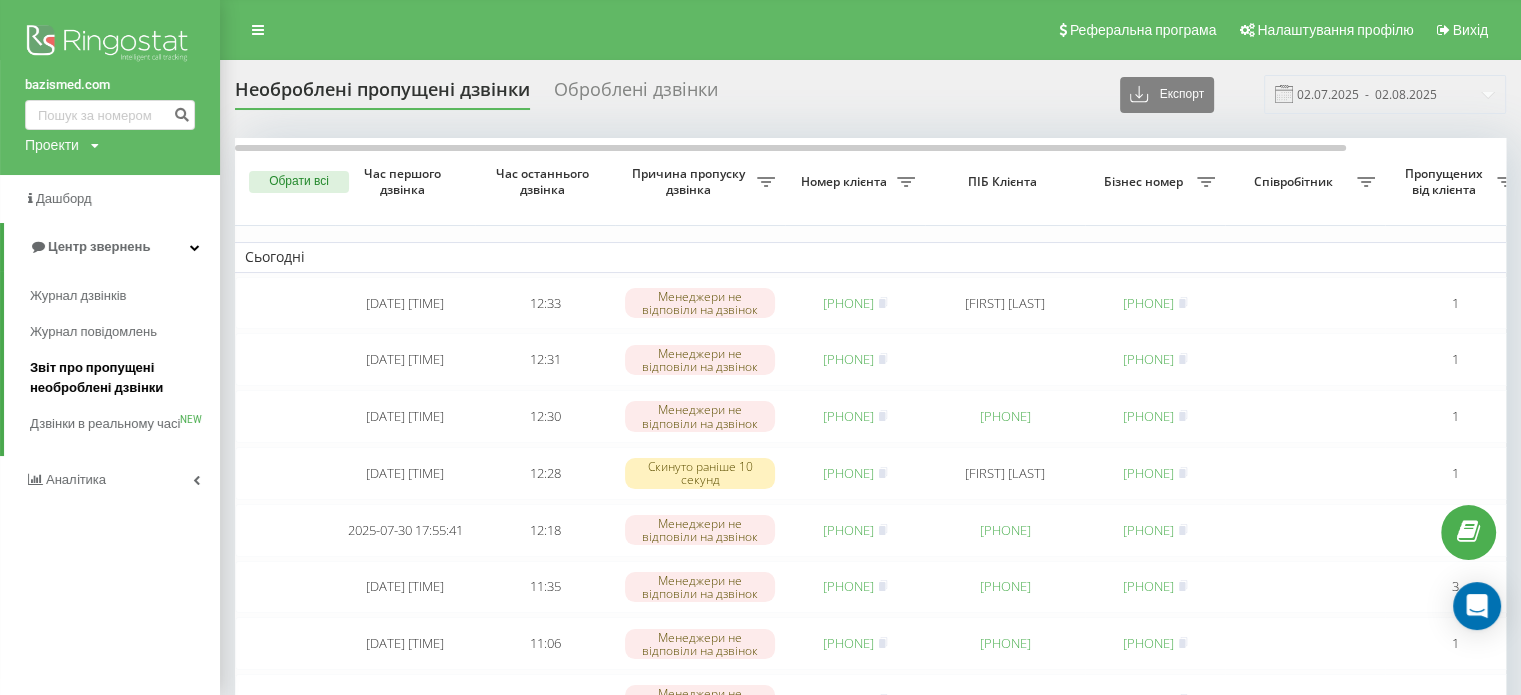 click on "Звіт про пропущені необроблені дзвінки" at bounding box center [120, 378] 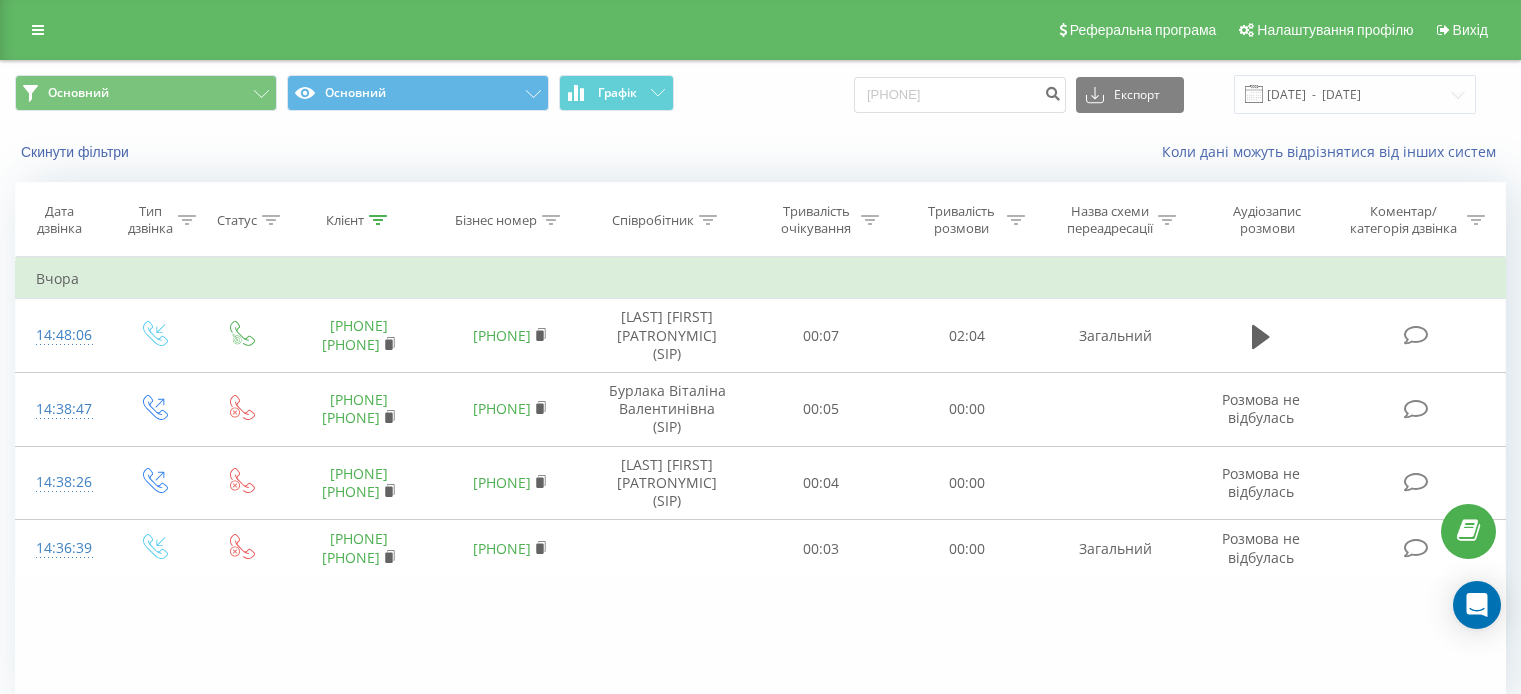 scroll, scrollTop: 0, scrollLeft: 0, axis: both 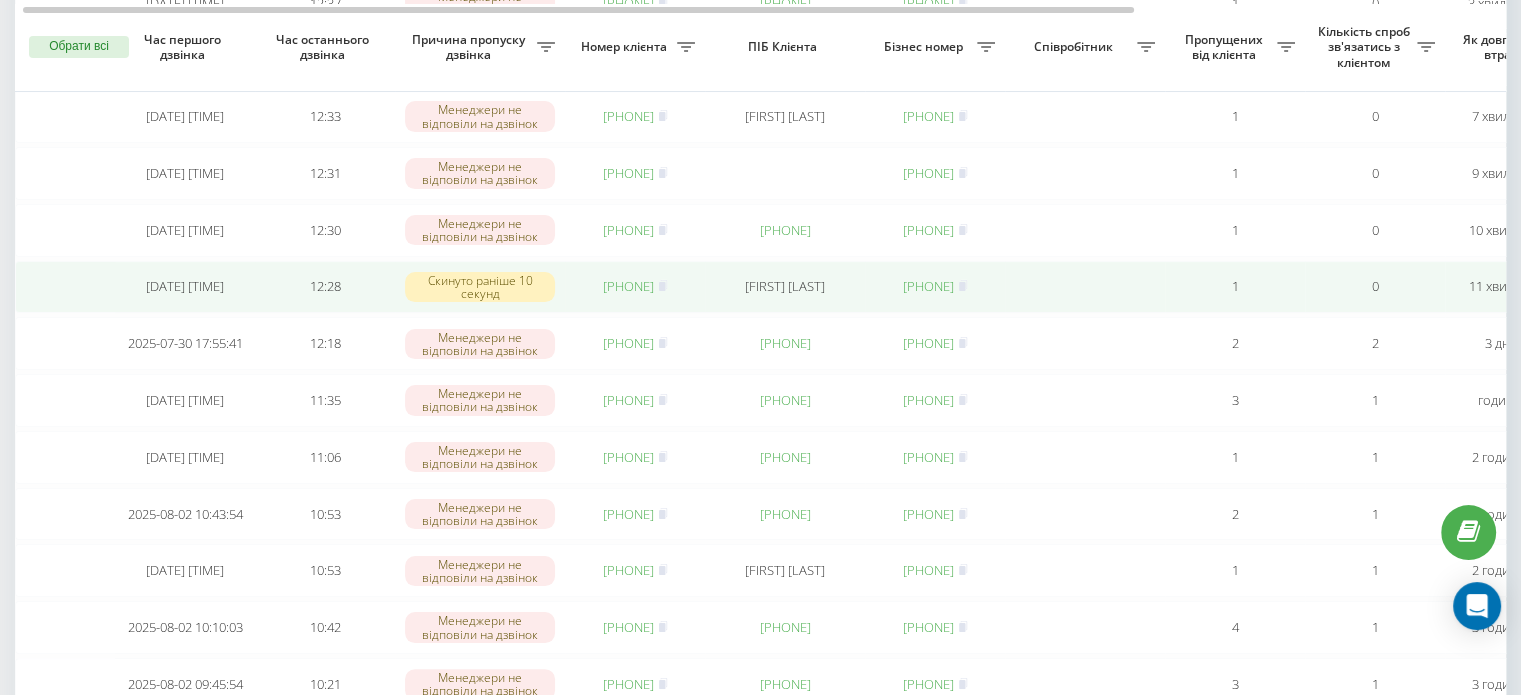 click on "380976625302" at bounding box center (628, 286) 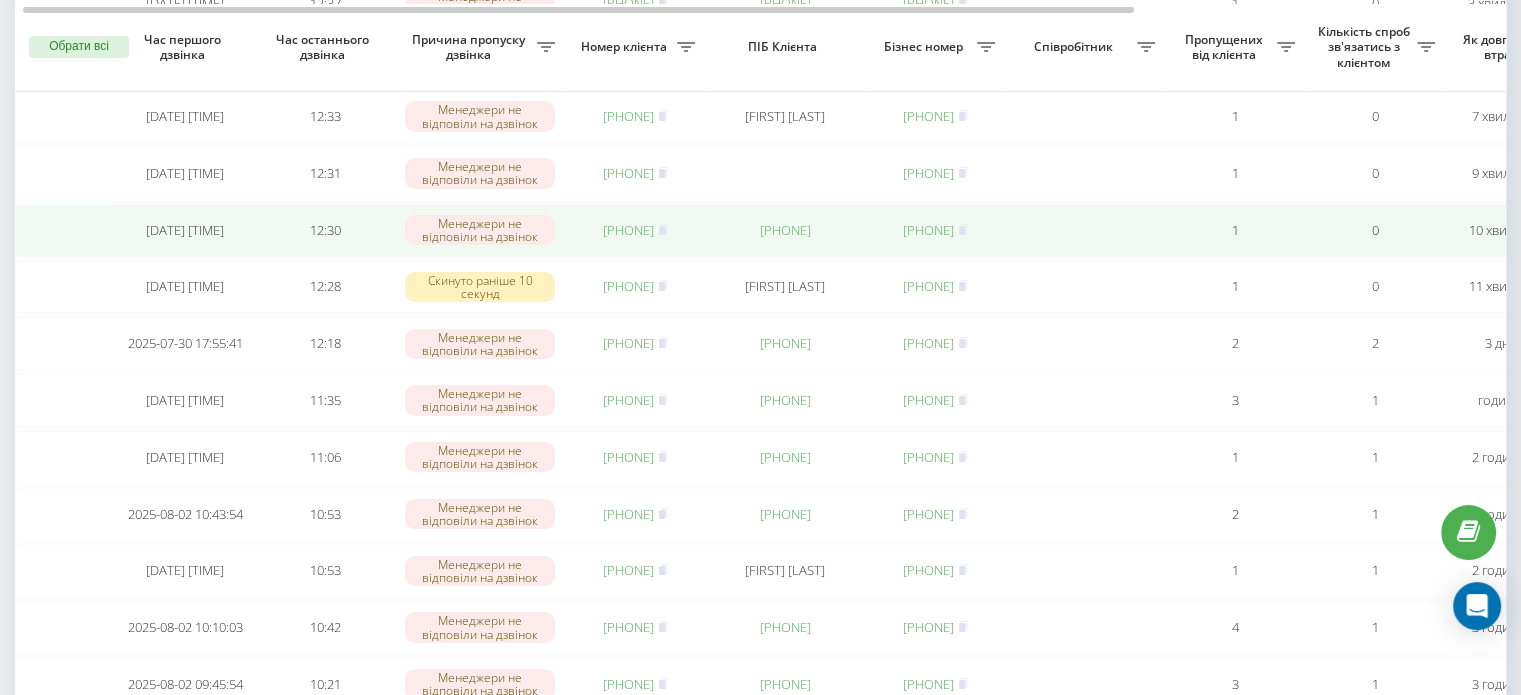 click on "380507529098" at bounding box center (628, 230) 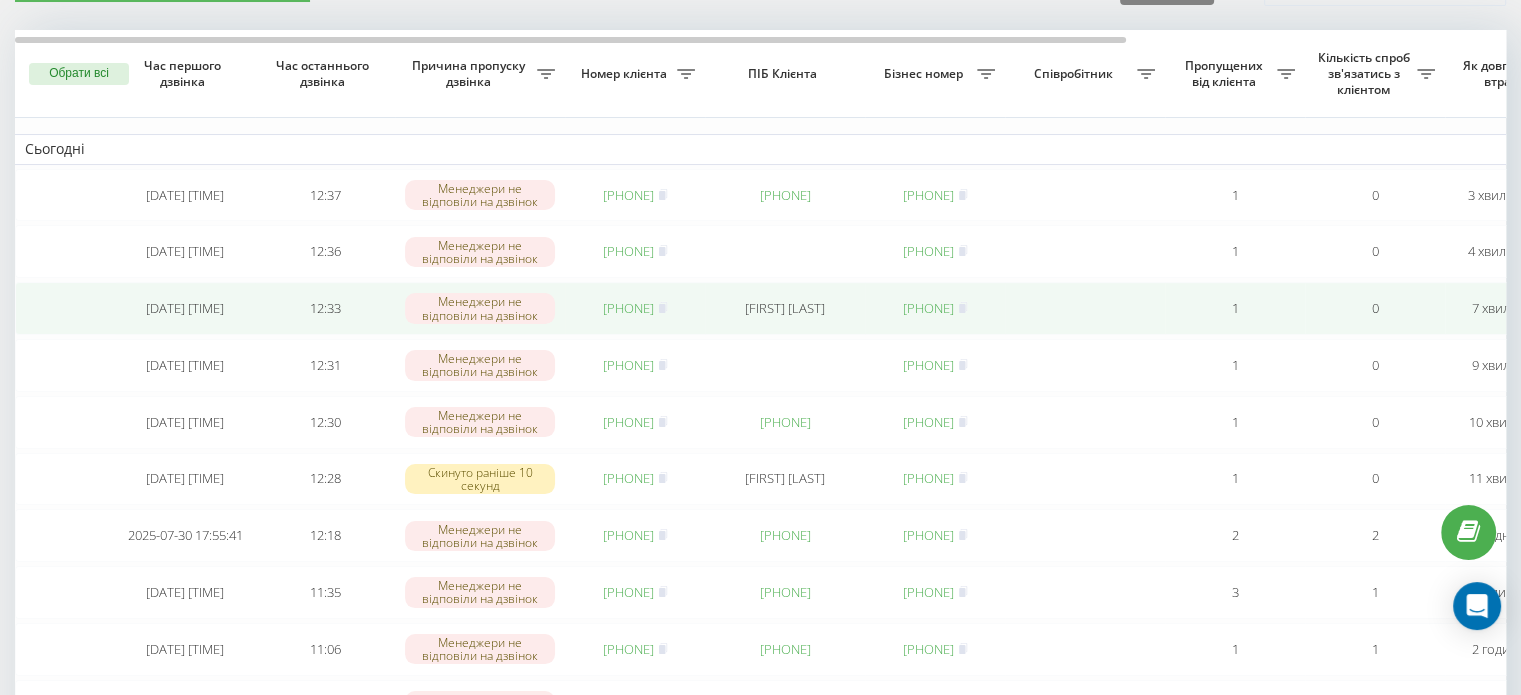 scroll, scrollTop: 0, scrollLeft: 0, axis: both 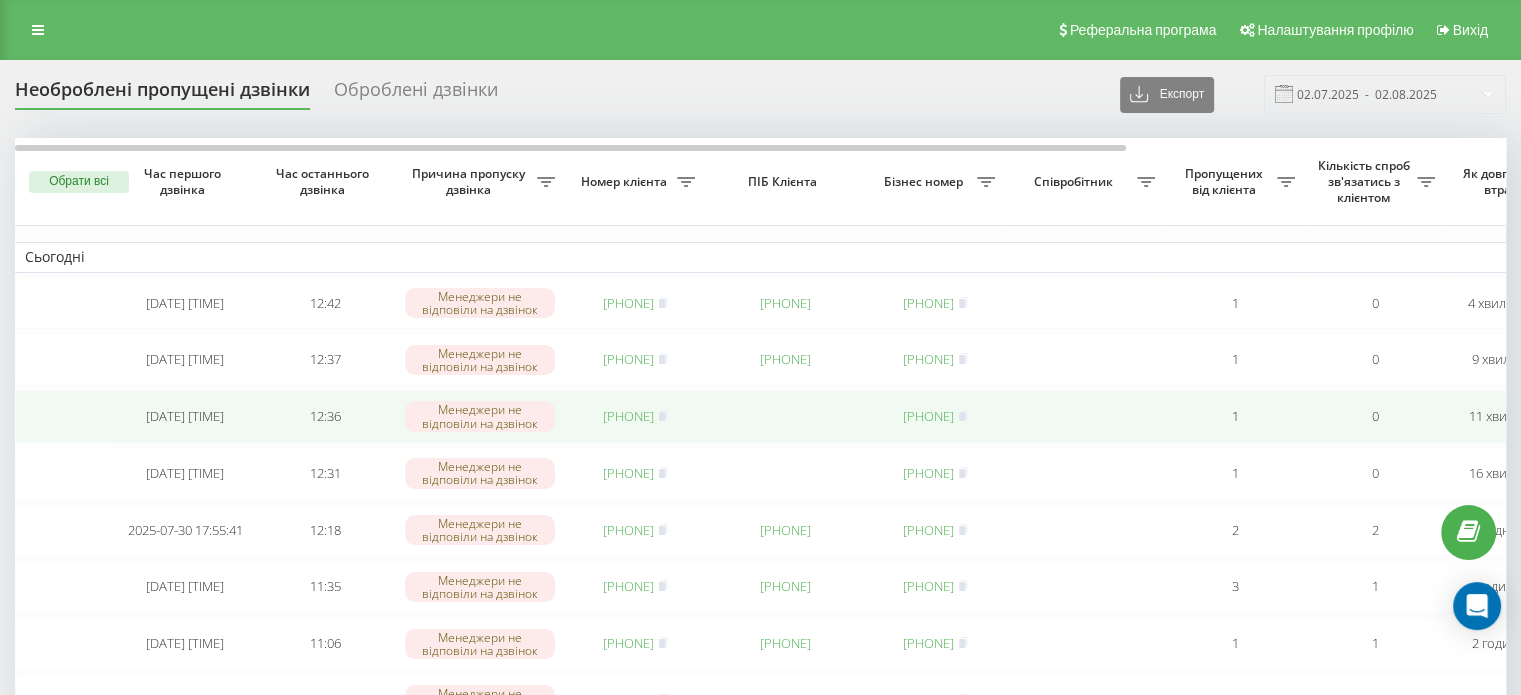 click on "[PHONE]" at bounding box center (628, 416) 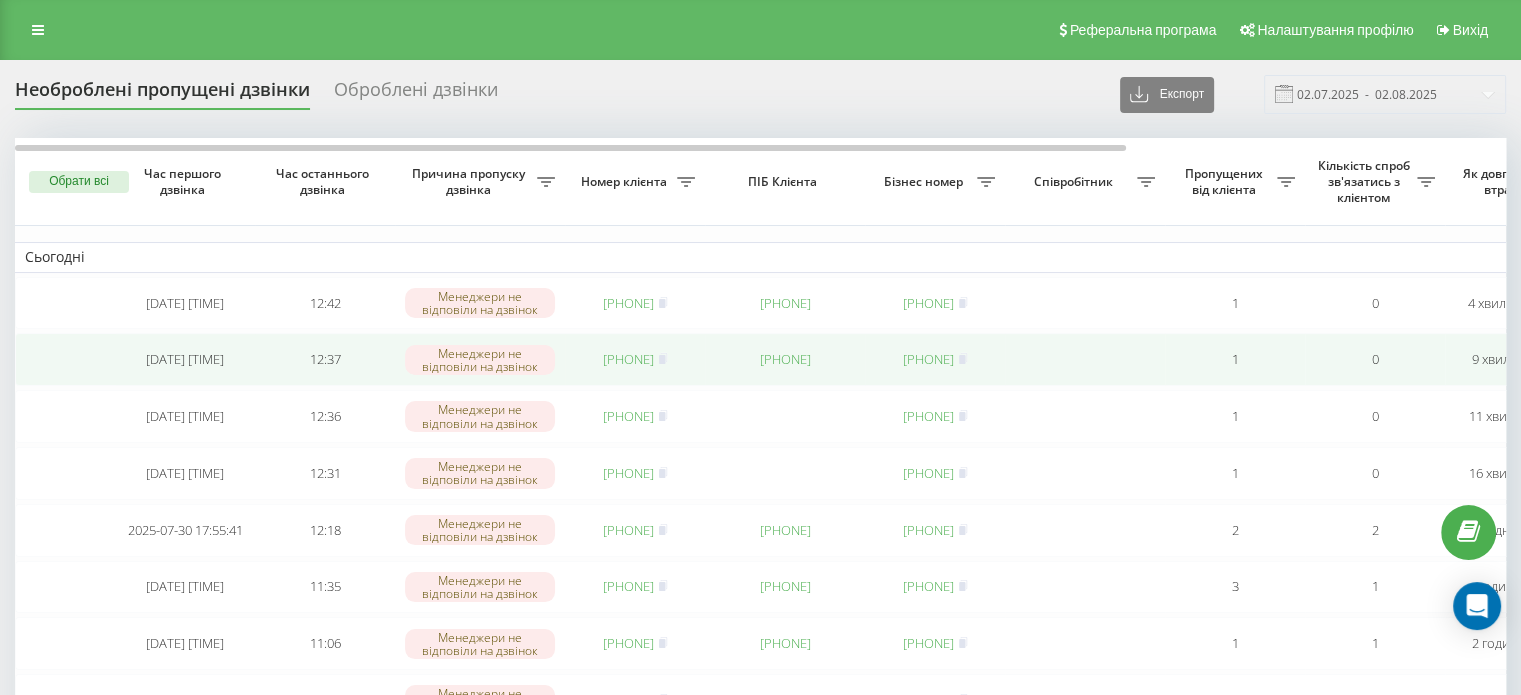 click on "380507368648" at bounding box center [628, 359] 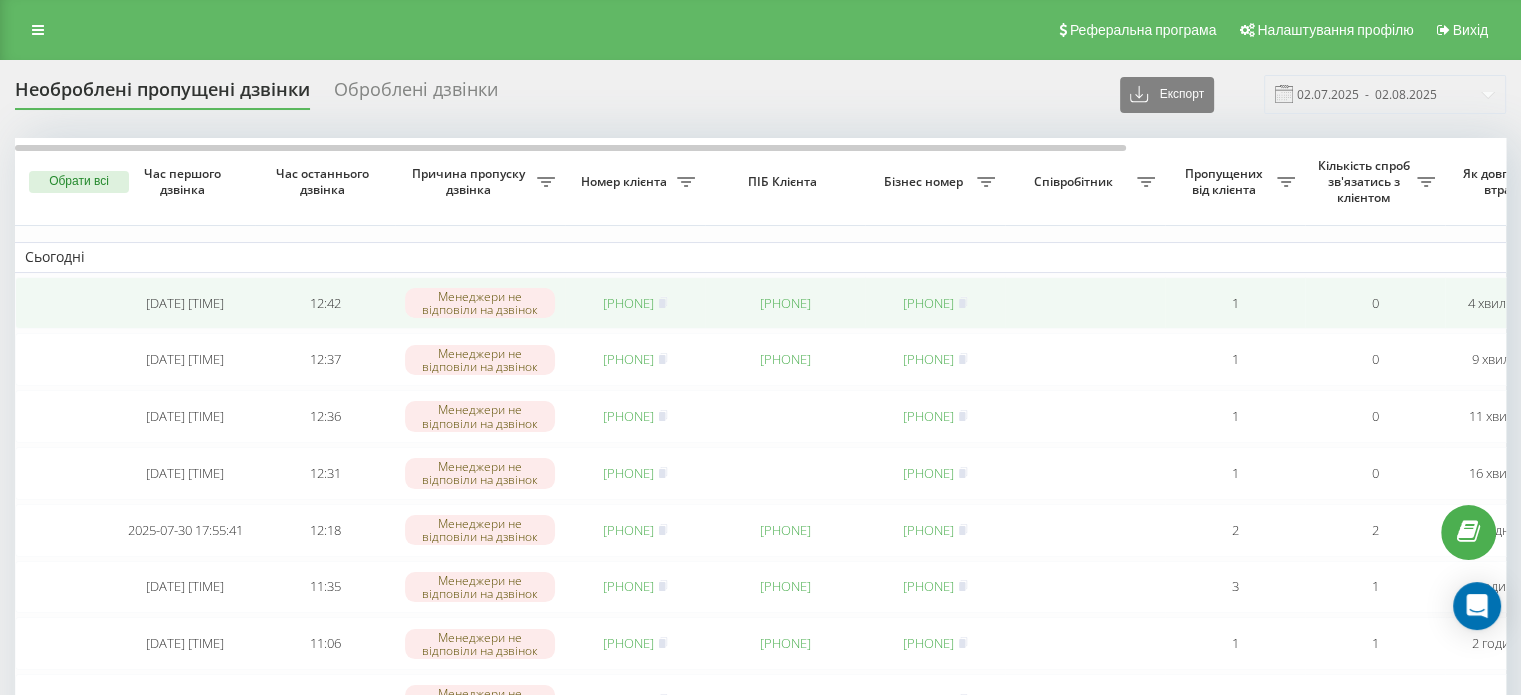 click on "380962376988" at bounding box center [628, 303] 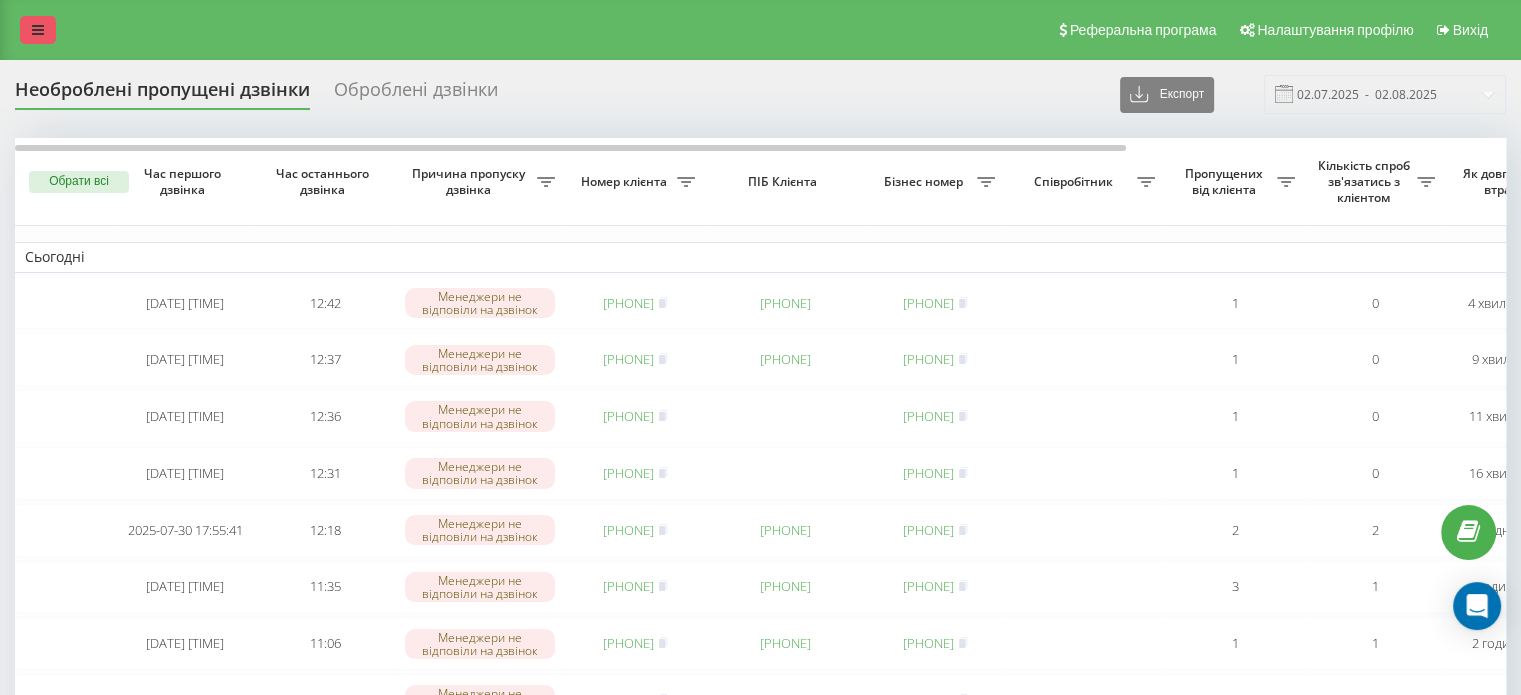 click at bounding box center [38, 30] 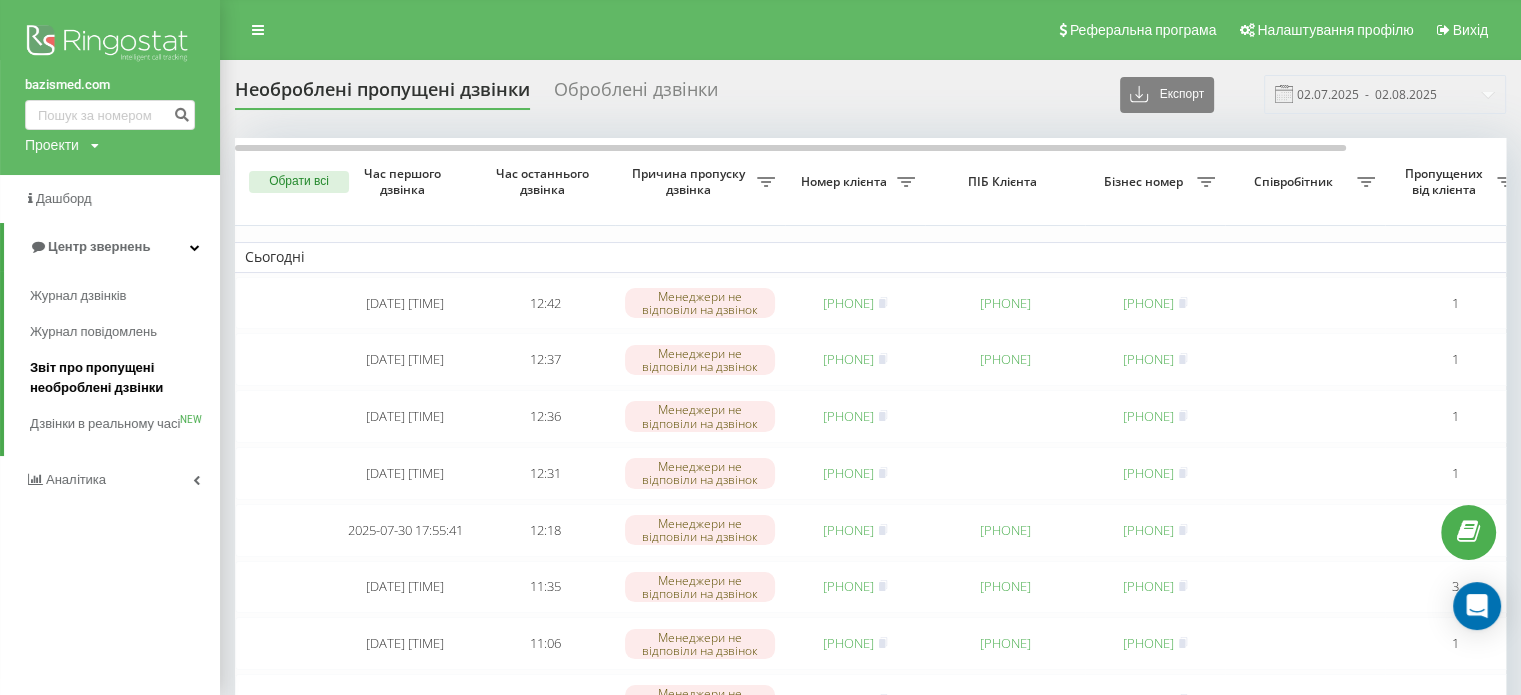 click on "Звіт про пропущені необроблені дзвінки" at bounding box center [120, 378] 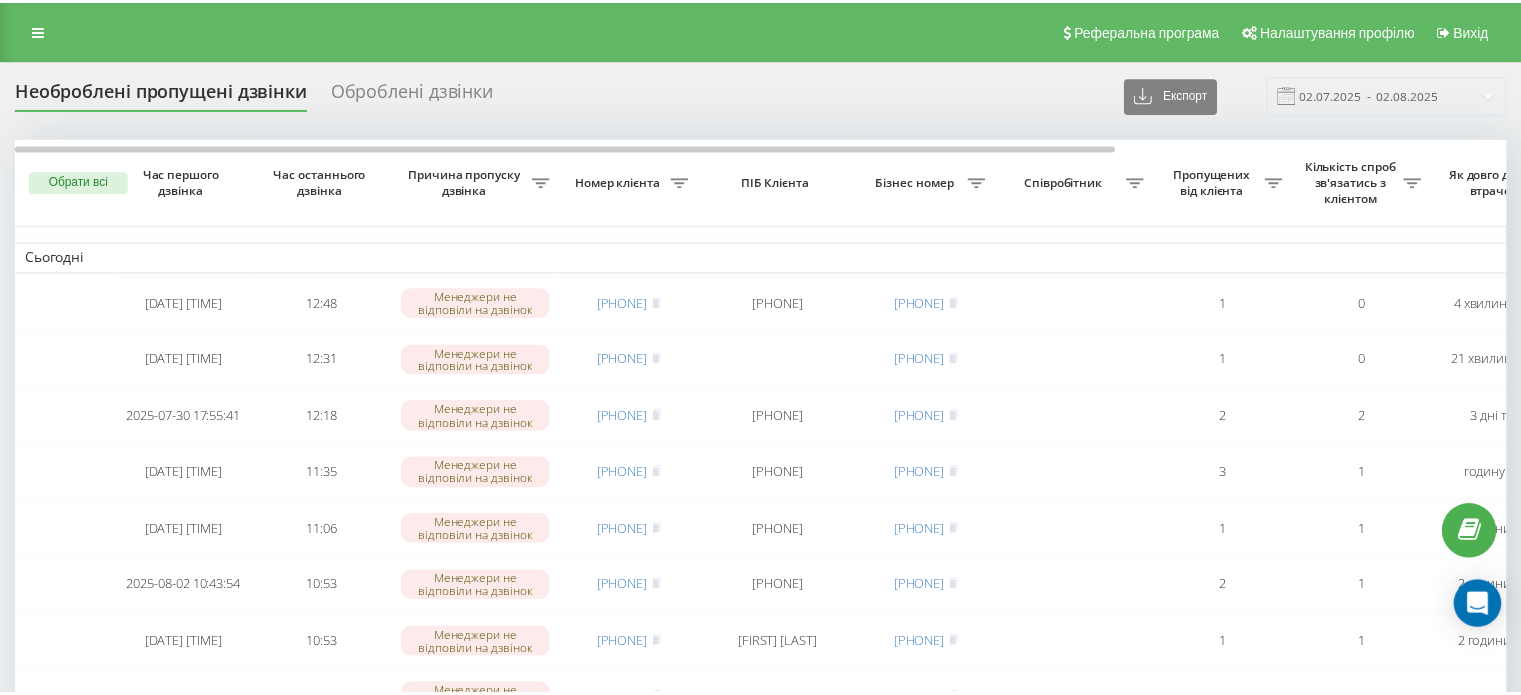scroll, scrollTop: 0, scrollLeft: 0, axis: both 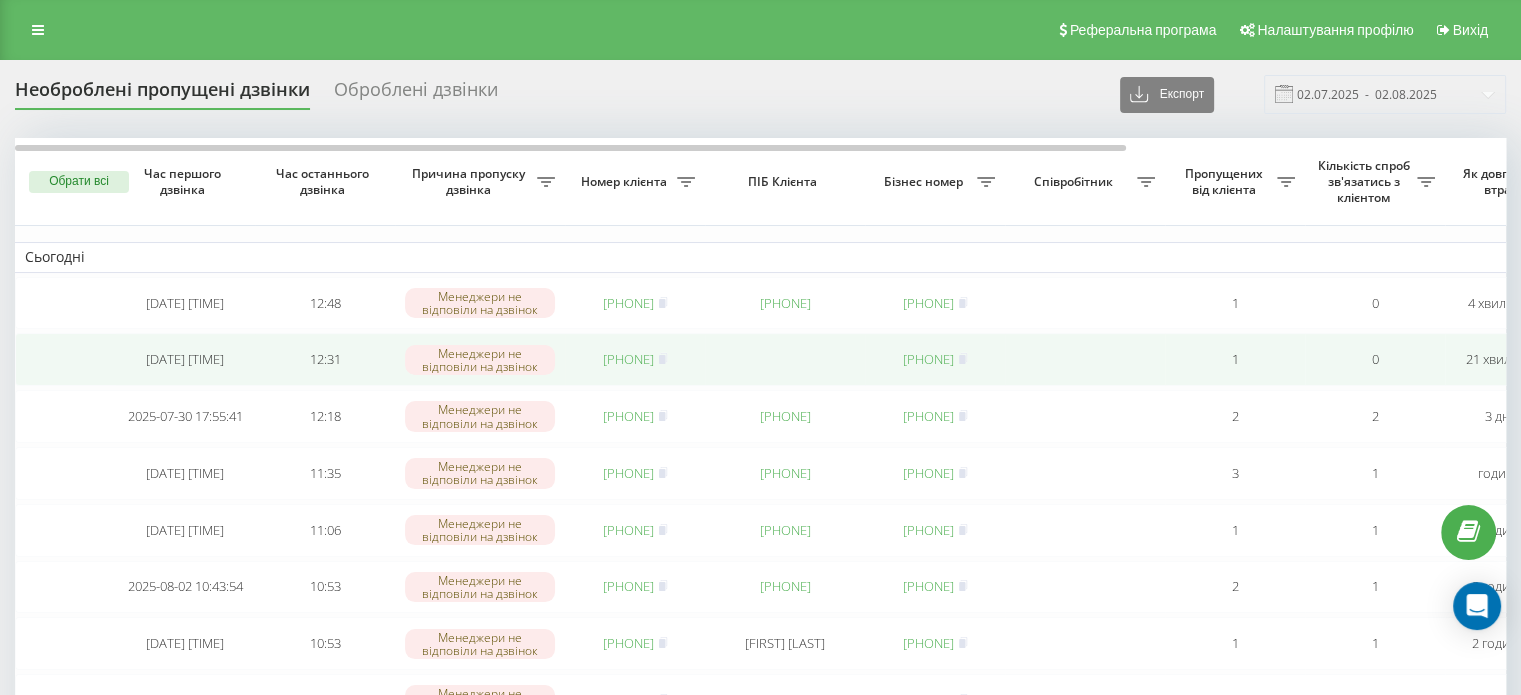 click on "[PHONE]" at bounding box center (628, 359) 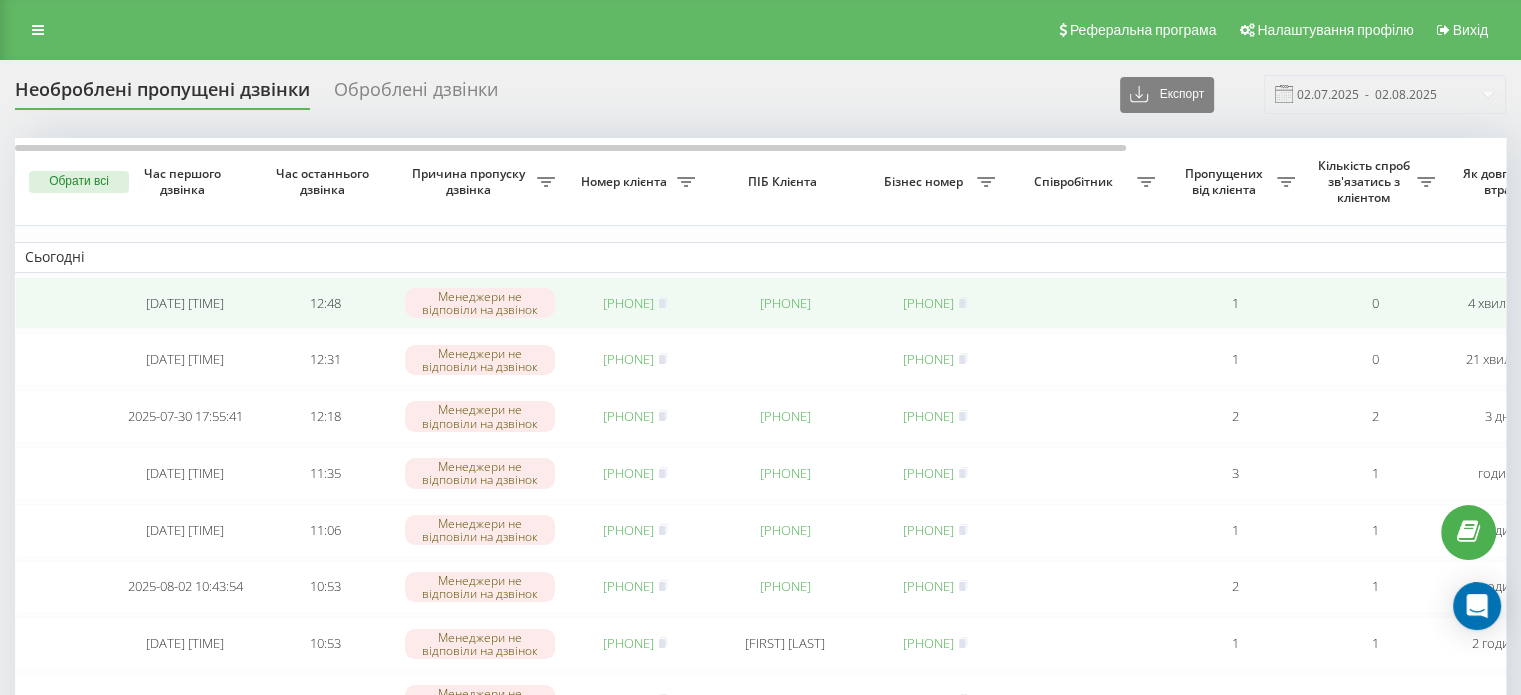 click on "[PHONE]" at bounding box center (628, 303) 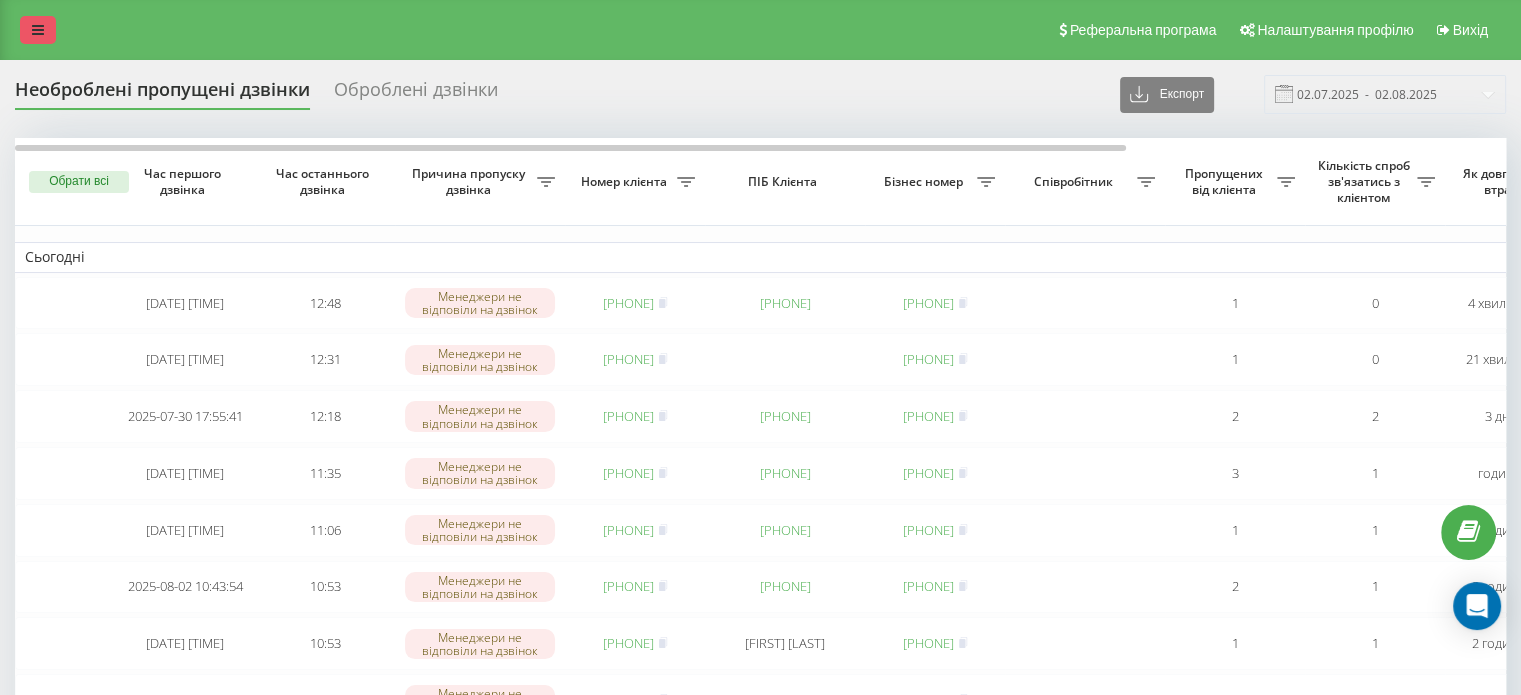 click at bounding box center [38, 30] 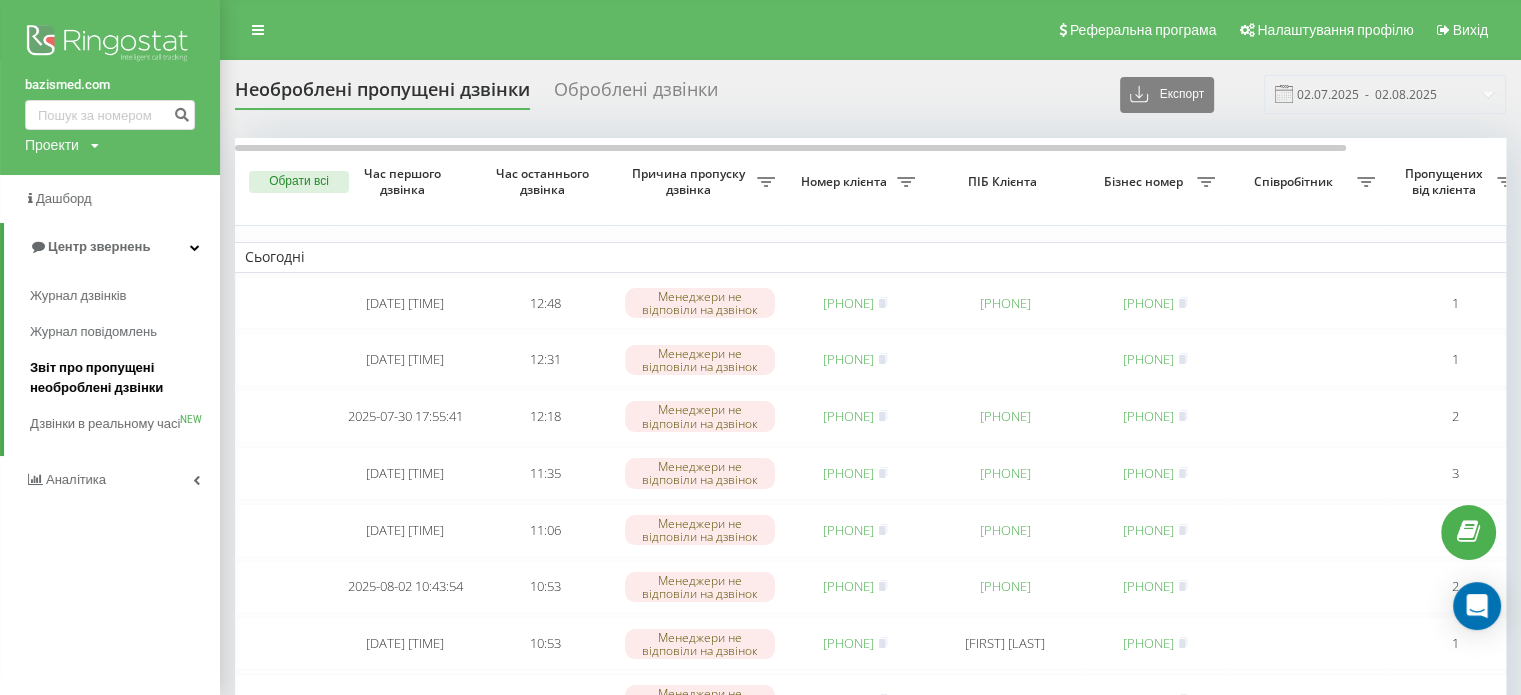 click on "Звіт про пропущені необроблені дзвінки" at bounding box center [120, 378] 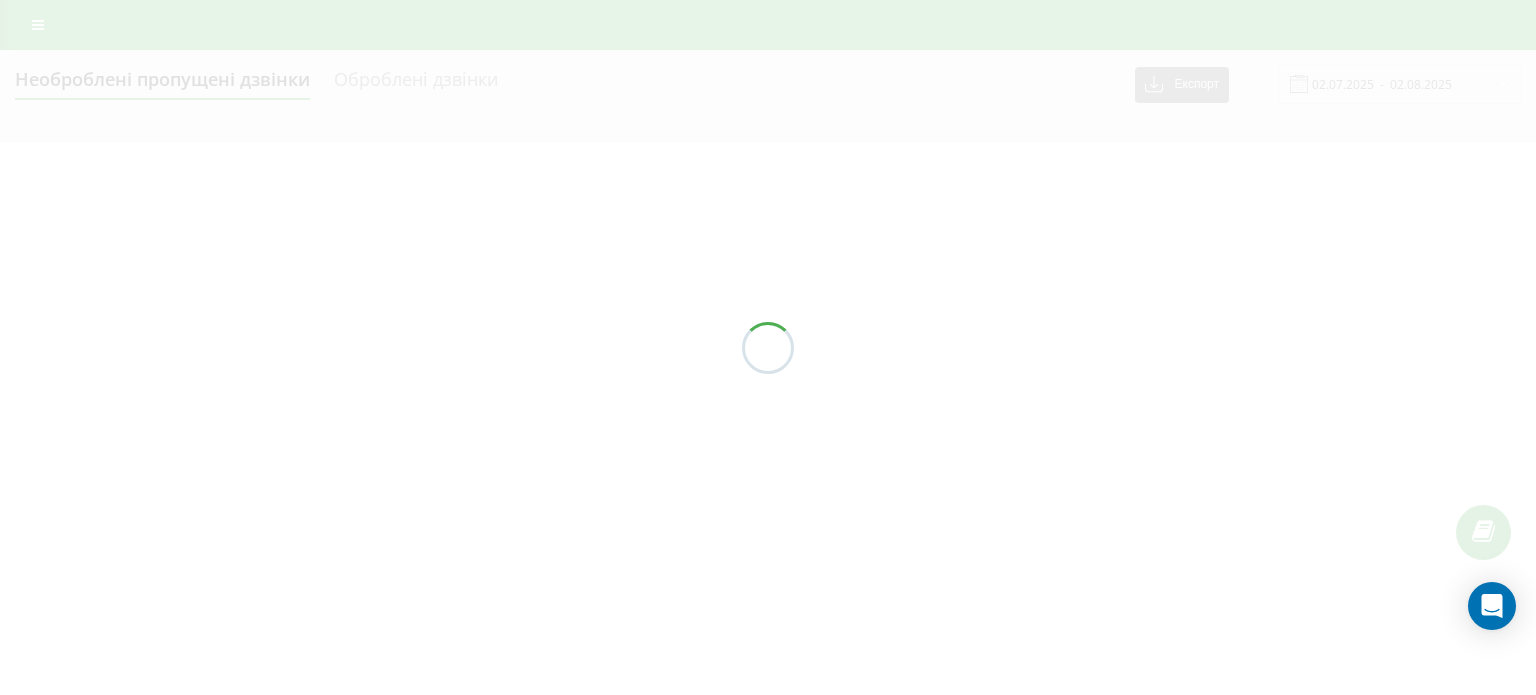 scroll, scrollTop: 0, scrollLeft: 0, axis: both 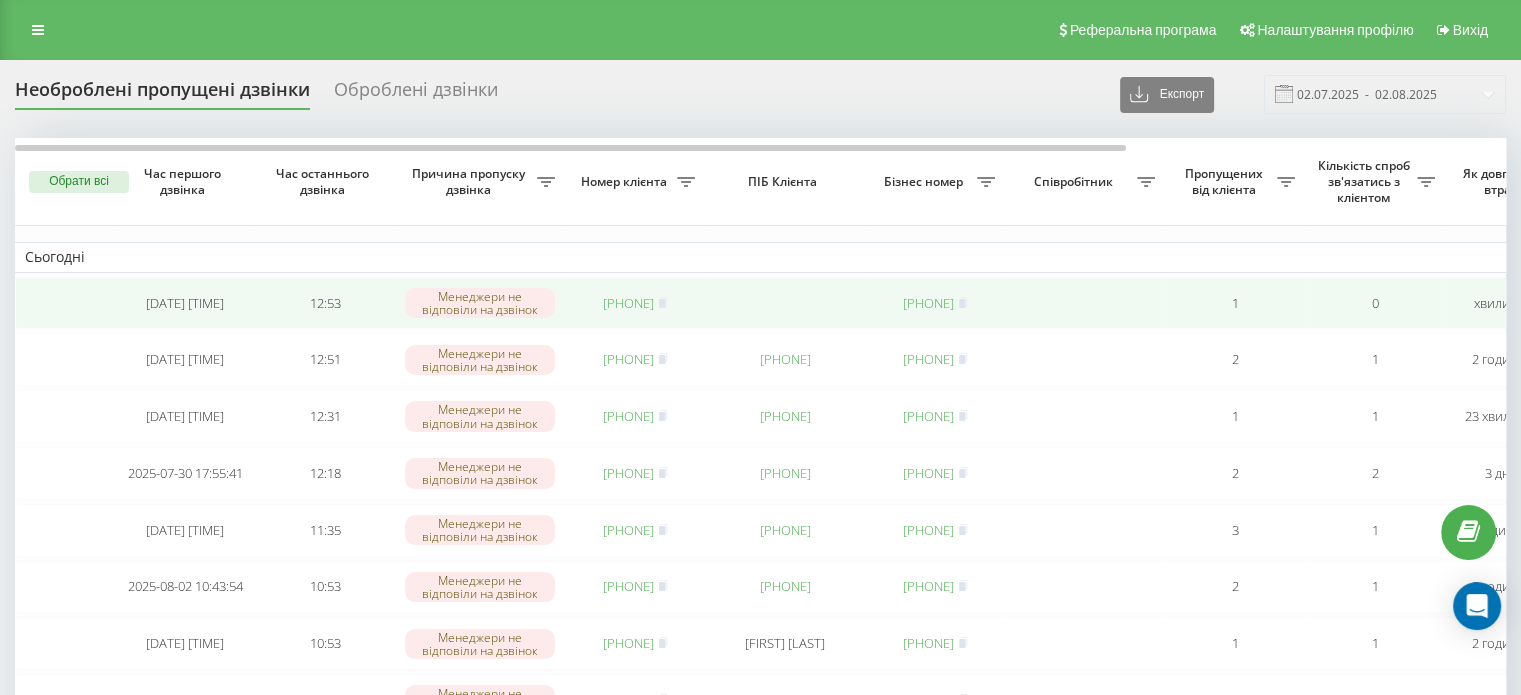 click on "[PHONE]" at bounding box center (628, 303) 